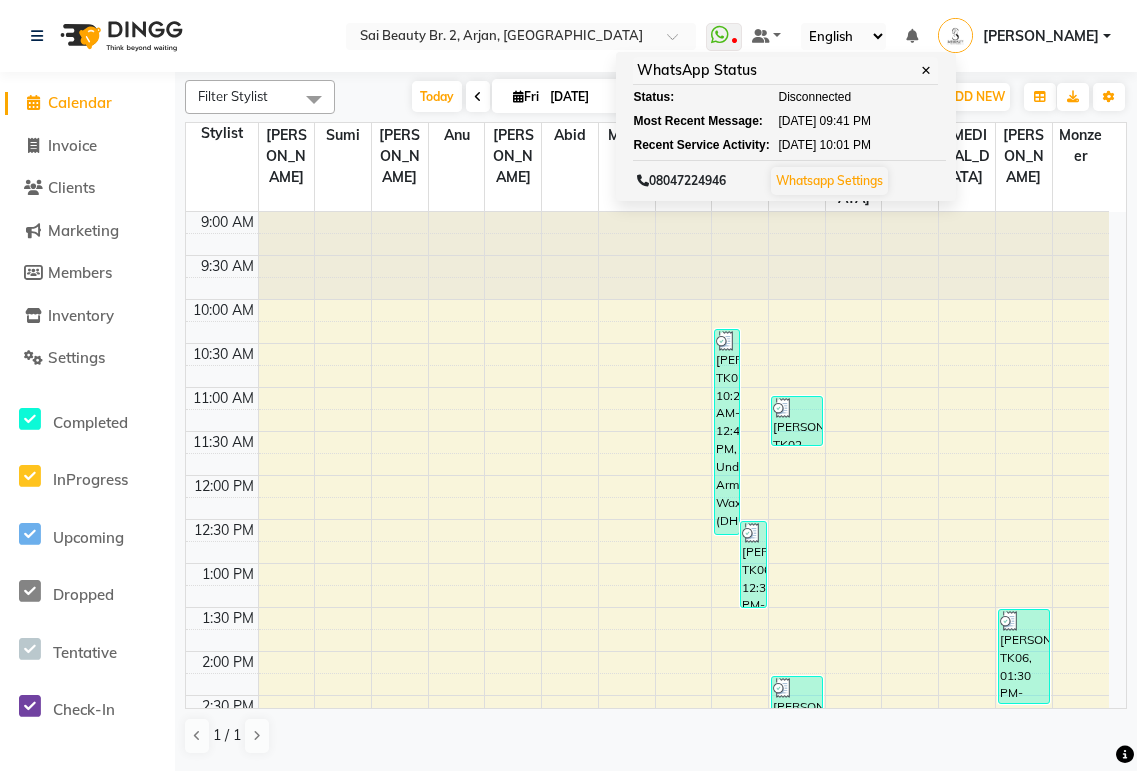 scroll, scrollTop: 0, scrollLeft: 0, axis: both 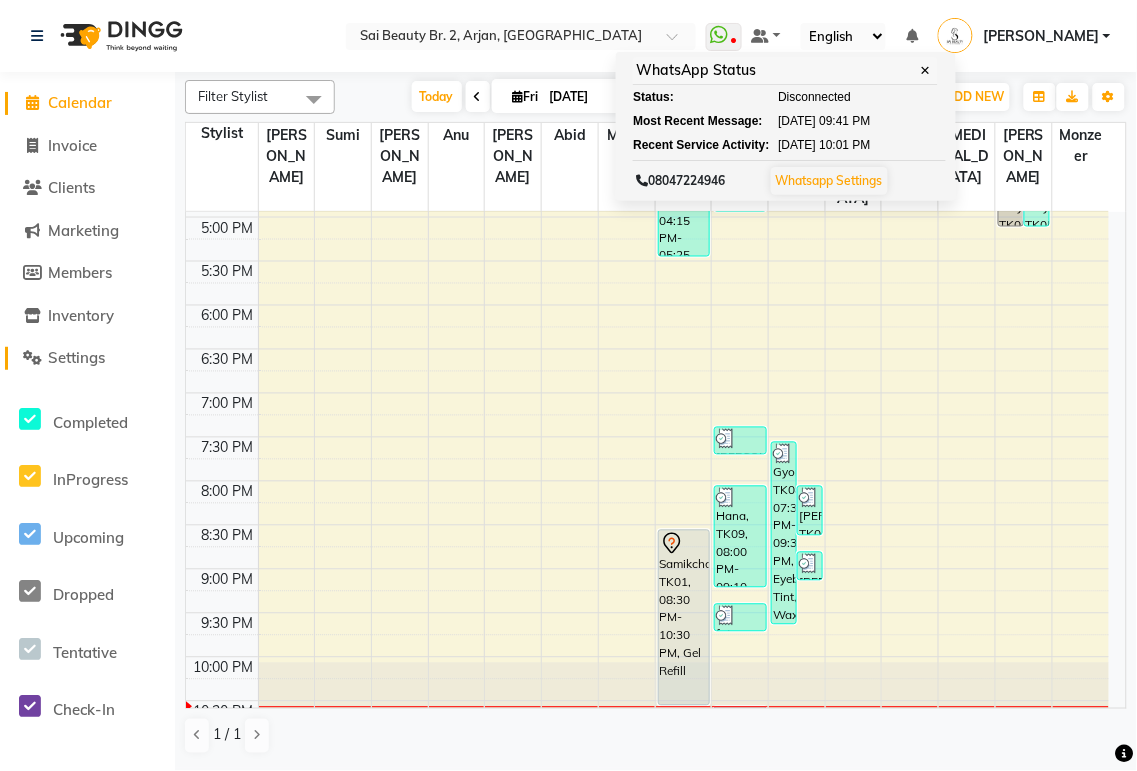 click on "Settings" 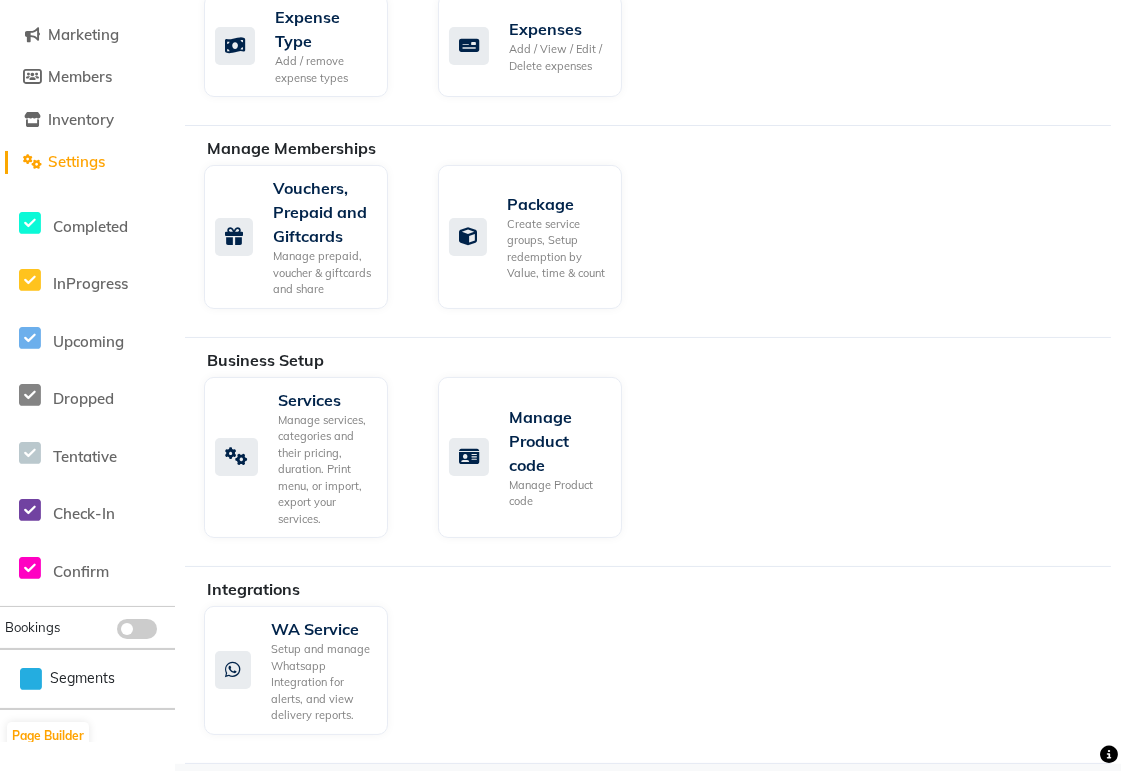 scroll, scrollTop: 197, scrollLeft: 0, axis: vertical 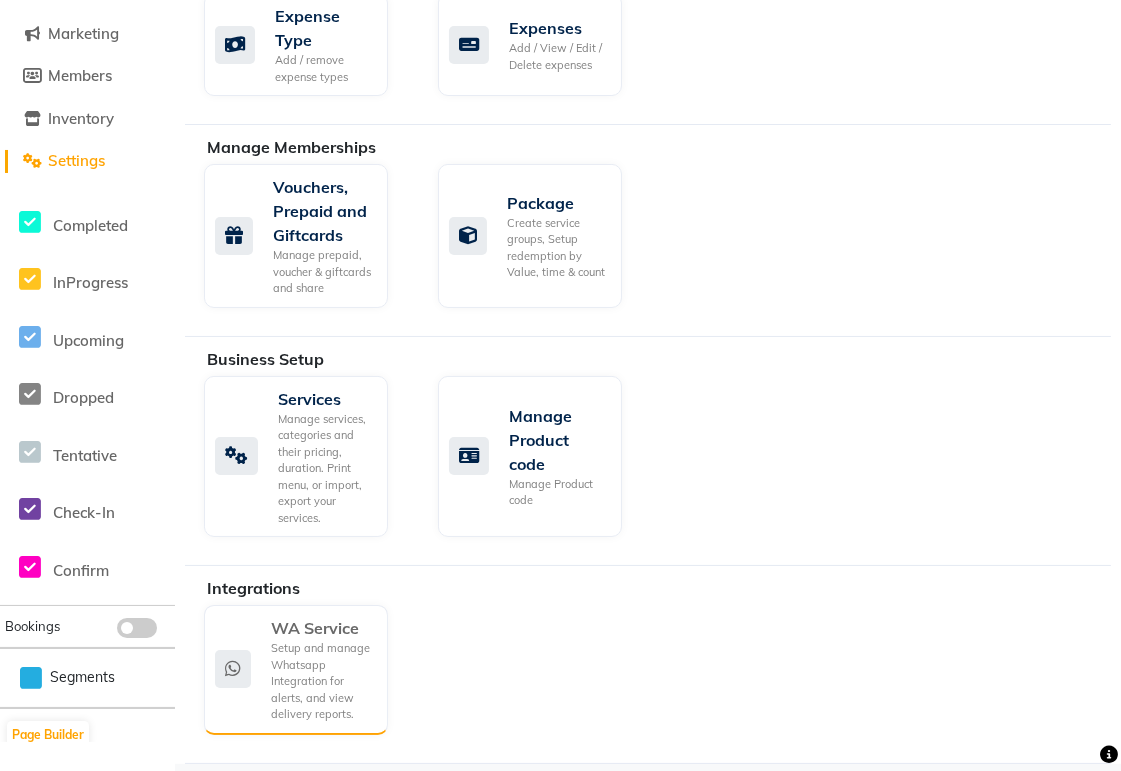 click on "Setup and manage Whatsapp Integration for alerts, and view delivery reports." 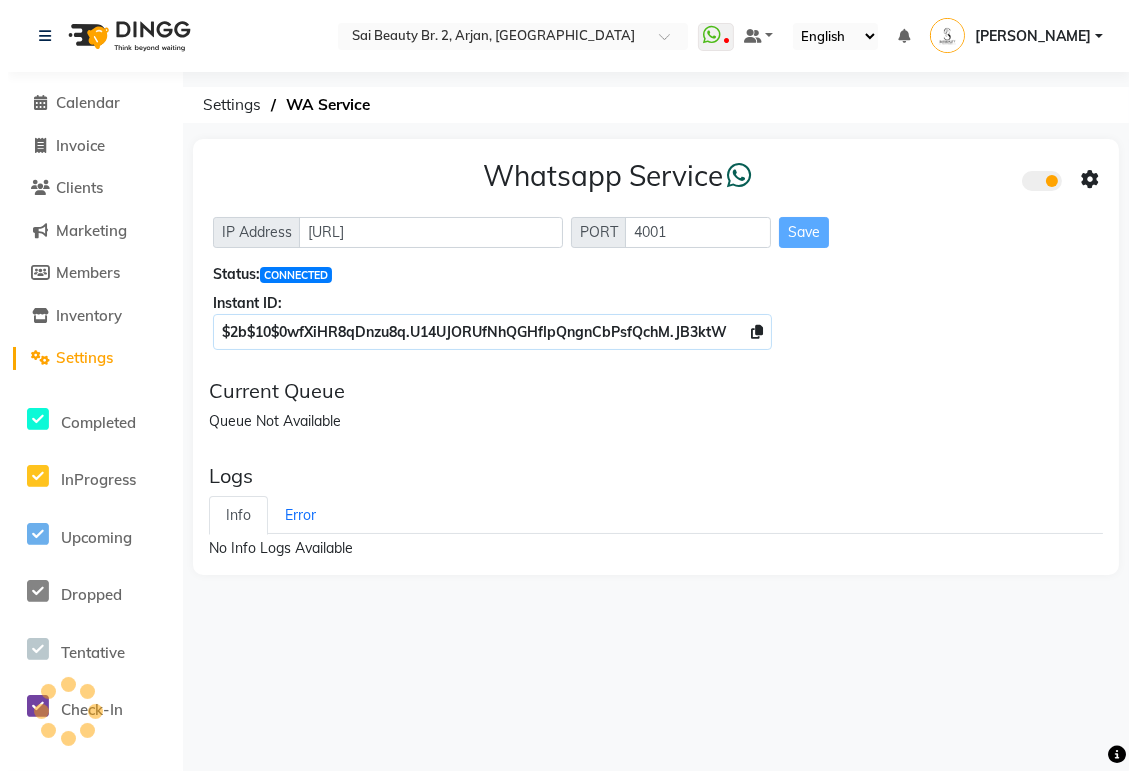 scroll, scrollTop: 0, scrollLeft: 0, axis: both 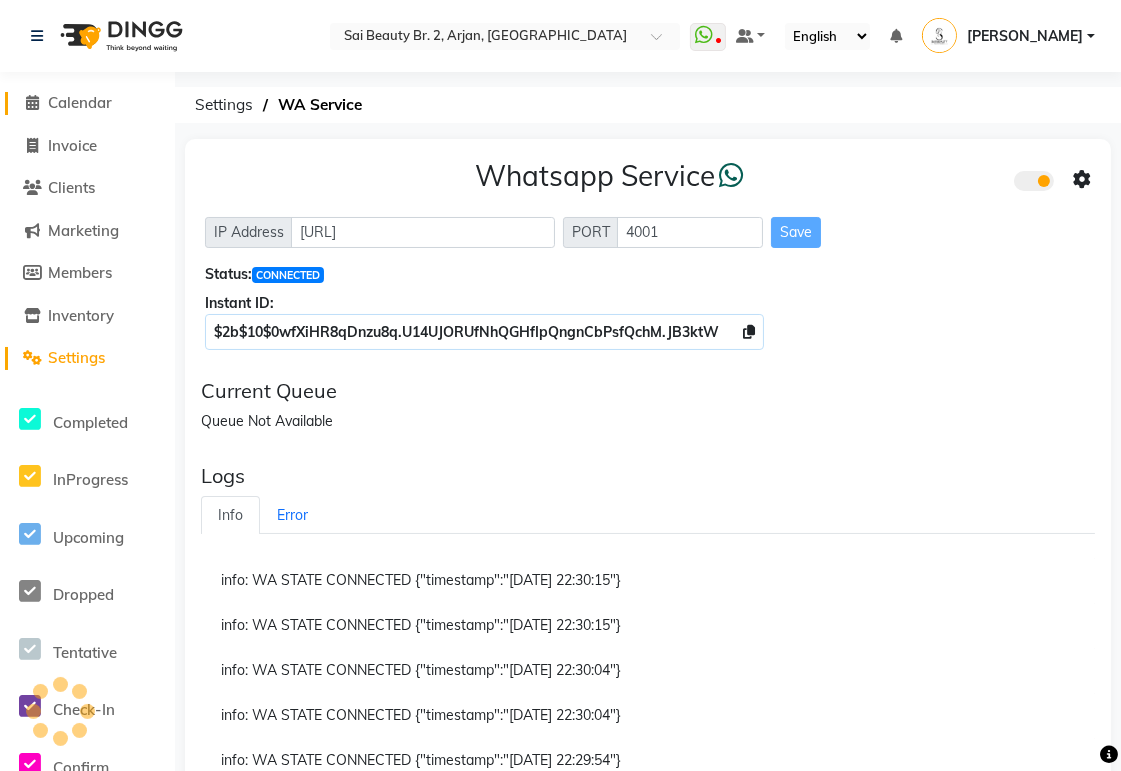 click on "Calendar" 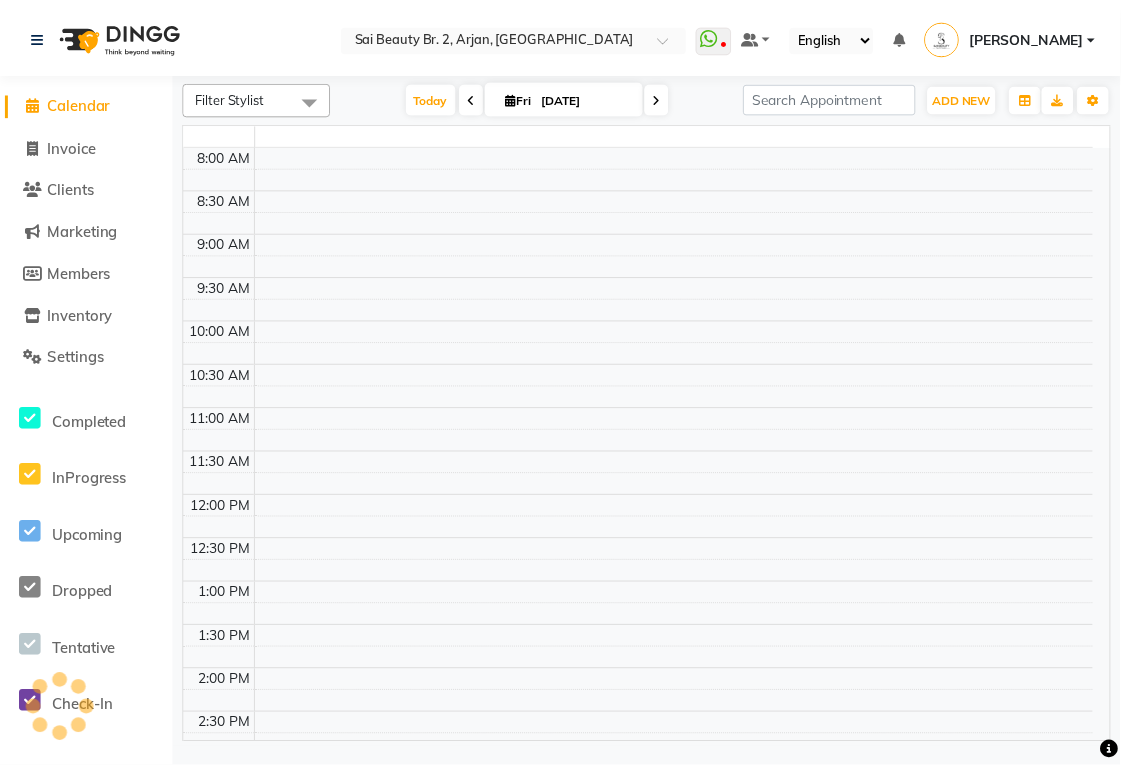 scroll, scrollTop: 0, scrollLeft: 0, axis: both 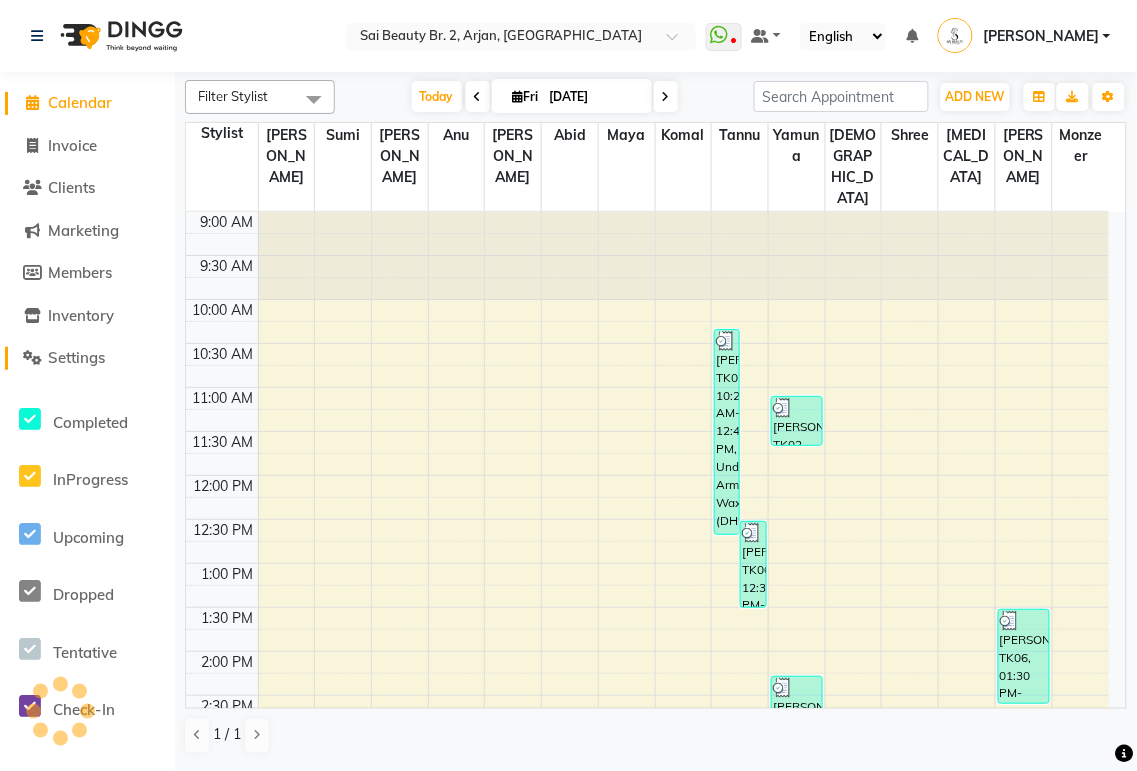 click on "Settings" 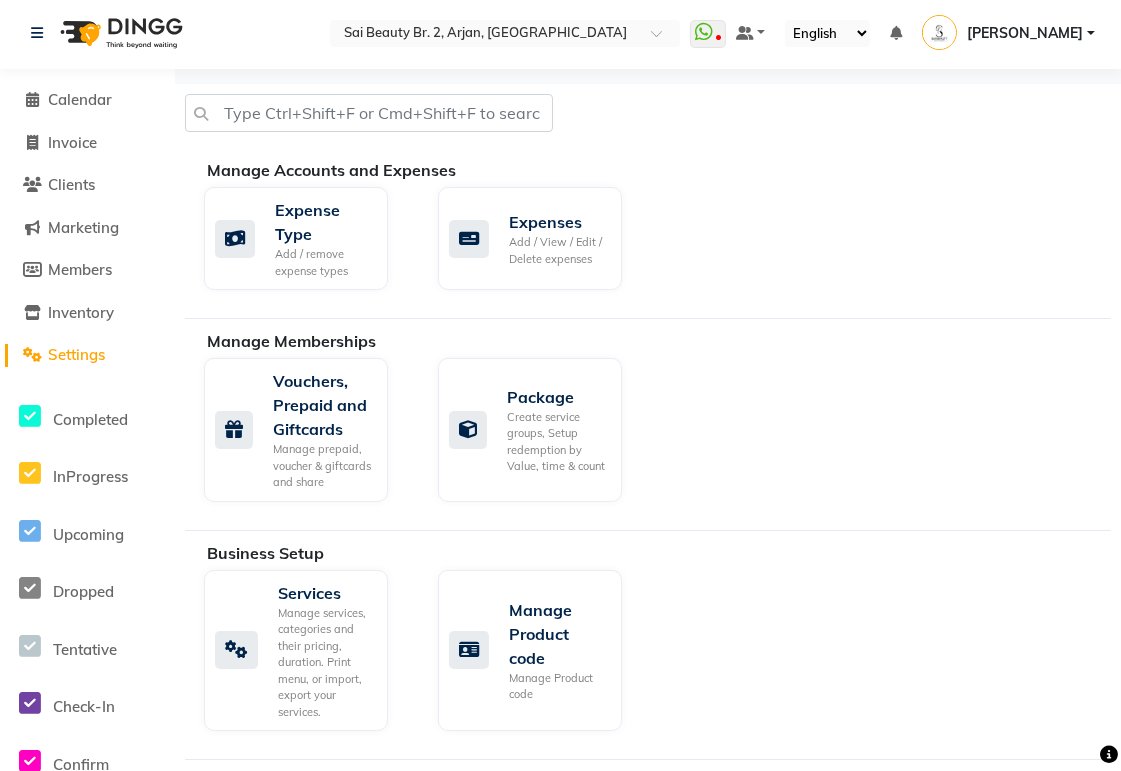 scroll, scrollTop: 0, scrollLeft: 0, axis: both 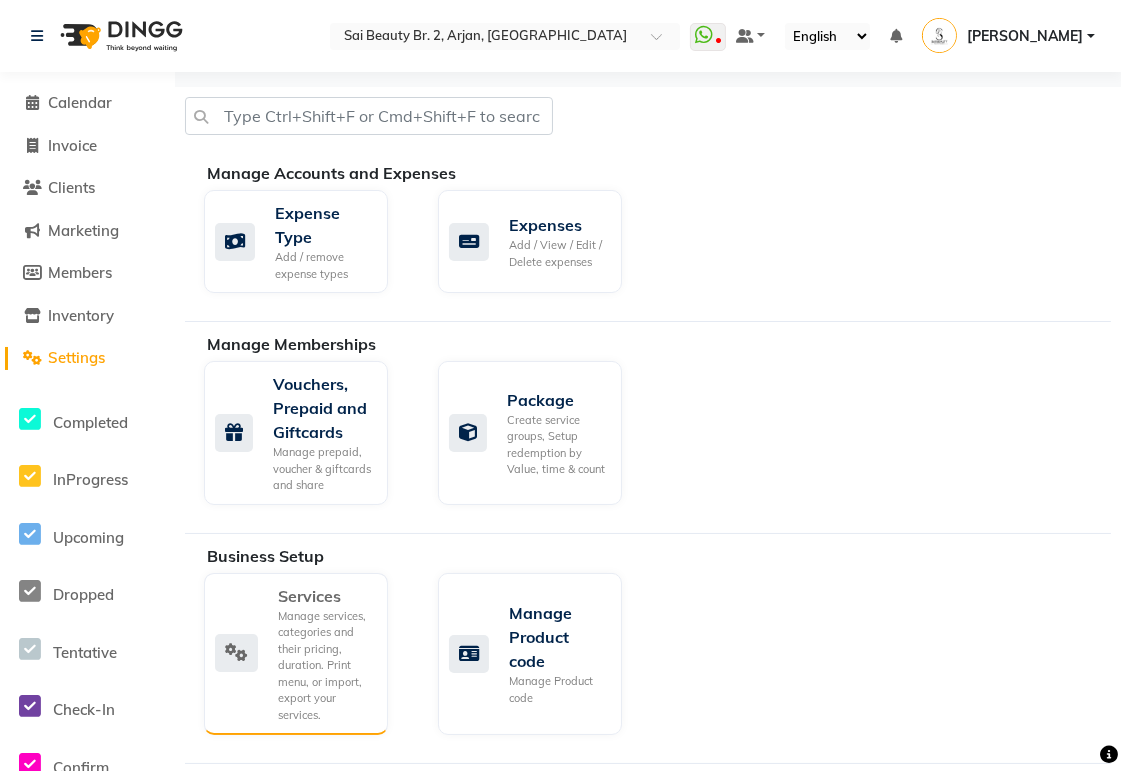 click on "Manage services, categories and their pricing, duration. Print menu, or import, export your services." 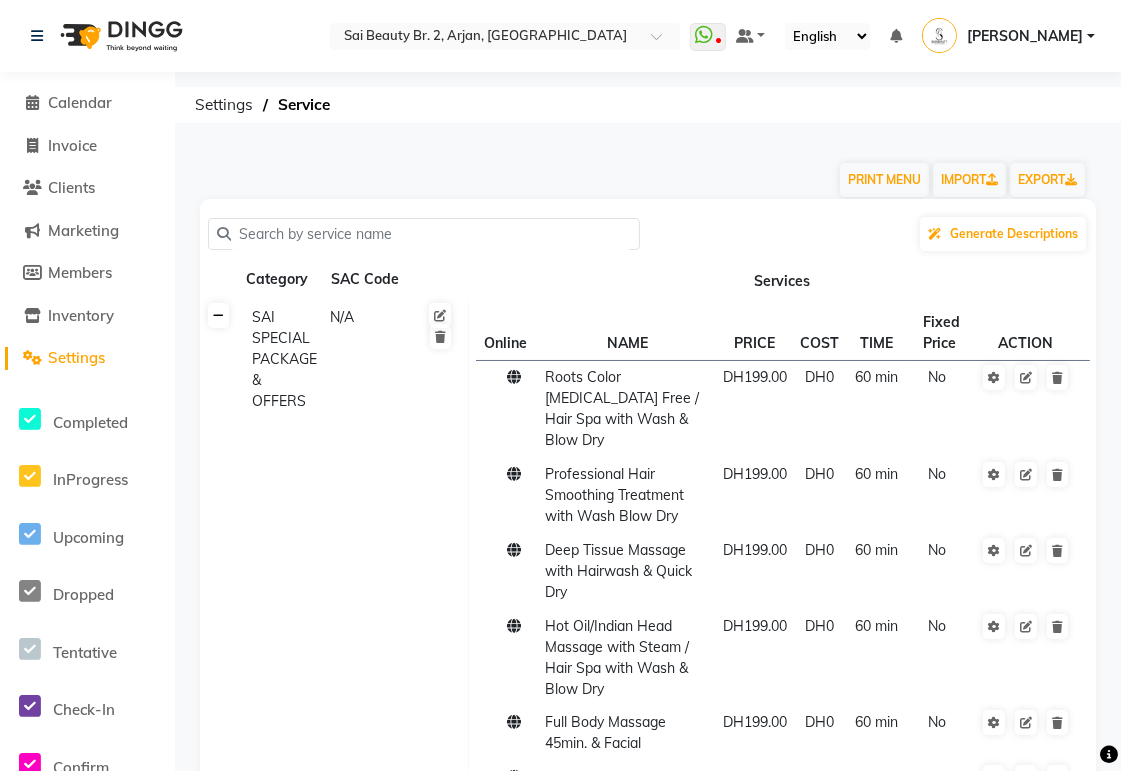 click 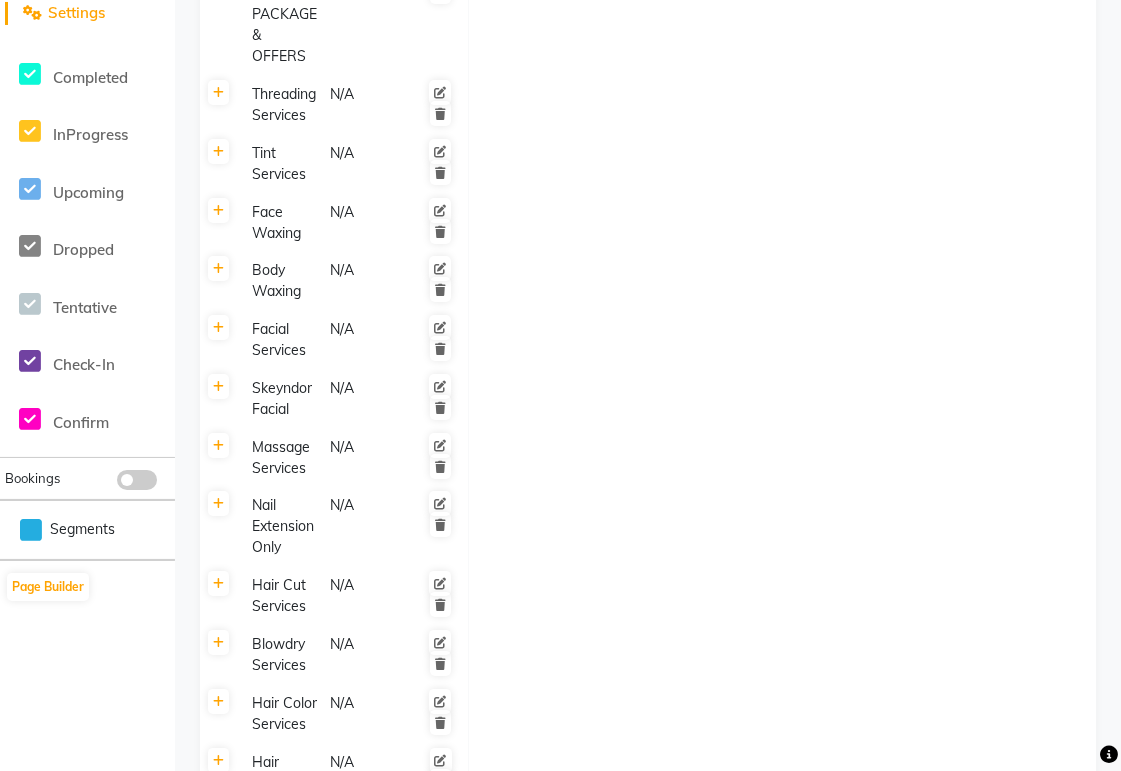 scroll, scrollTop: 392, scrollLeft: 0, axis: vertical 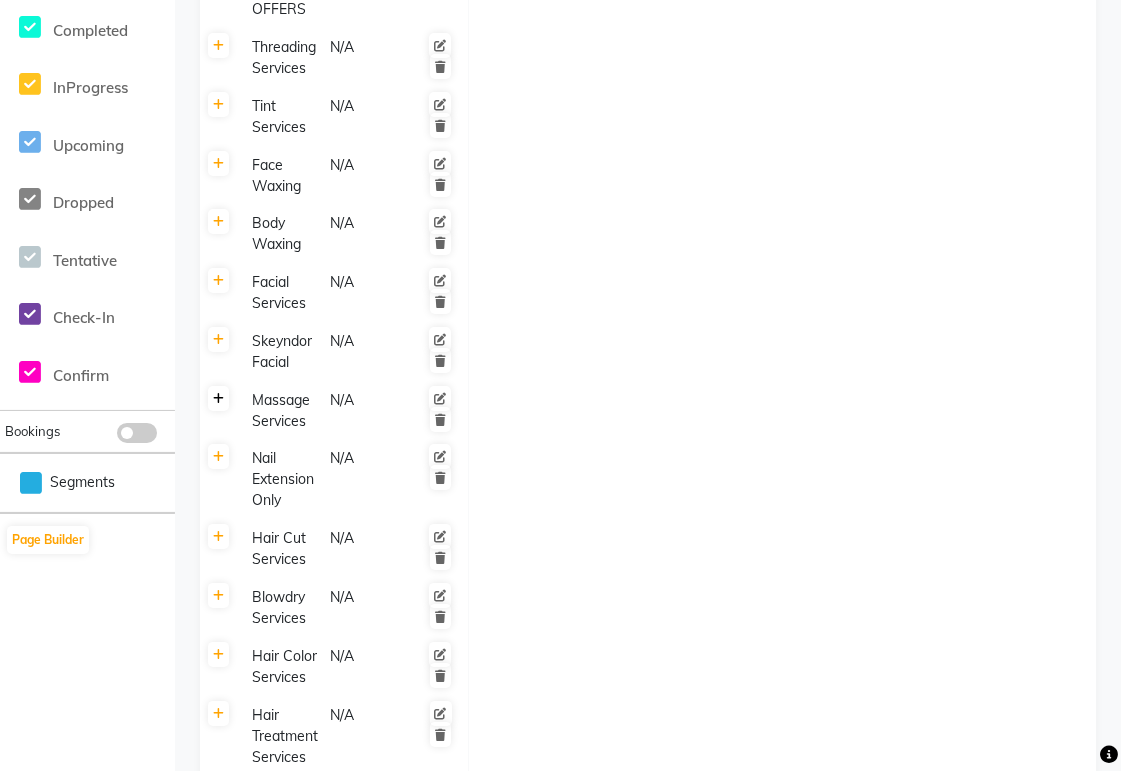 click 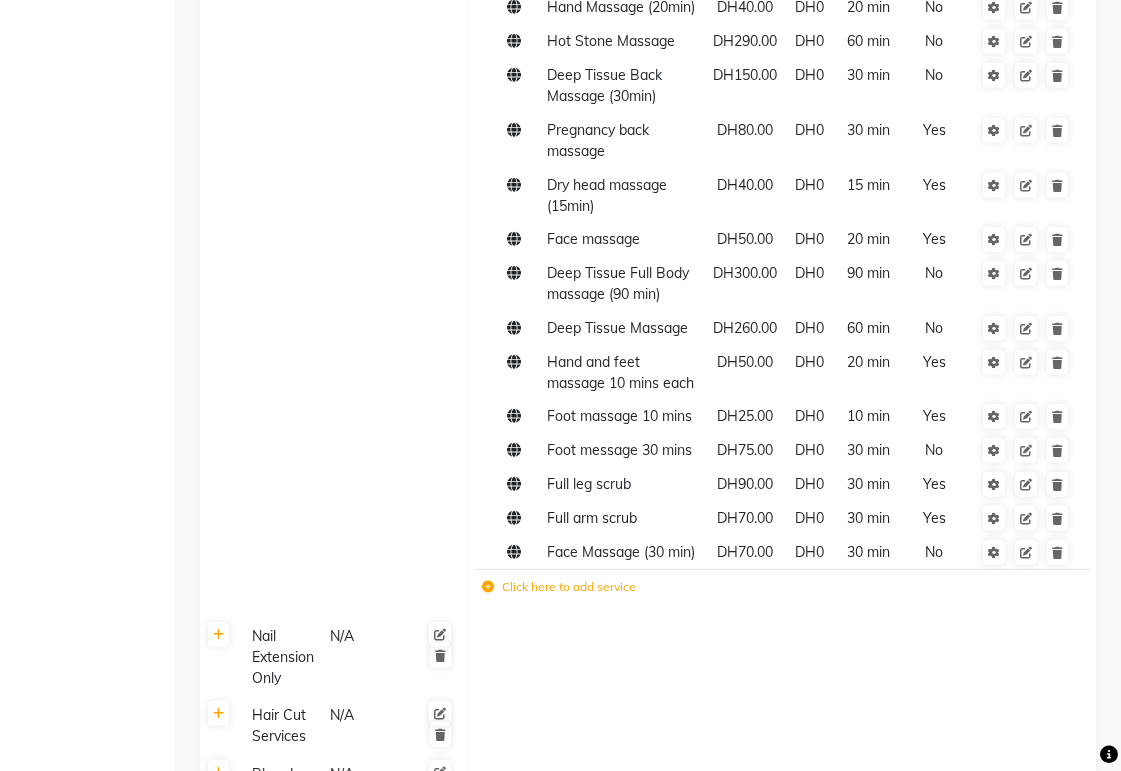 scroll, scrollTop: 1444, scrollLeft: 0, axis: vertical 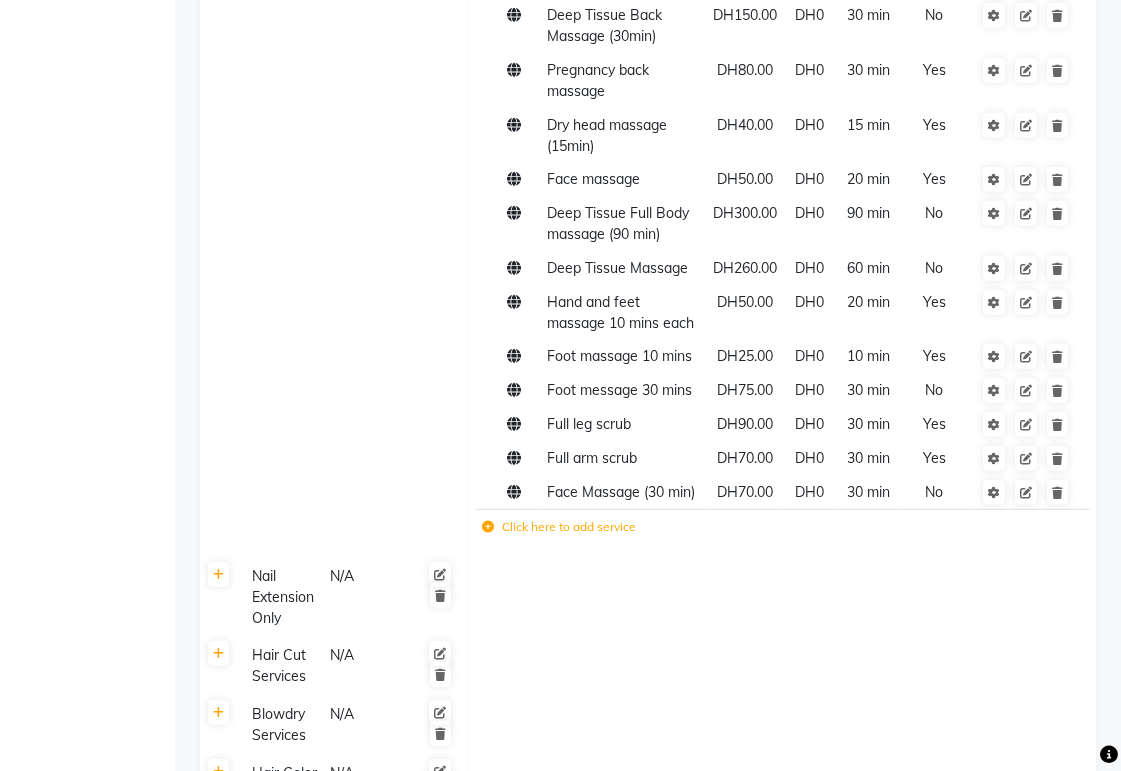 click on "Click here to add service" 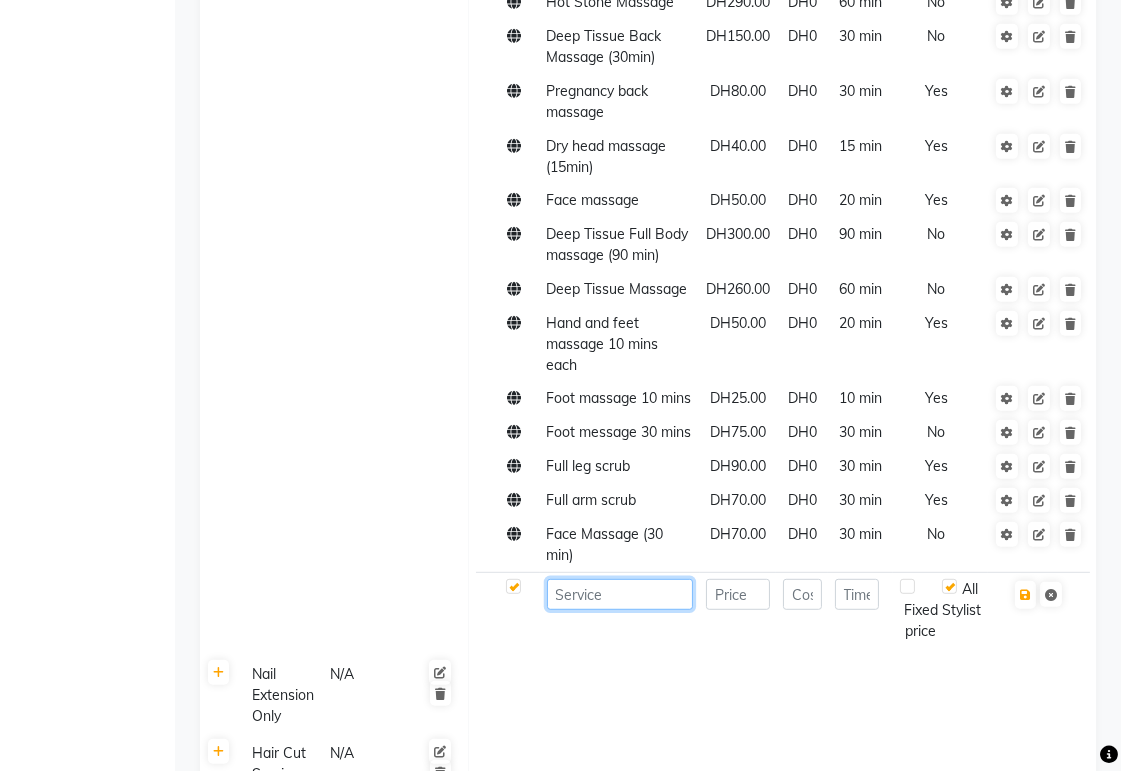 click 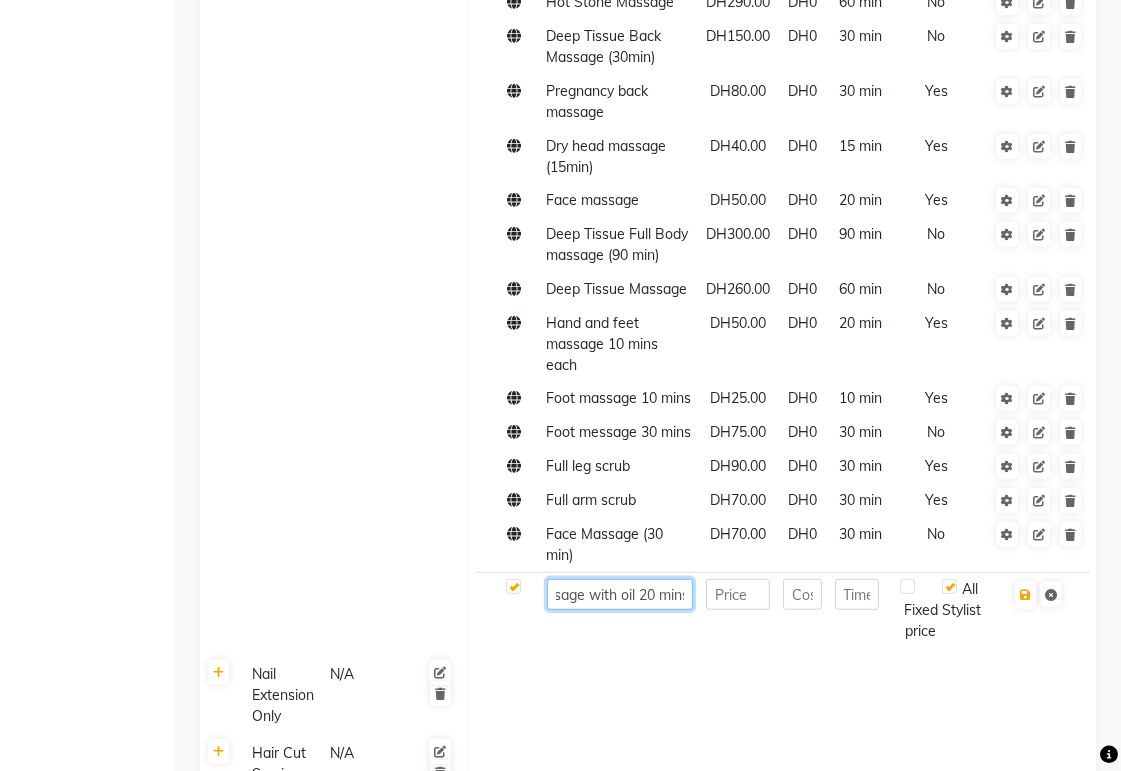 scroll, scrollTop: 0, scrollLeft: 74, axis: horizontal 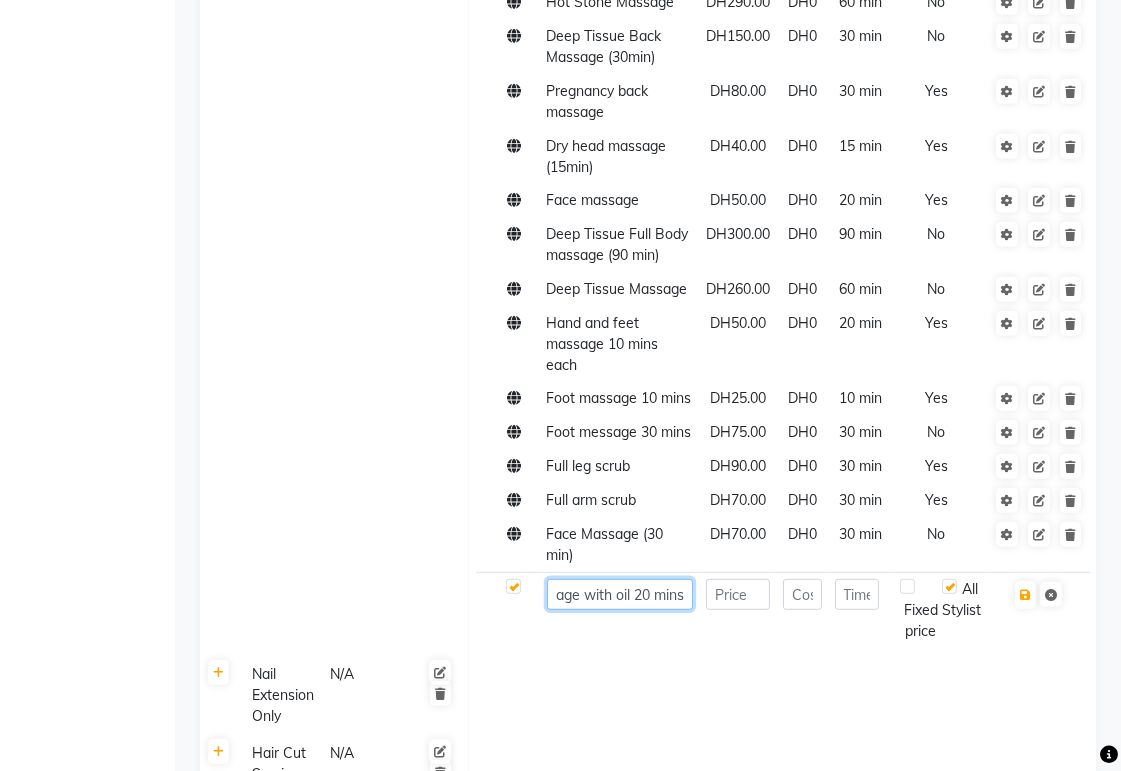 type on "Head massage with oil 20 mins" 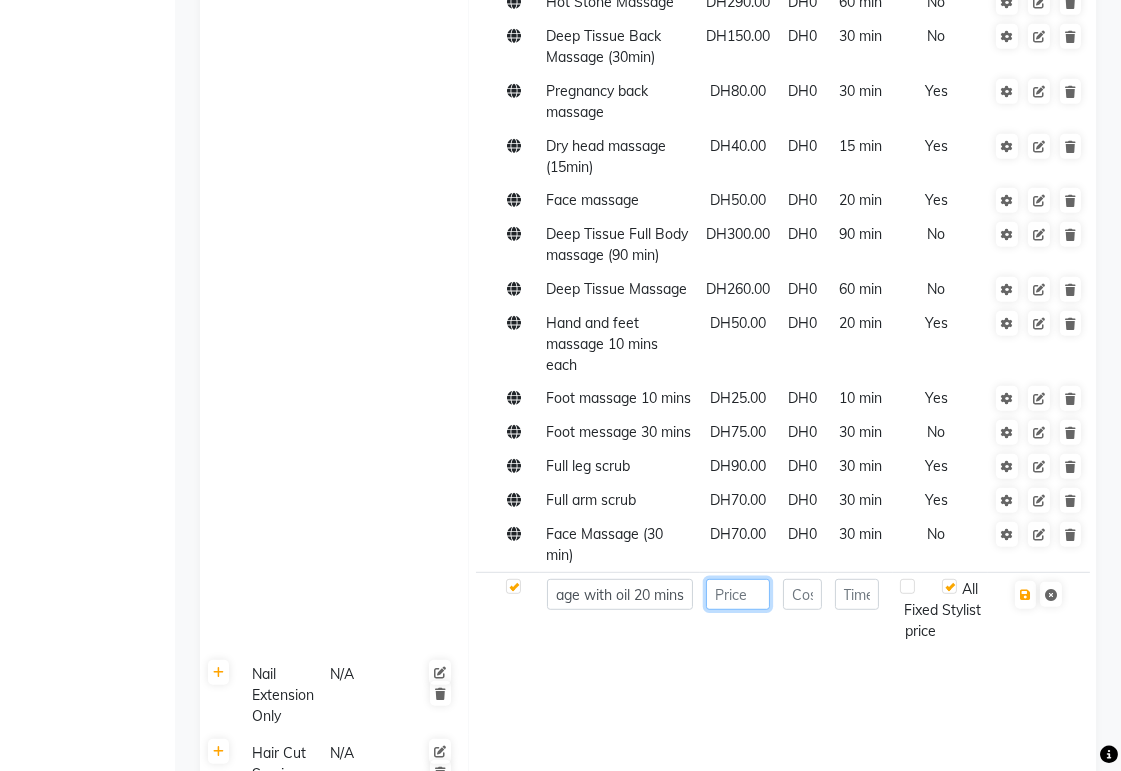 click 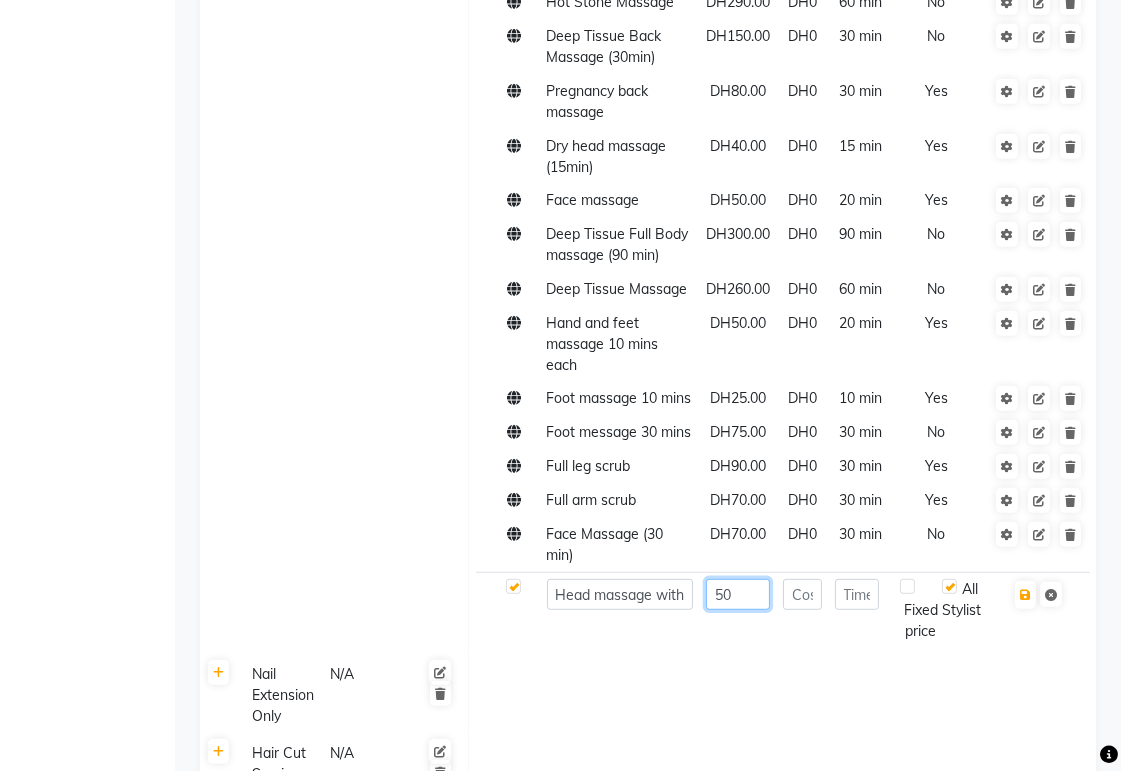 type on "50" 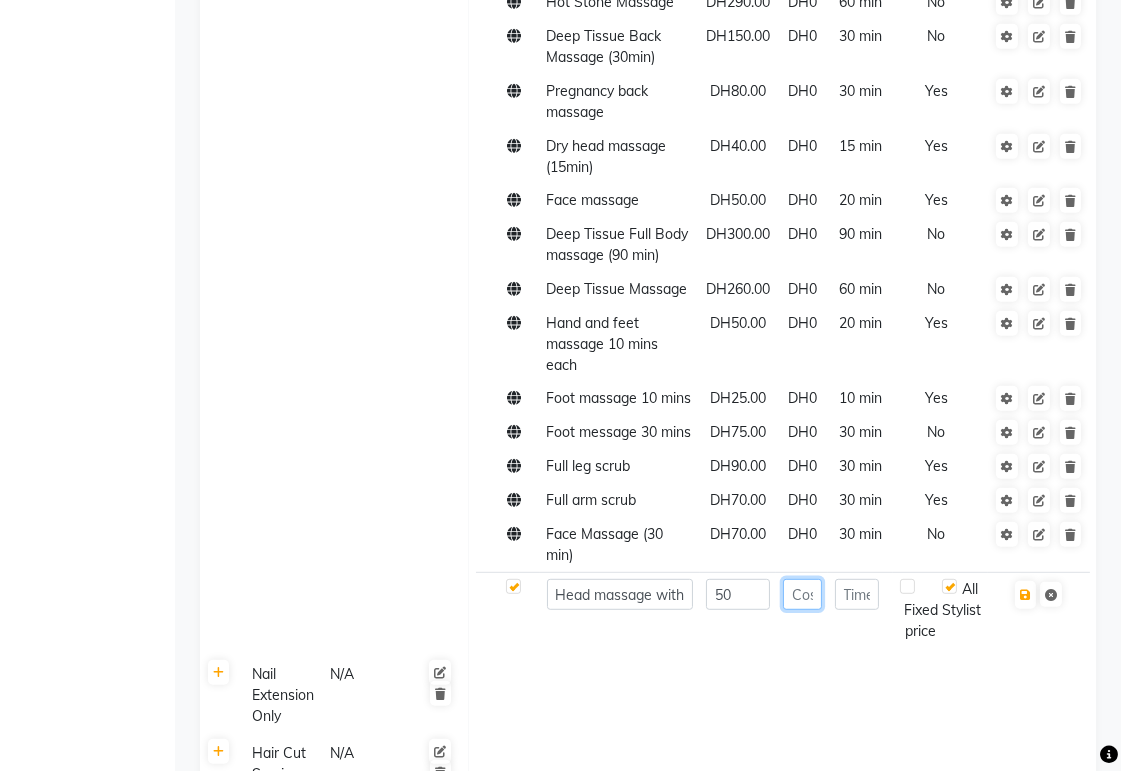 click 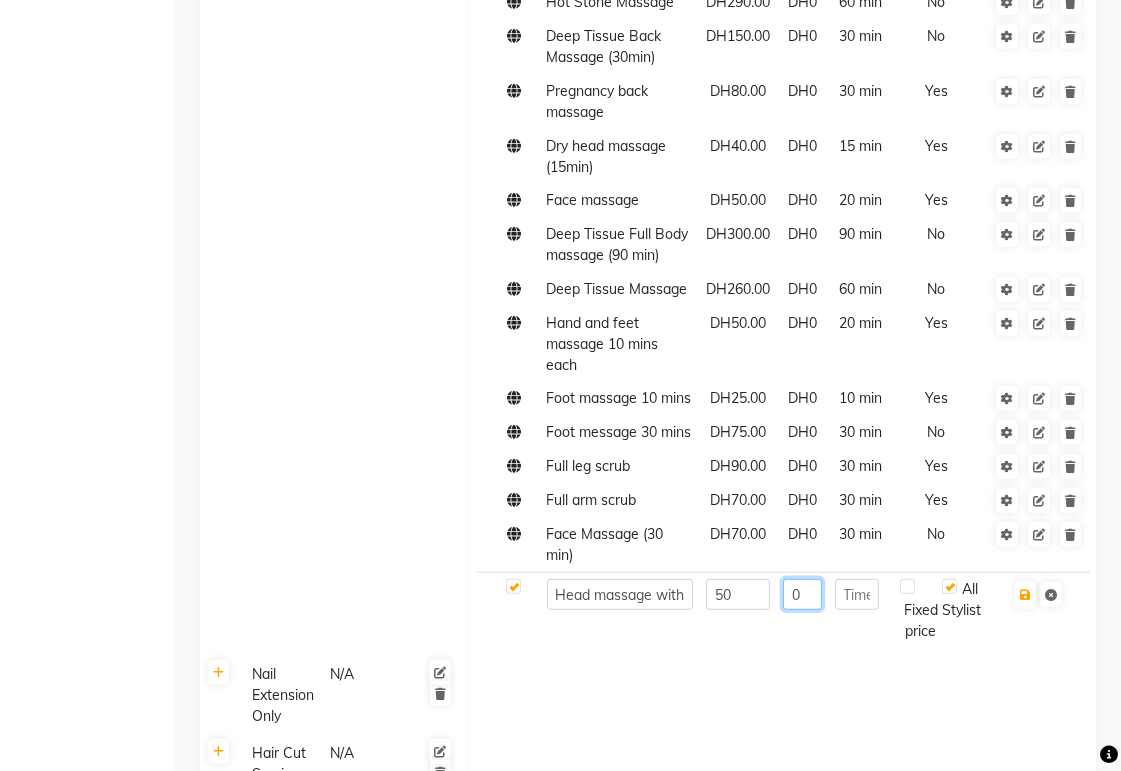 type on "0" 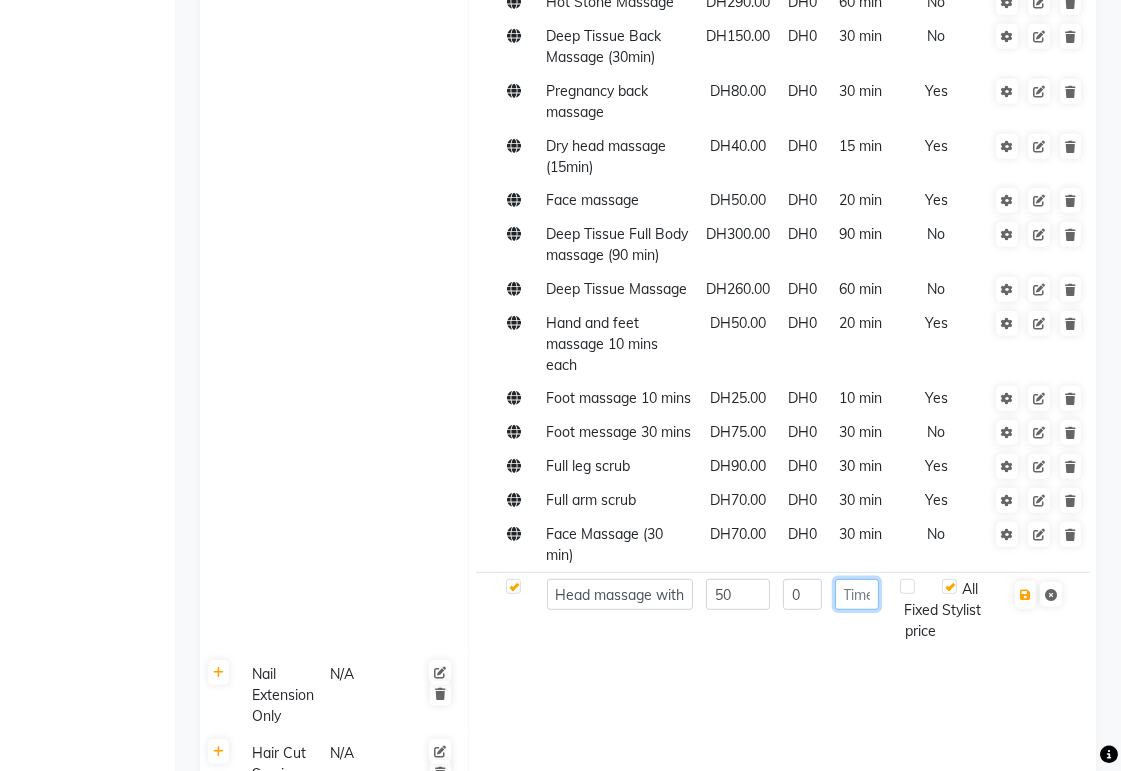 click 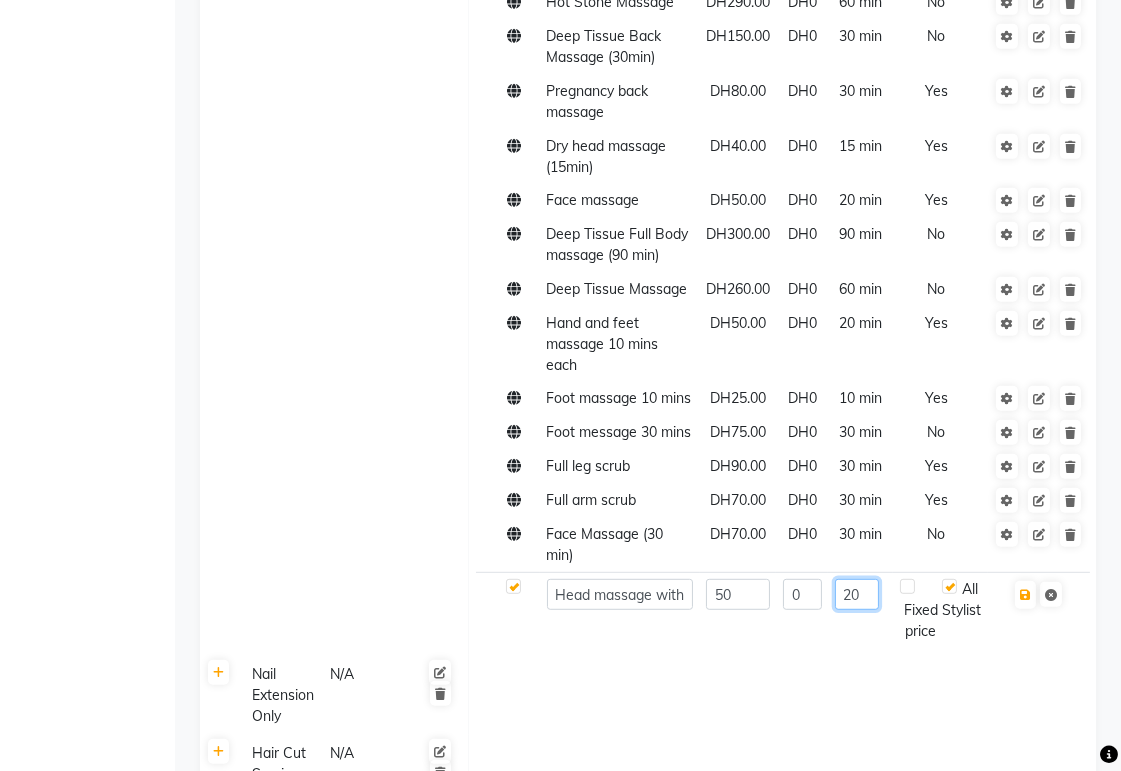 type on "20" 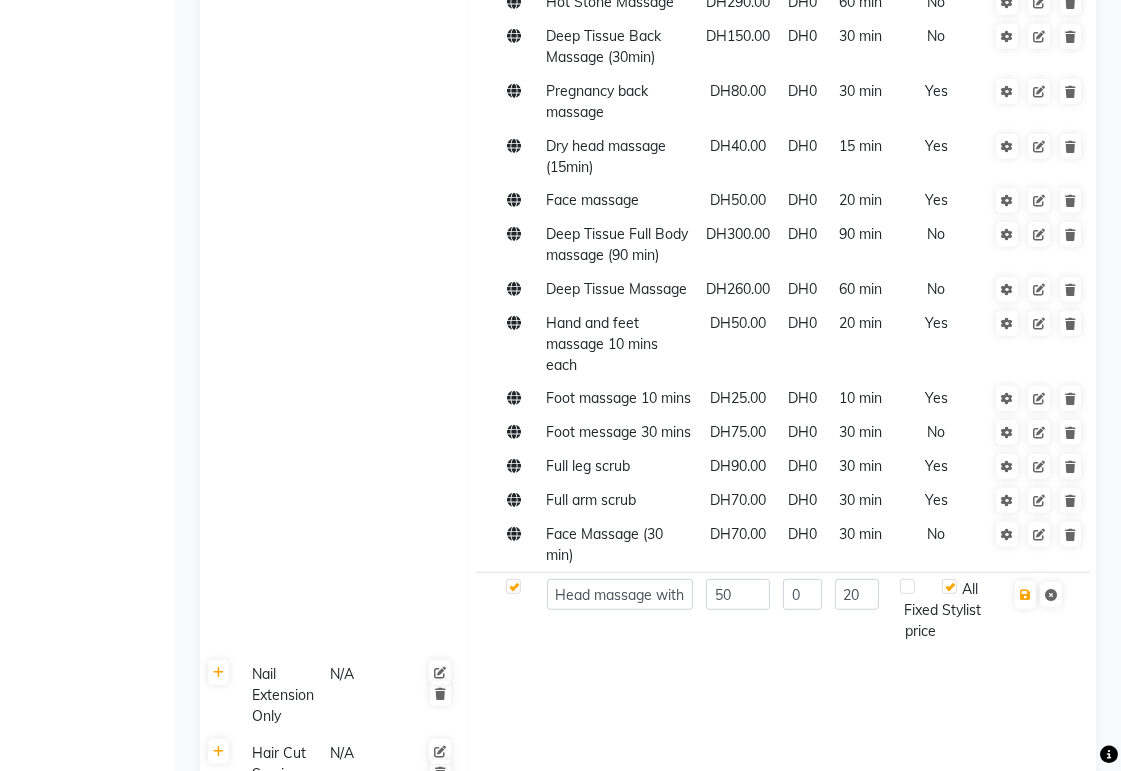 click 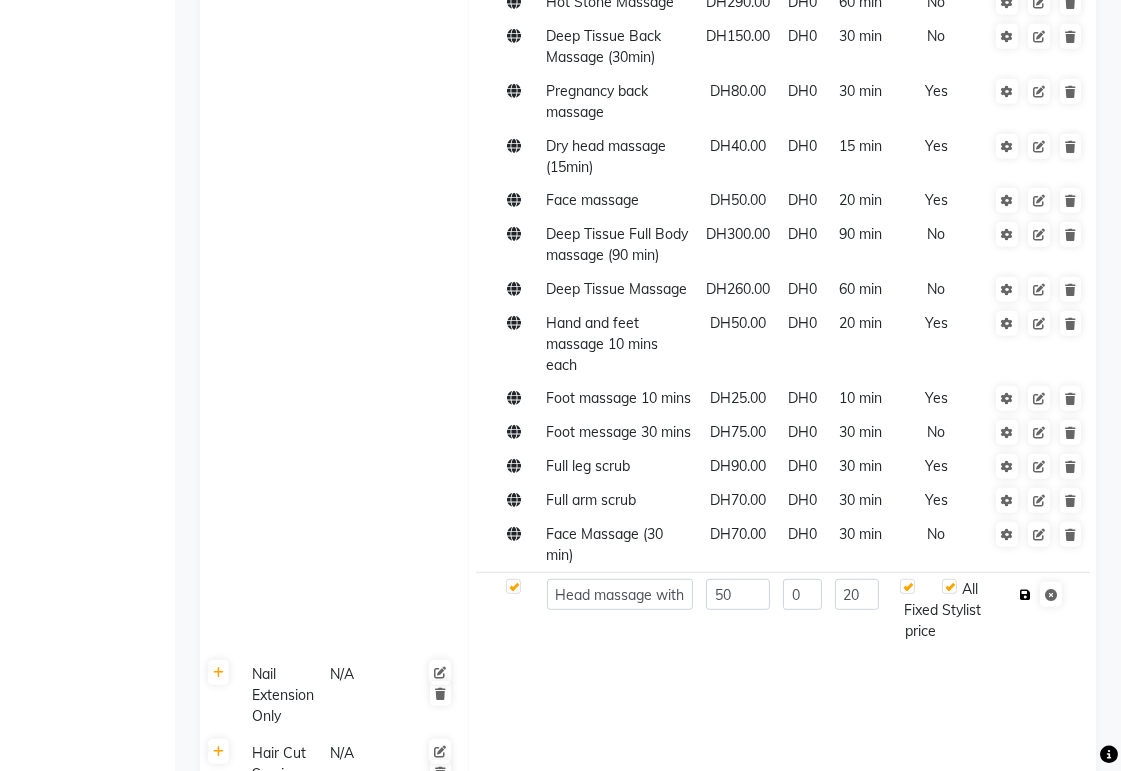 click at bounding box center (1025, 595) 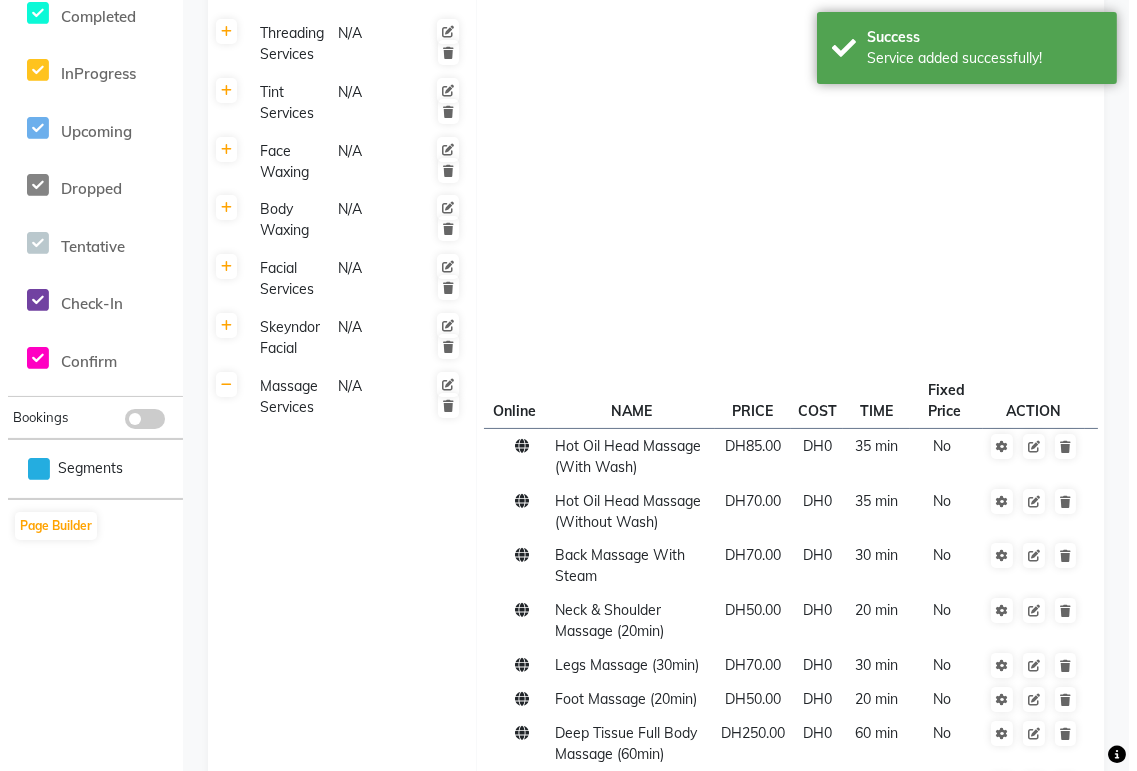 scroll, scrollTop: 0, scrollLeft: 0, axis: both 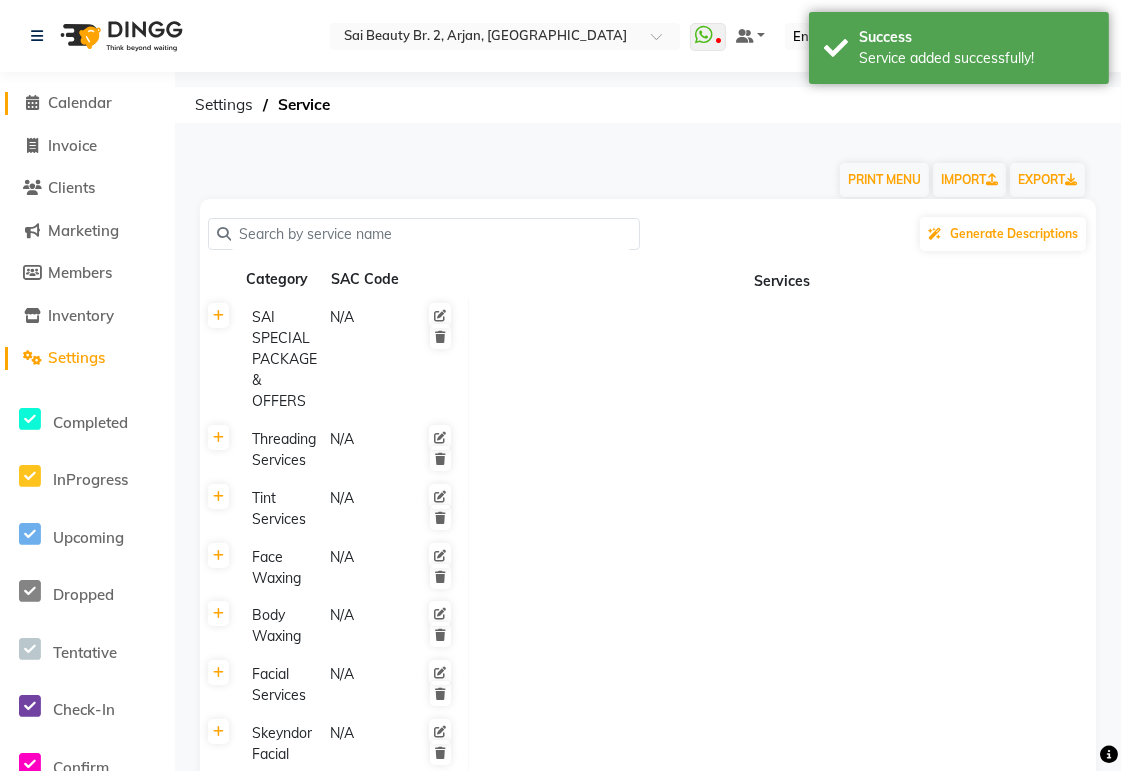 click on "Calendar" 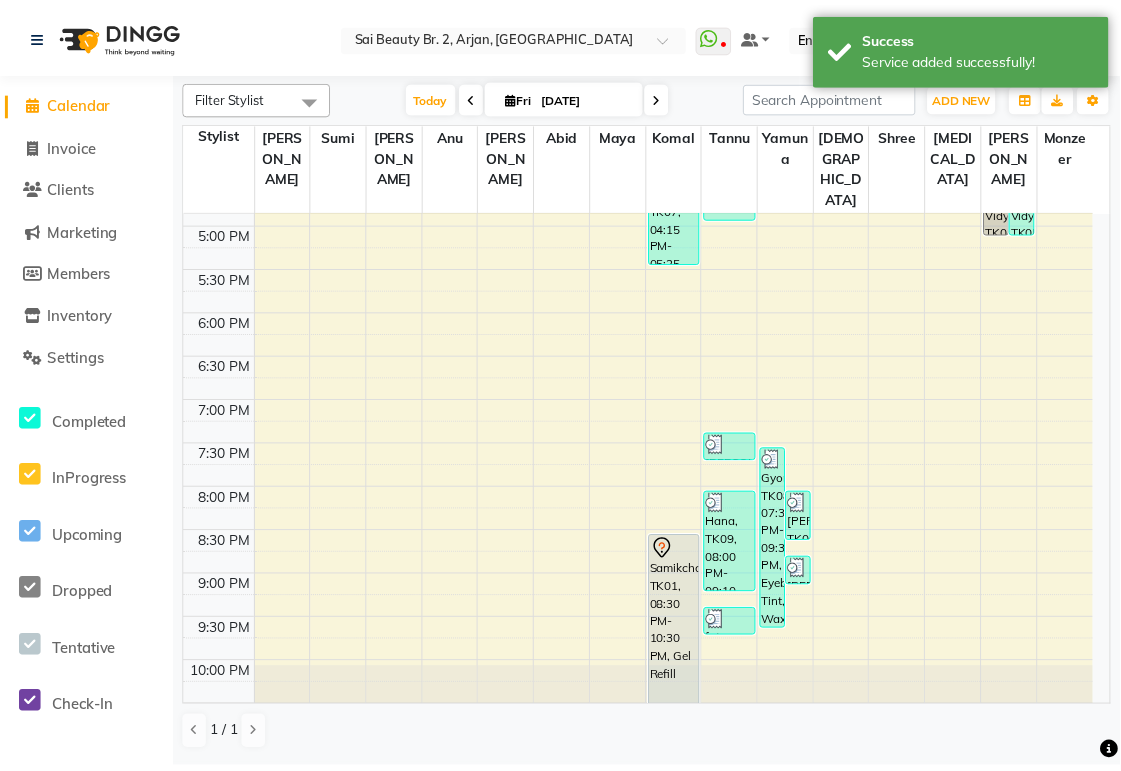 scroll, scrollTop: 698, scrollLeft: 0, axis: vertical 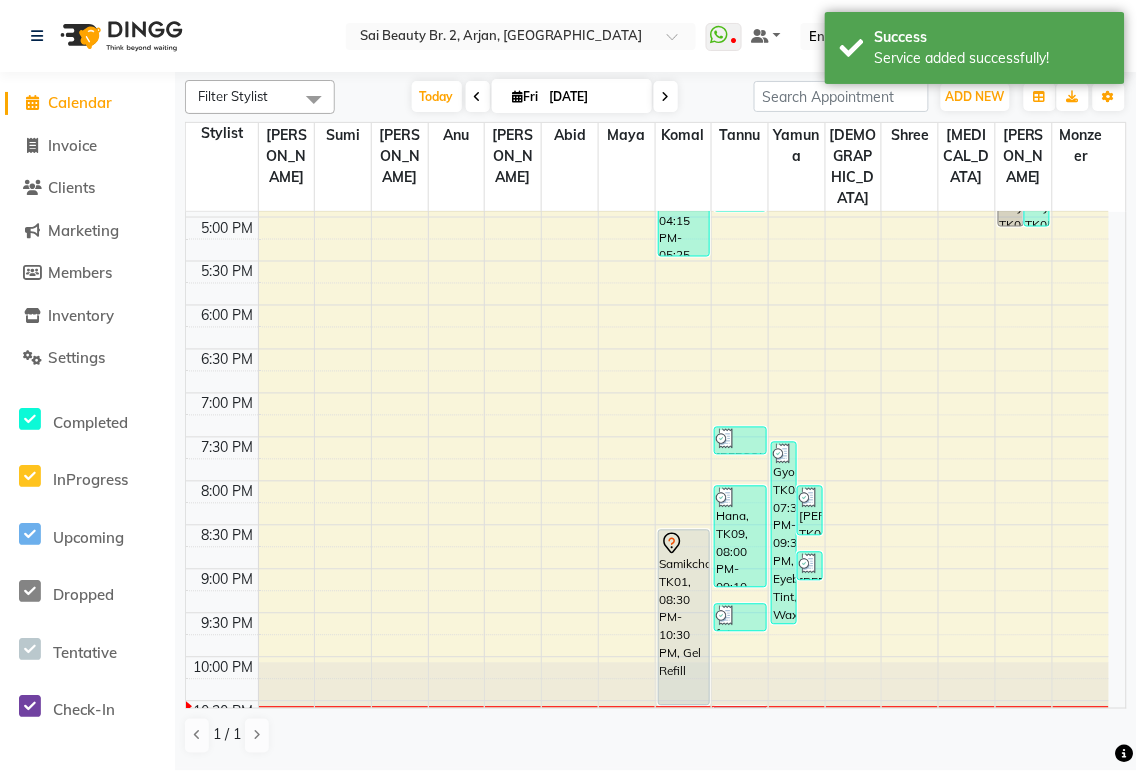 click on "Samikcha, TK01, 08:30 PM-10:30 PM, Gel Refill" at bounding box center (684, 618) 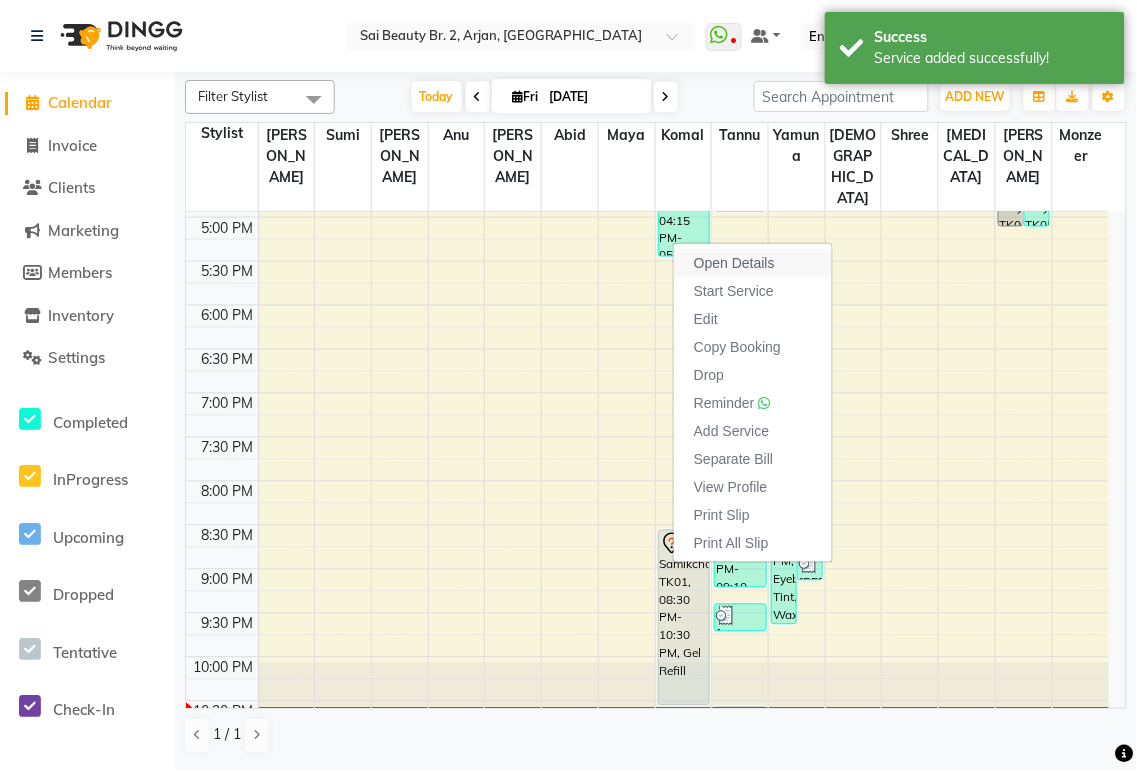 click on "Open Details" at bounding box center [734, 263] 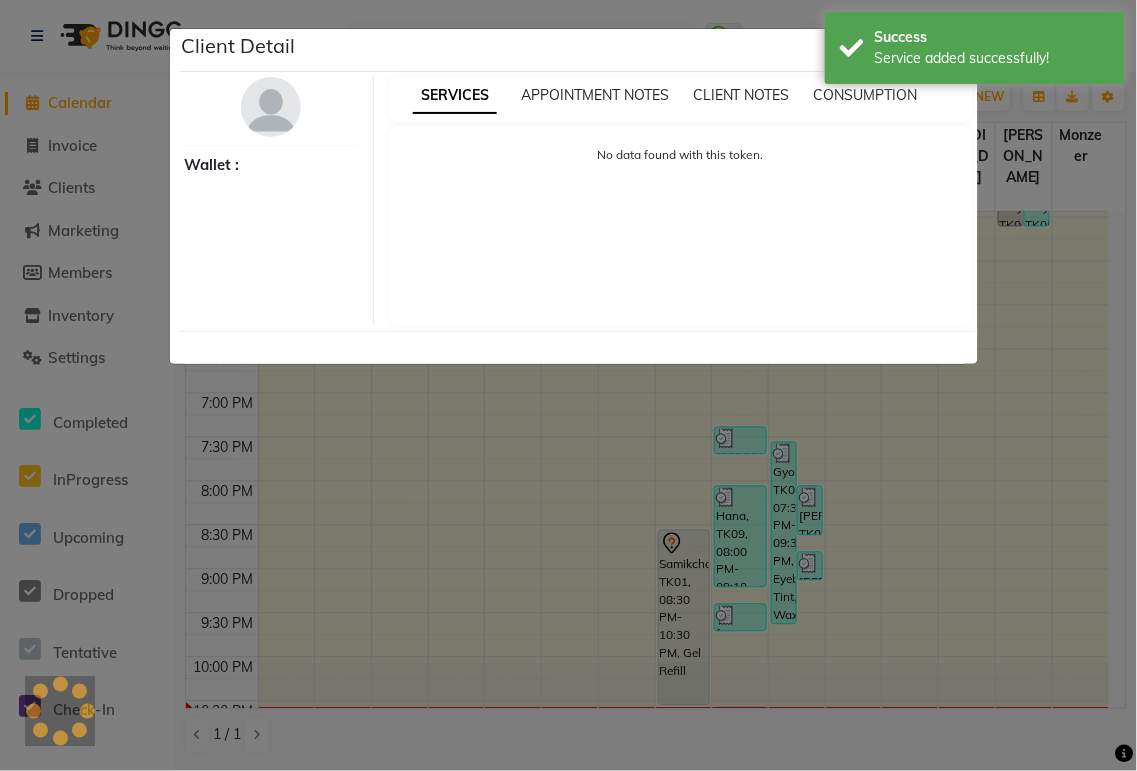 select on "7" 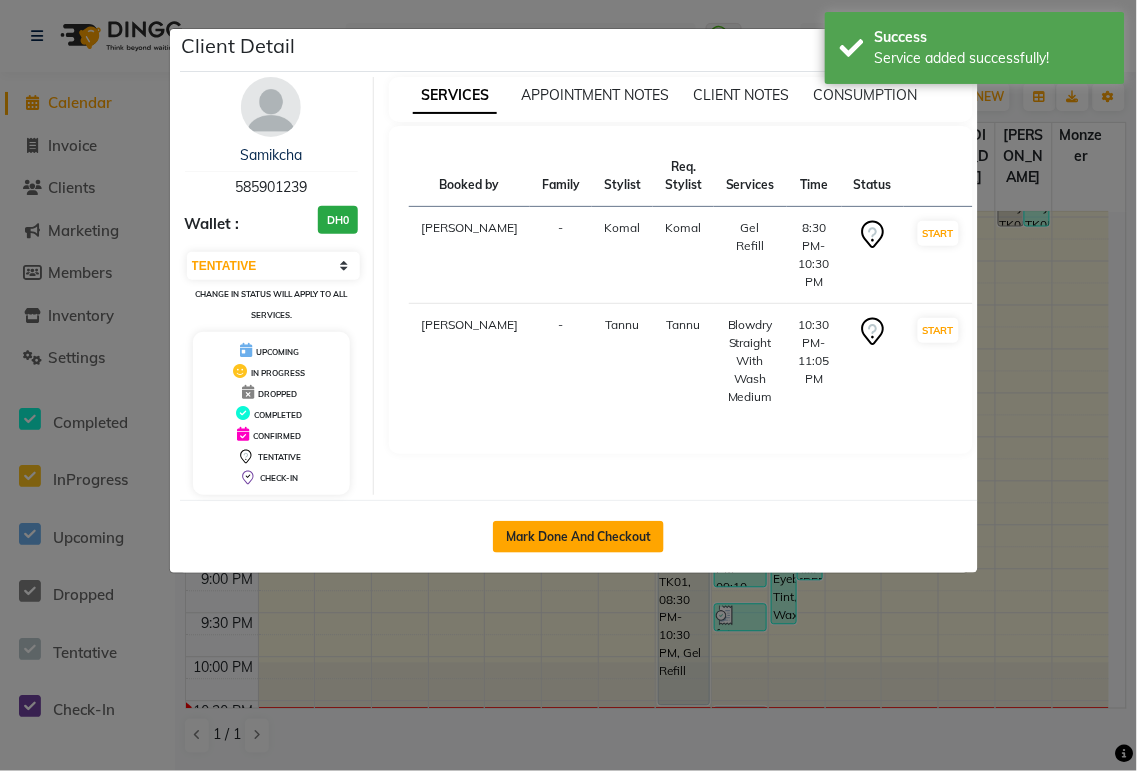 click on "Mark Done And Checkout" 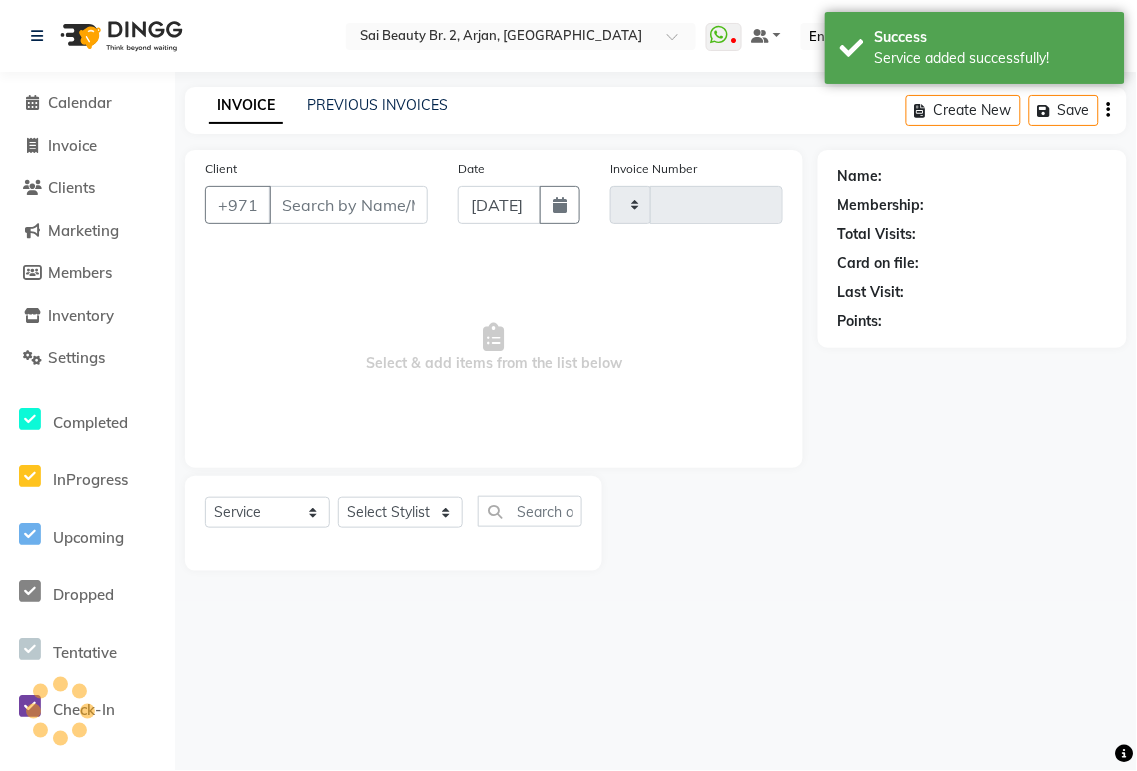 type on "1281" 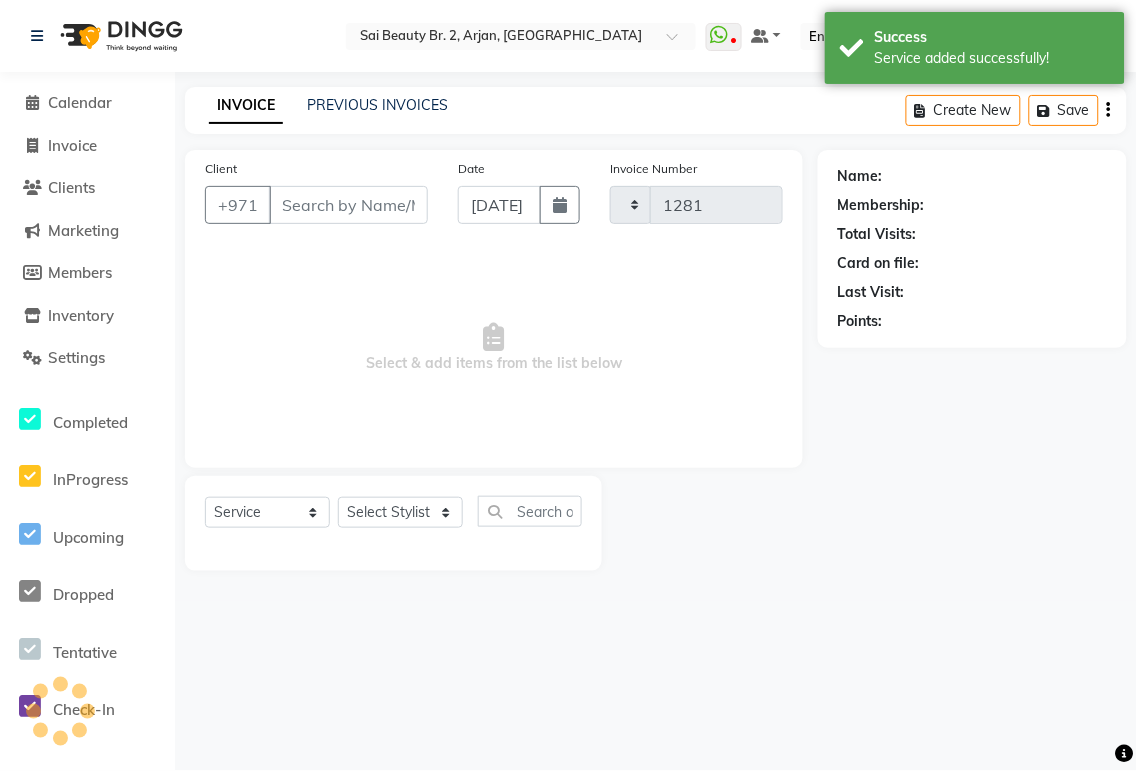 select on "6956" 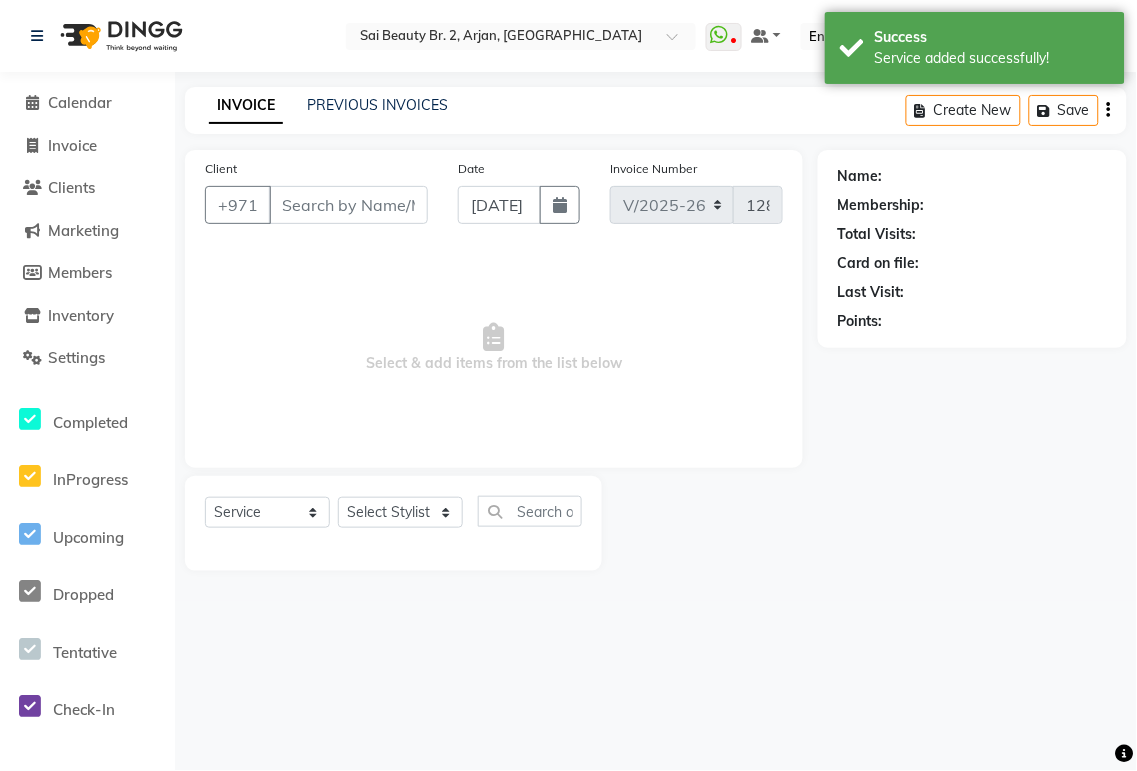 type on "585901239" 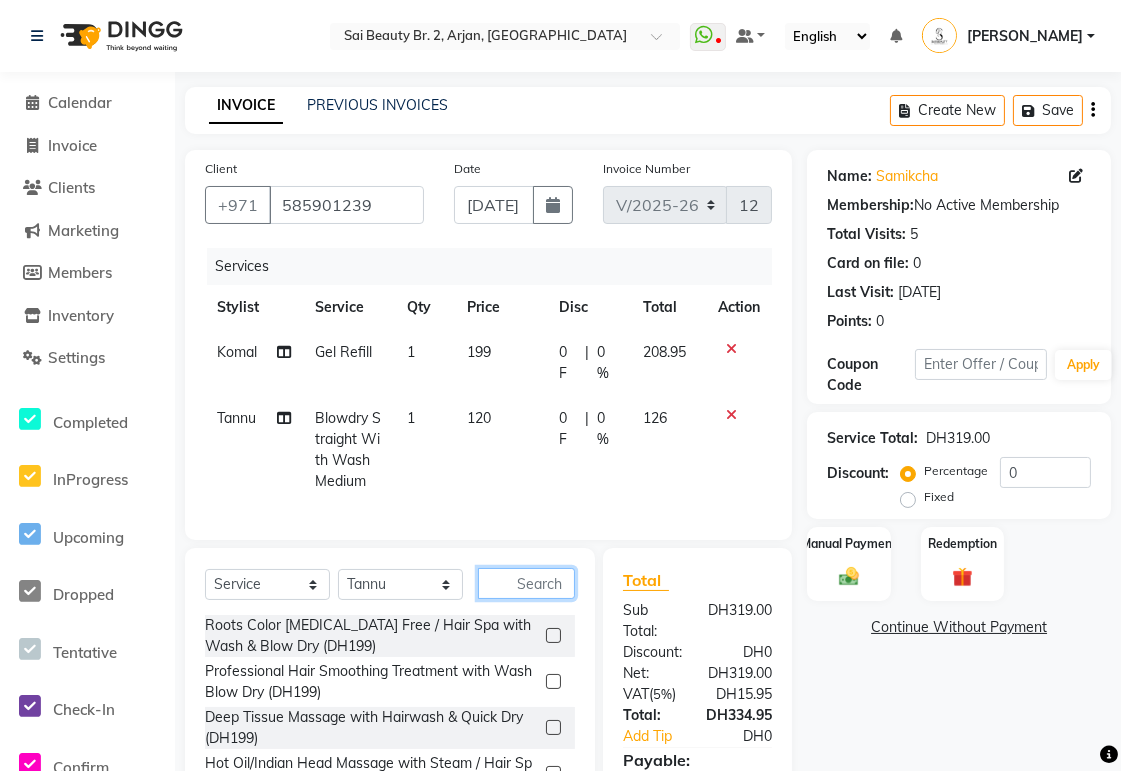 click 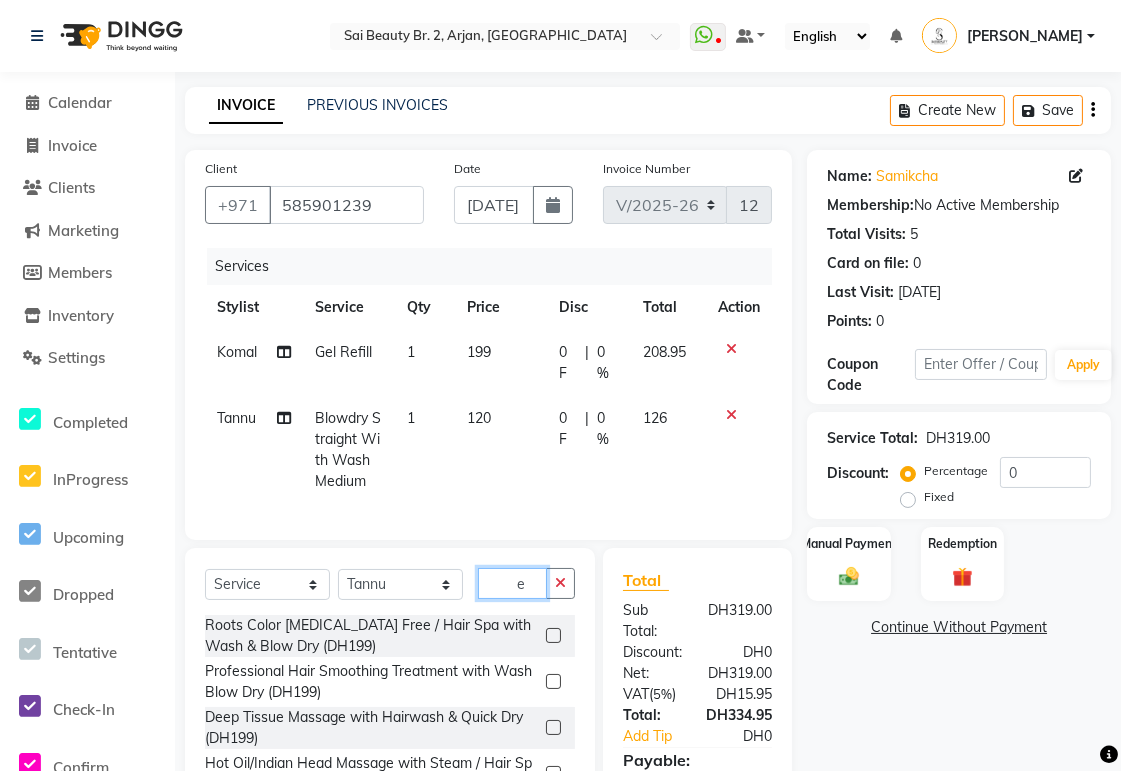 type on "e" 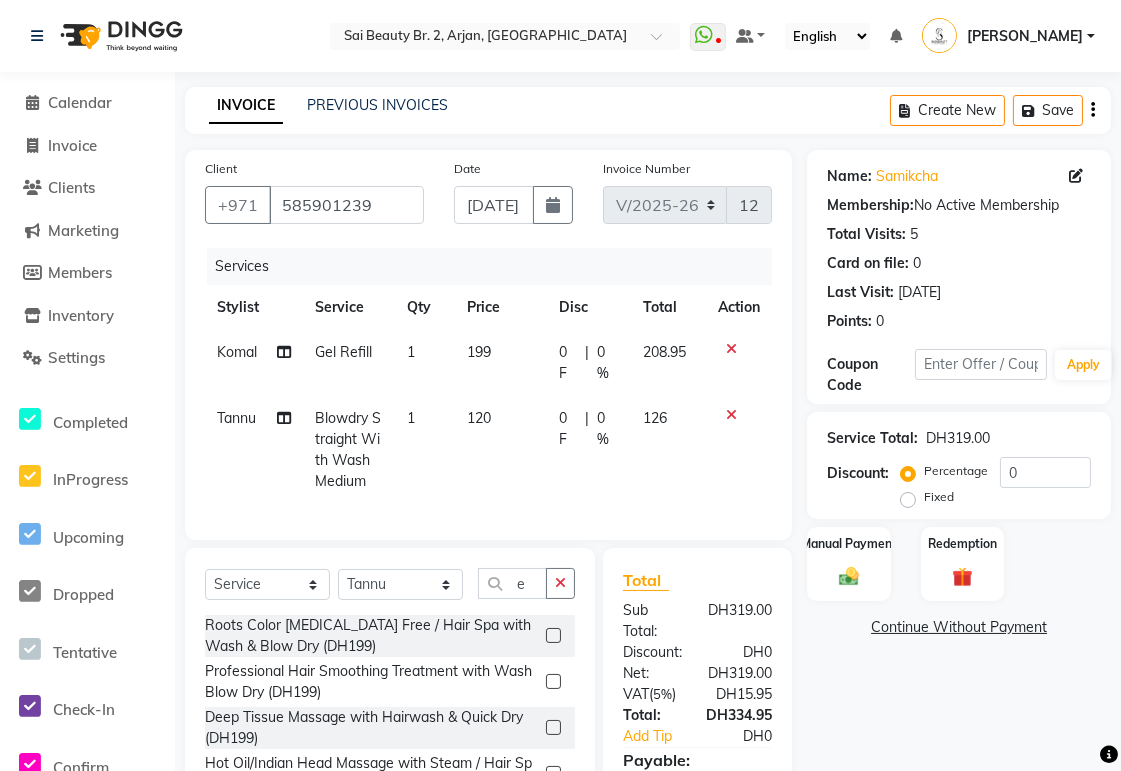click 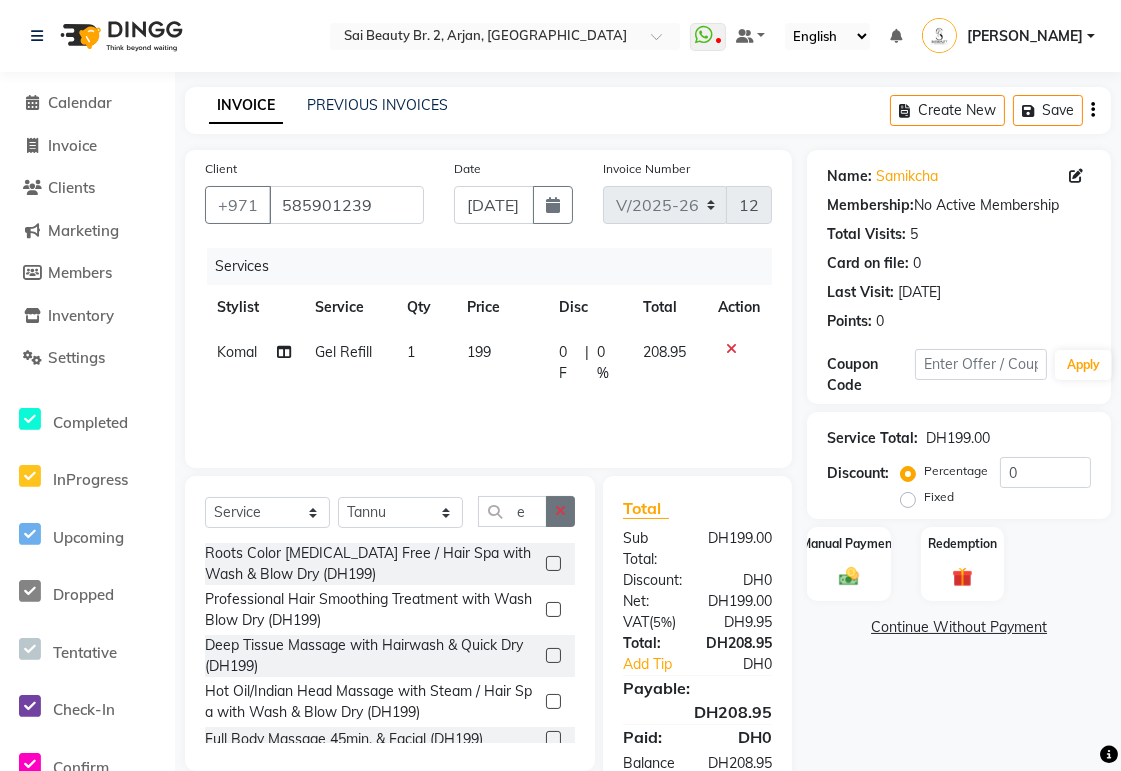 click 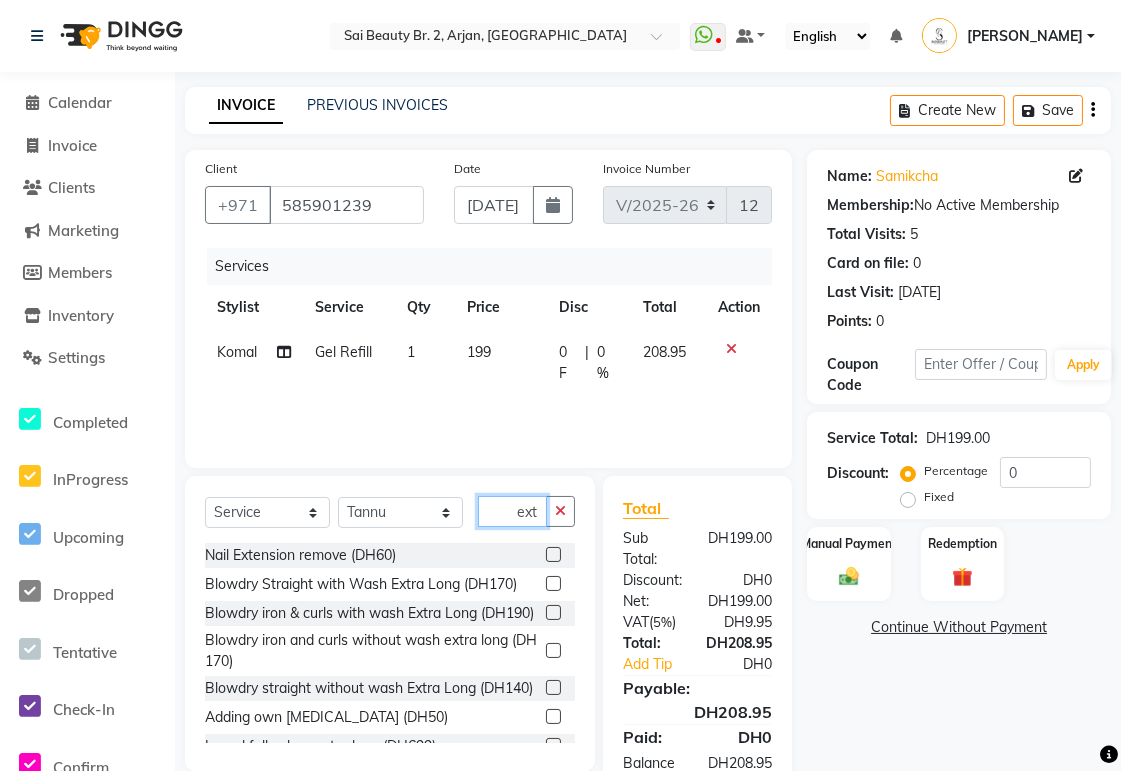 type on "ext" 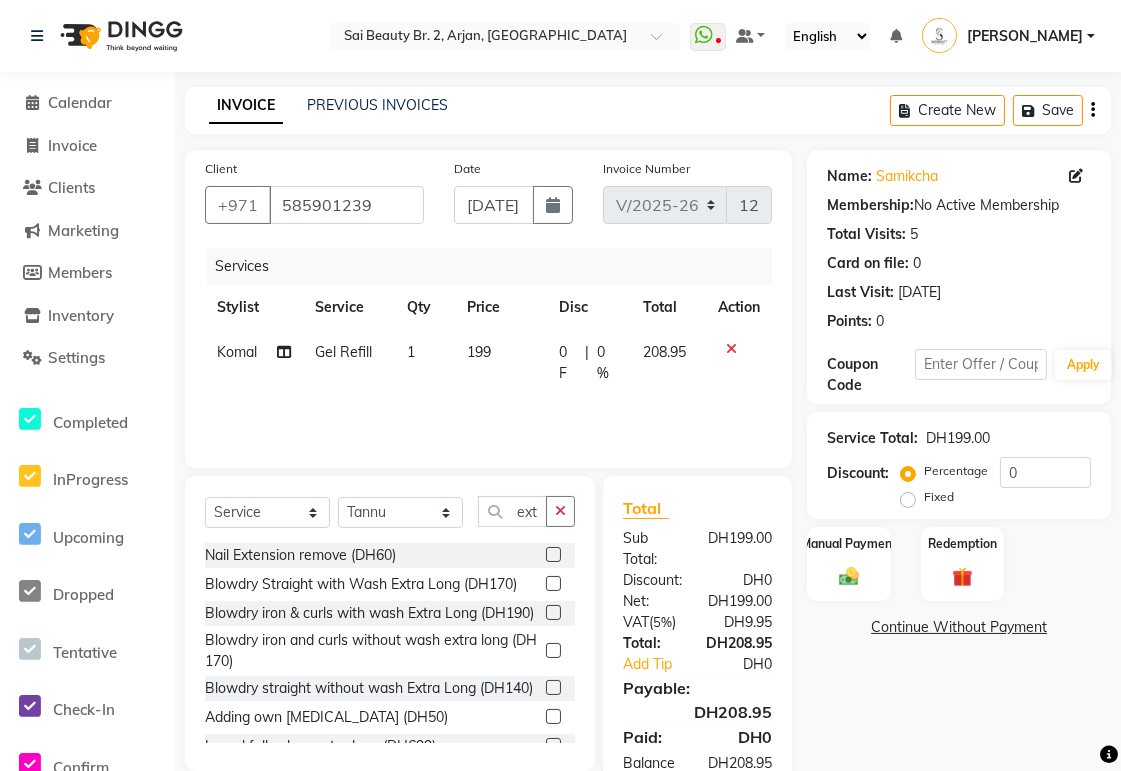 click 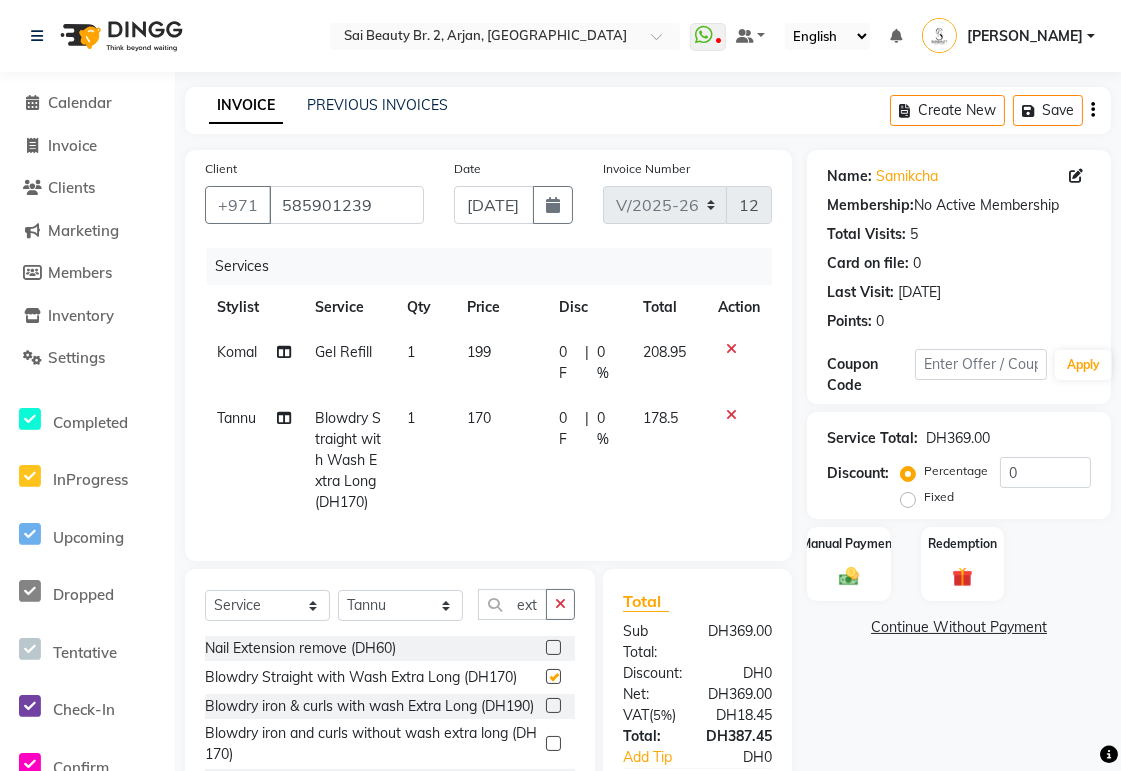 checkbox on "false" 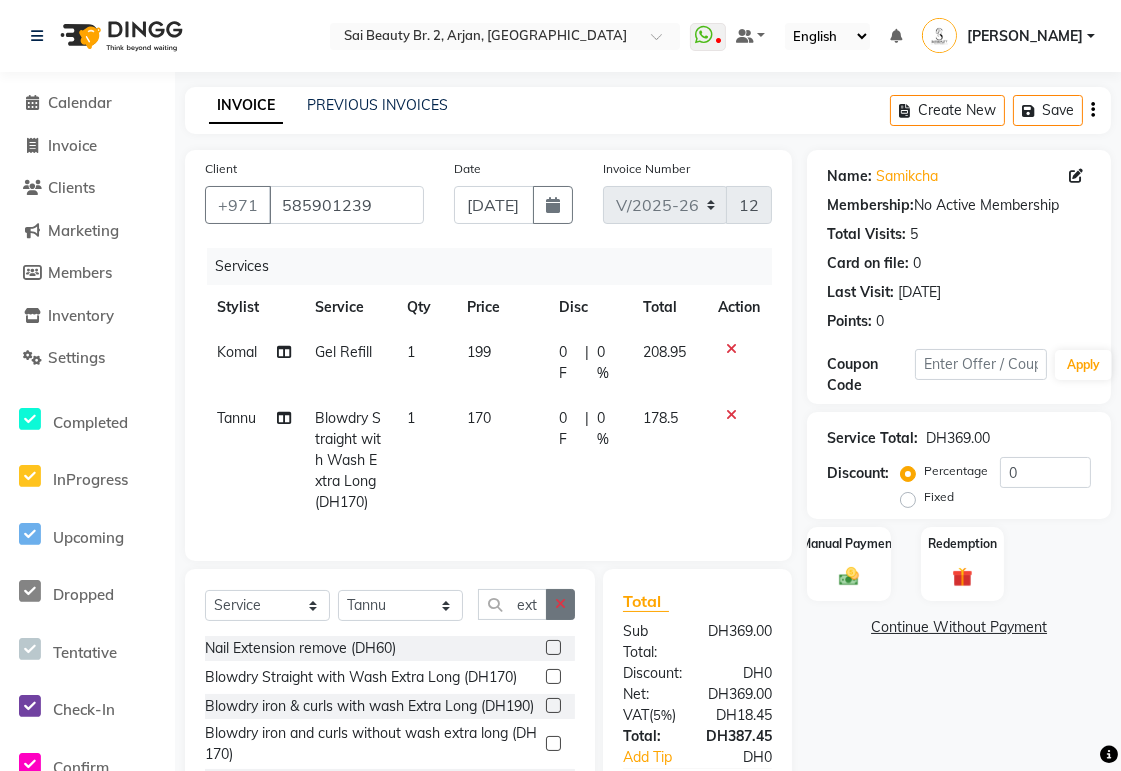click 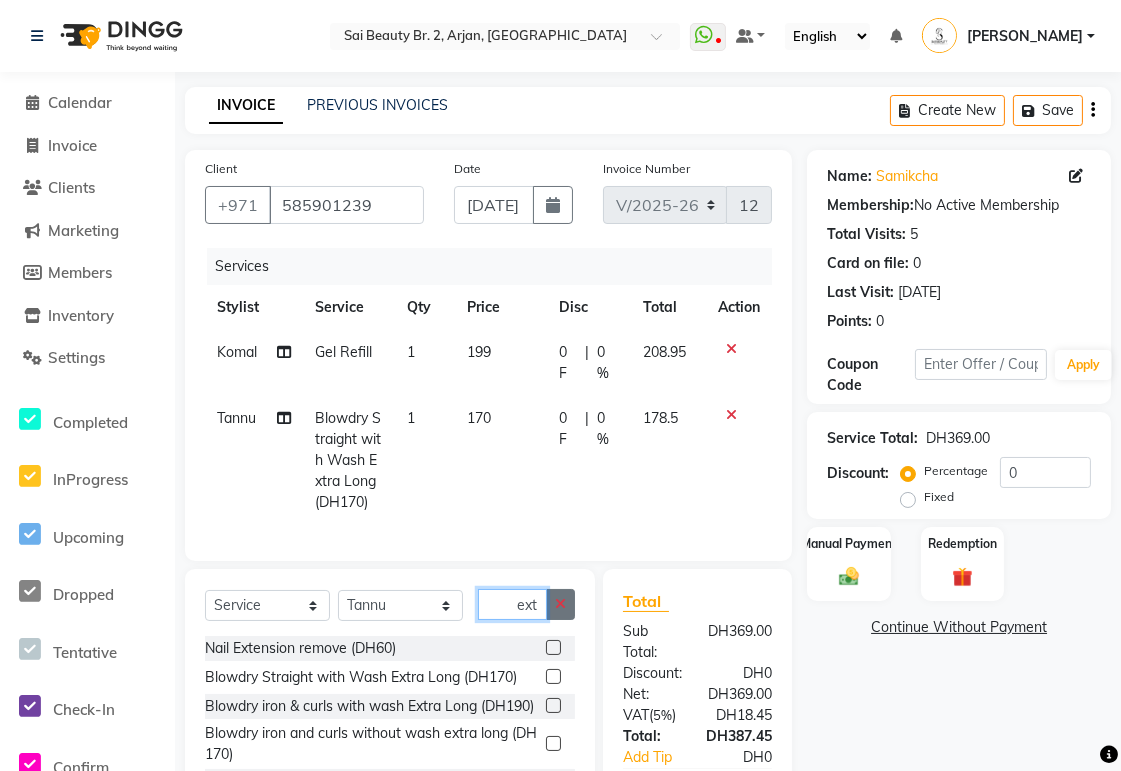 type 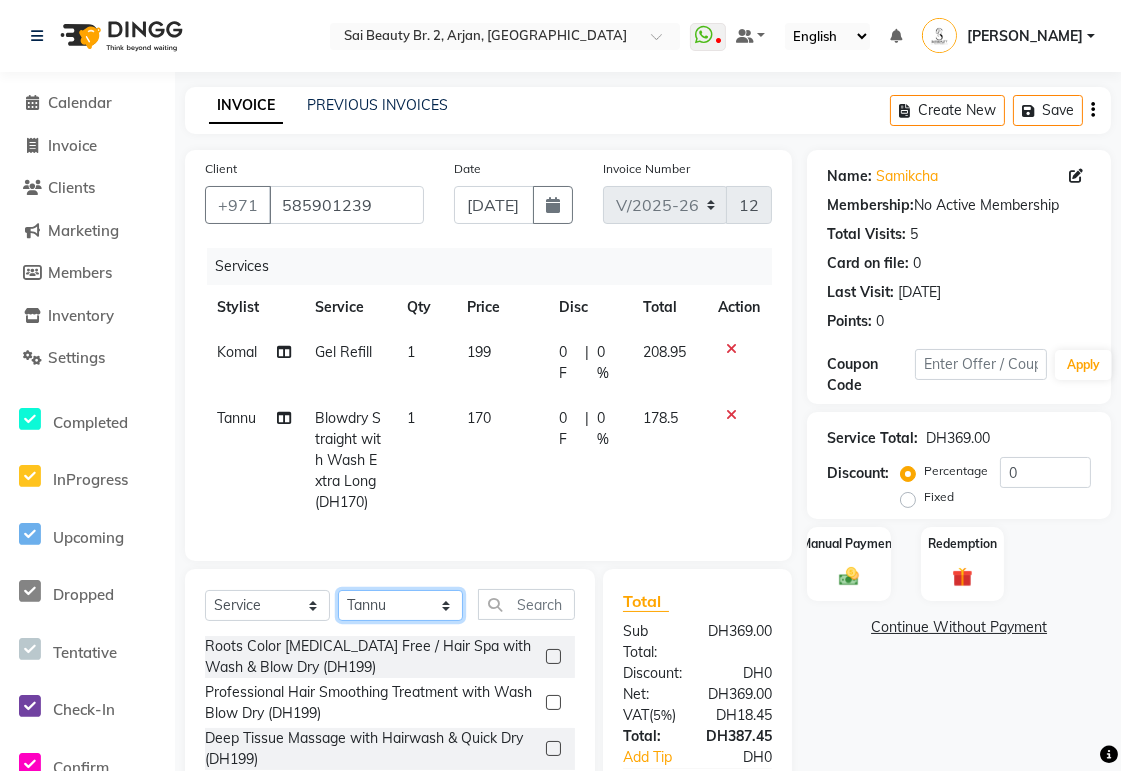 click on "Select Stylist [PERSON_NAME][MEDICAL_DATA] [PERSON_NAME] [PERSON_NAME] [PERSON_NAME] [PERSON_NAME] Gita [PERSON_NAME] monzeer Shree [PERSON_NAME] [PERSON_NAME]" 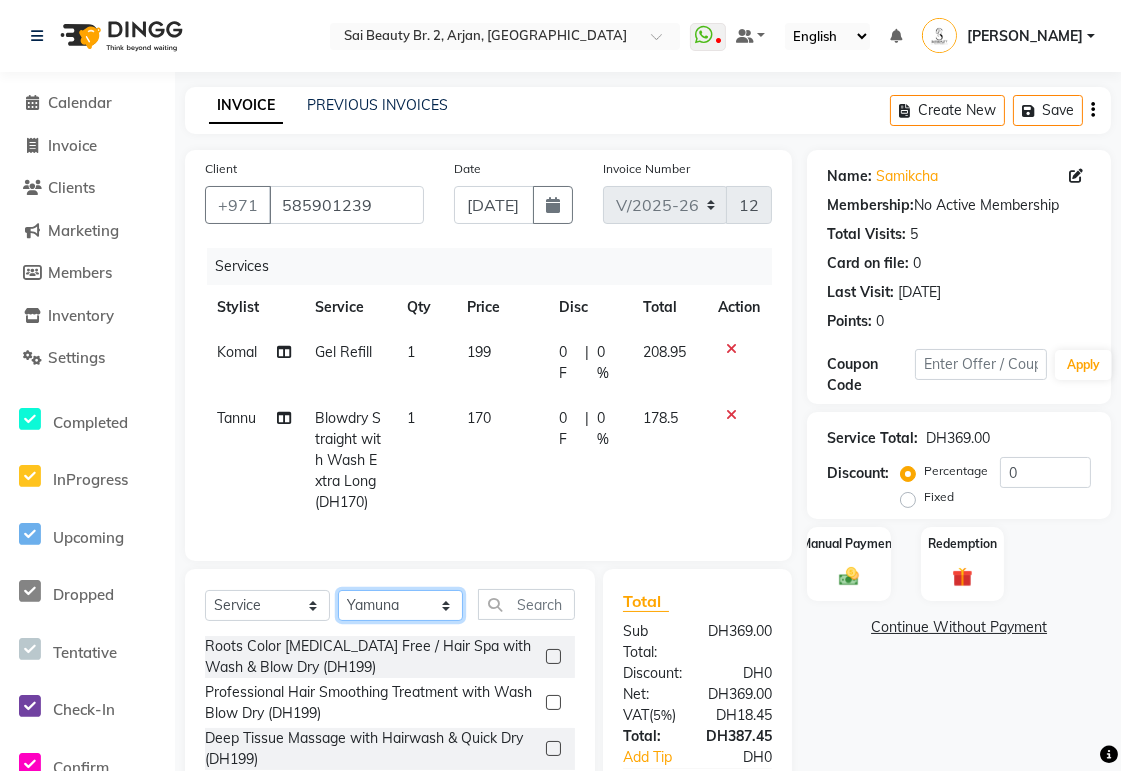click on "Select Stylist [PERSON_NAME][MEDICAL_DATA] [PERSON_NAME] [PERSON_NAME] [PERSON_NAME] [PERSON_NAME] Gita [PERSON_NAME] monzeer Shree [PERSON_NAME] [PERSON_NAME]" 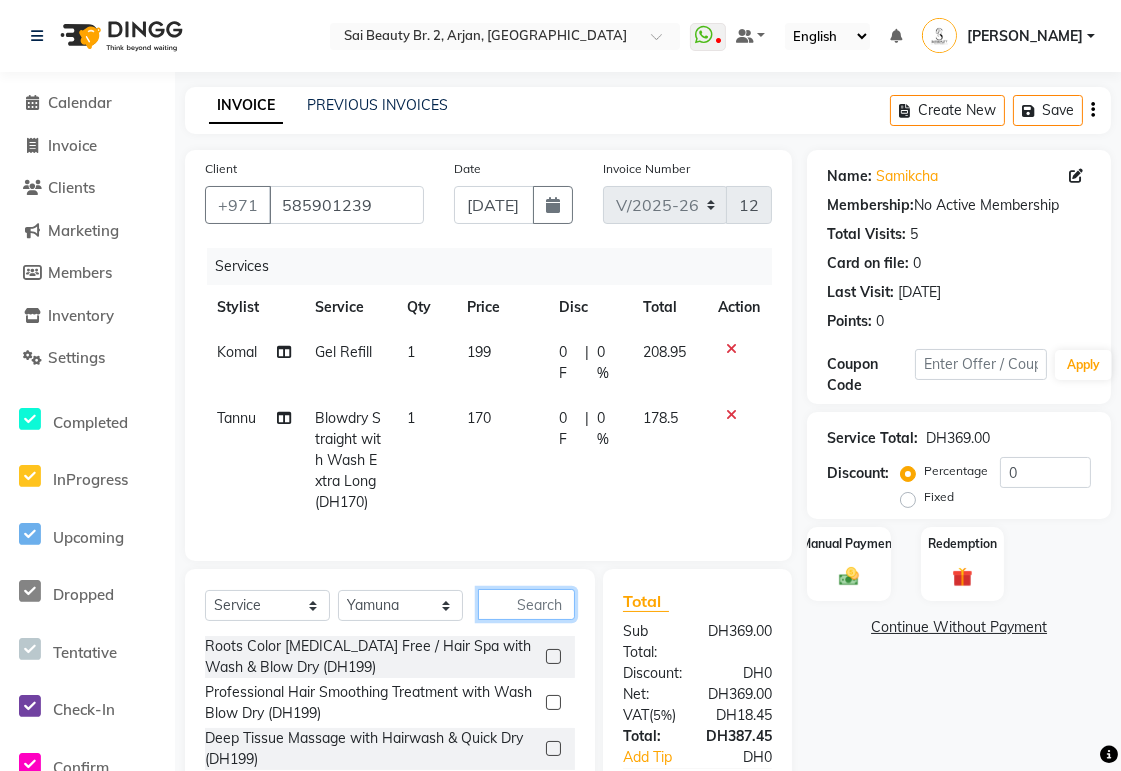 click 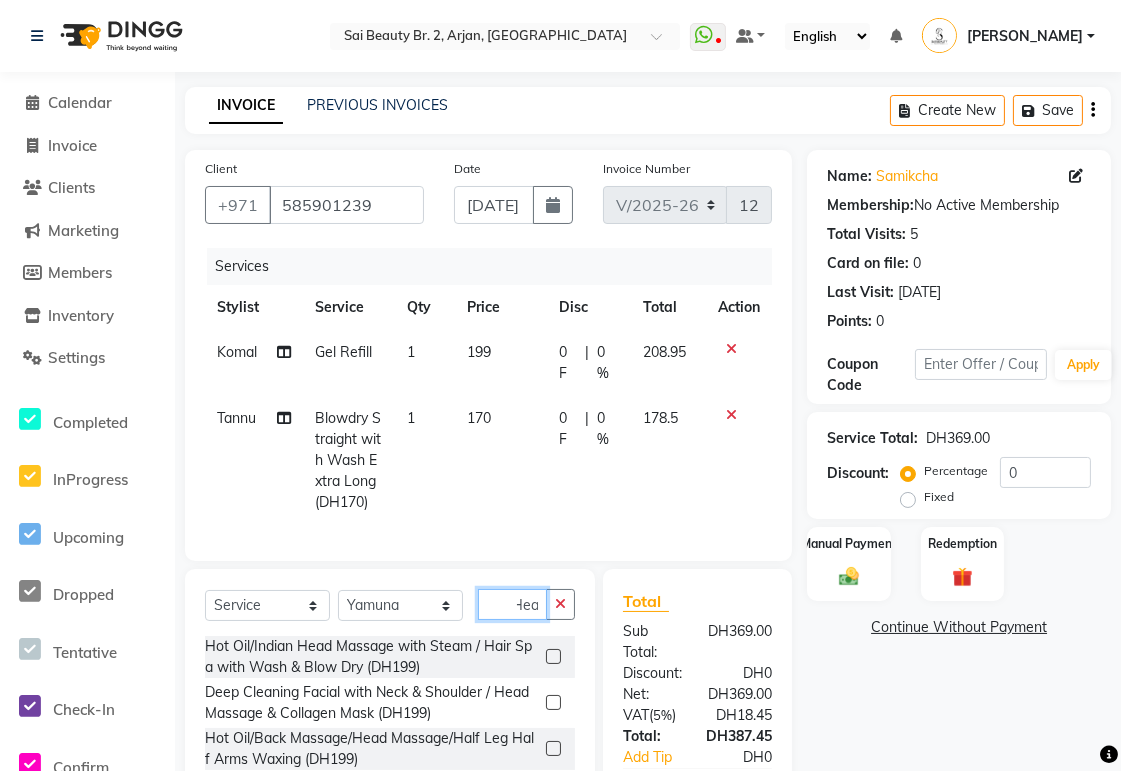 scroll, scrollTop: 0, scrollLeft: 14, axis: horizontal 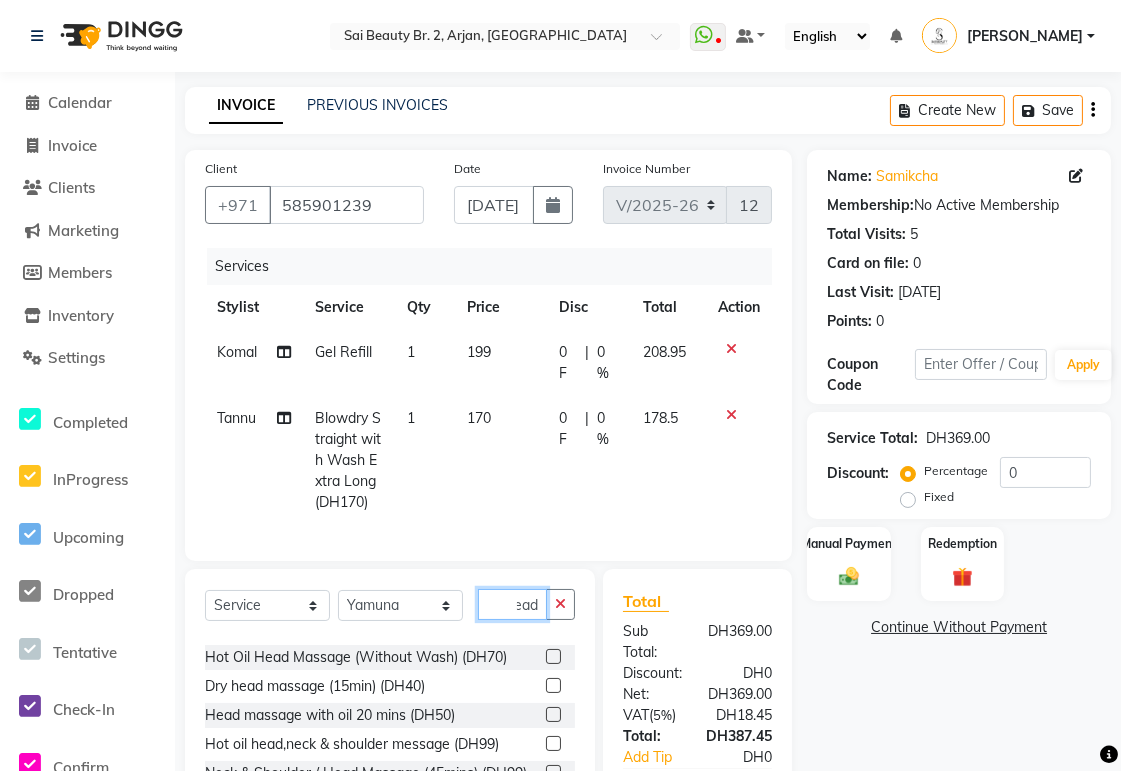 type on "Head" 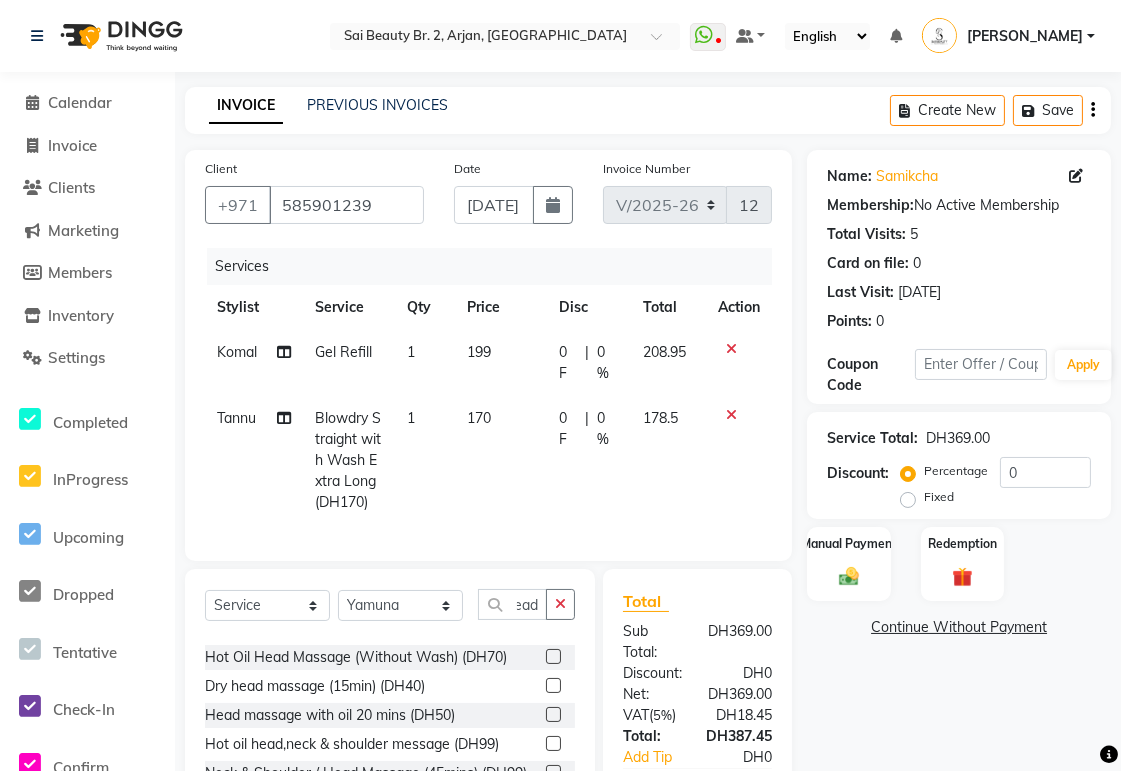 click 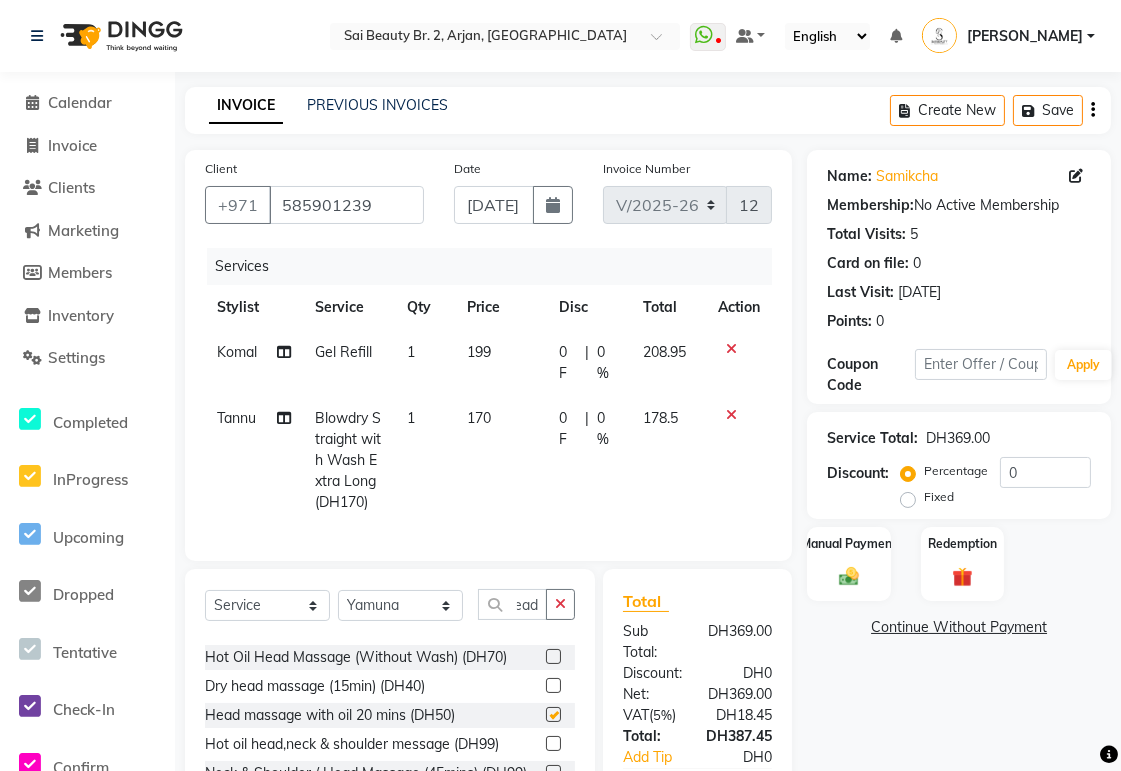scroll, scrollTop: 0, scrollLeft: 0, axis: both 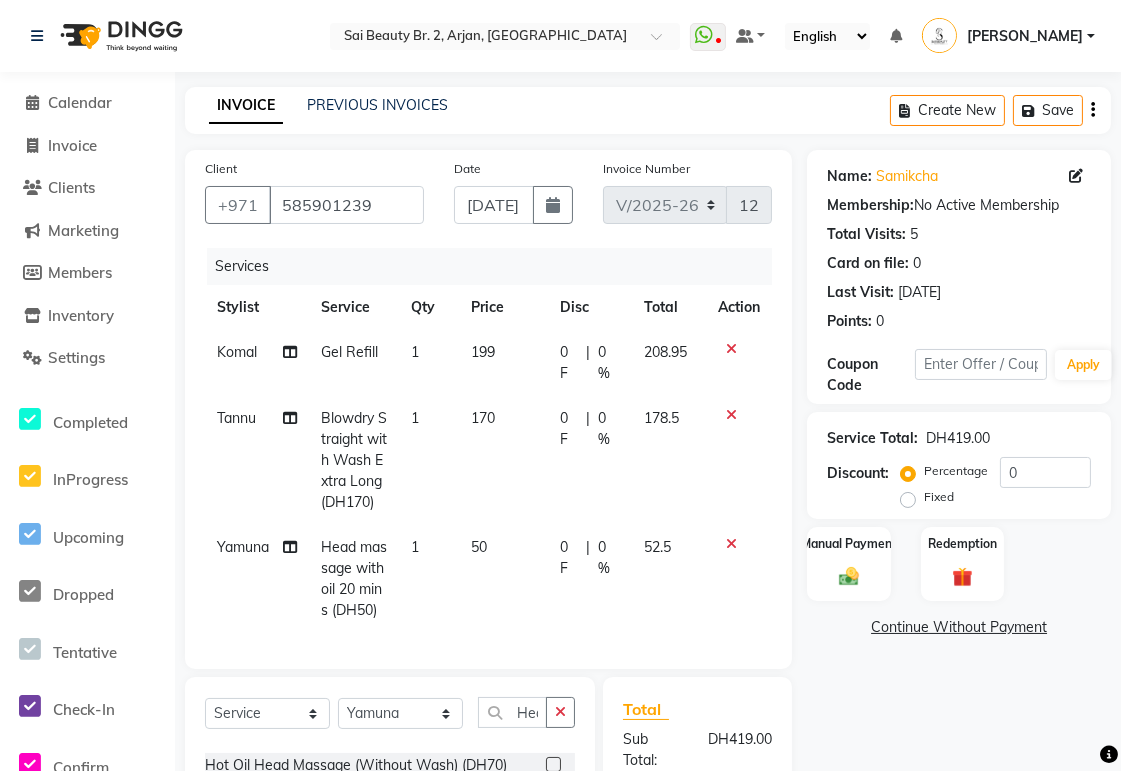 checkbox on "false" 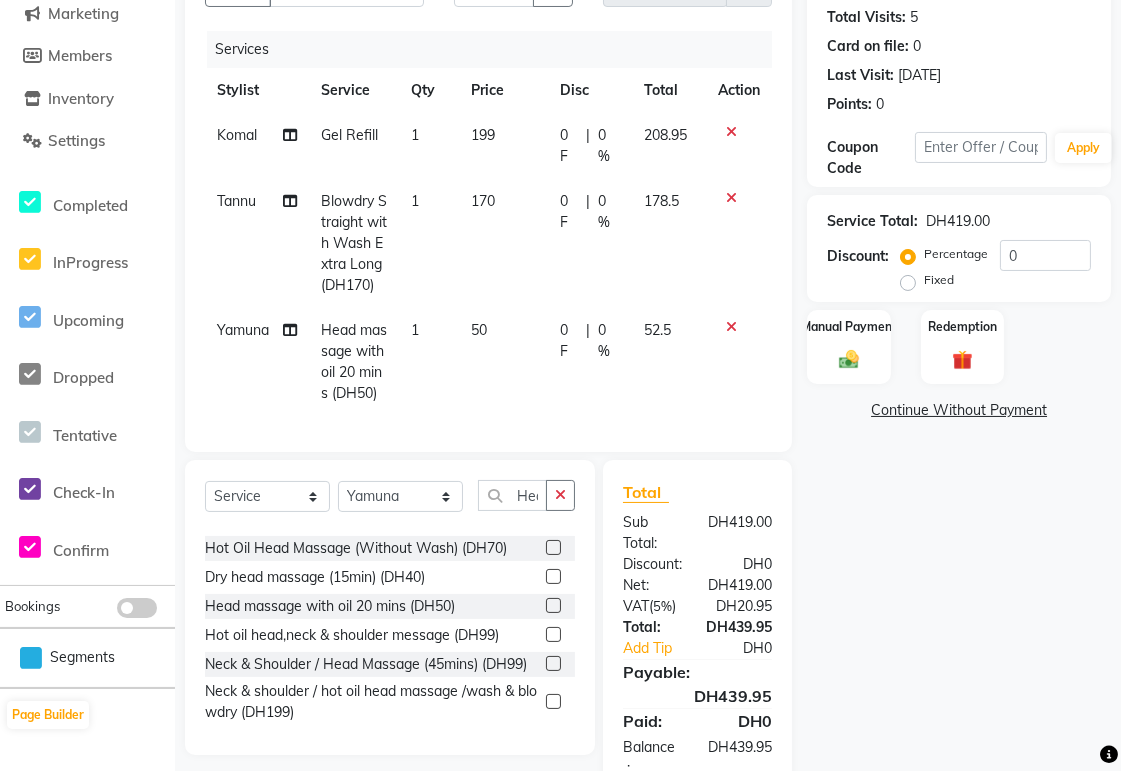 scroll, scrollTop: 243, scrollLeft: 0, axis: vertical 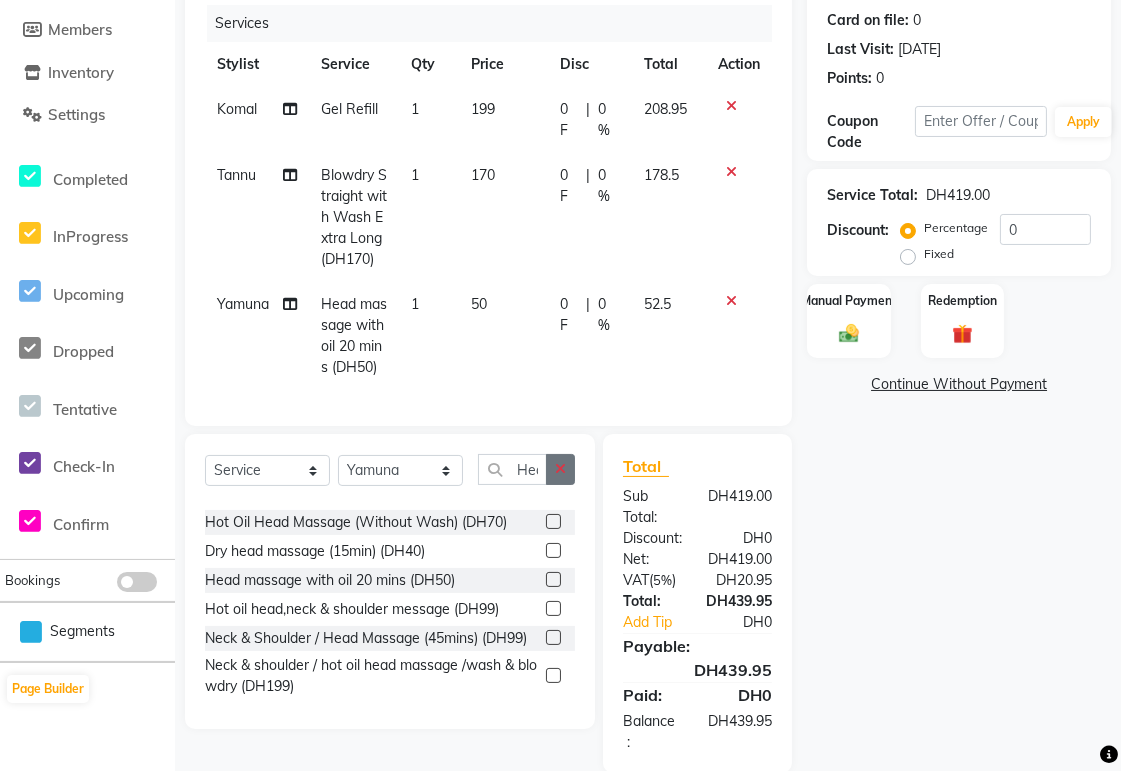 click 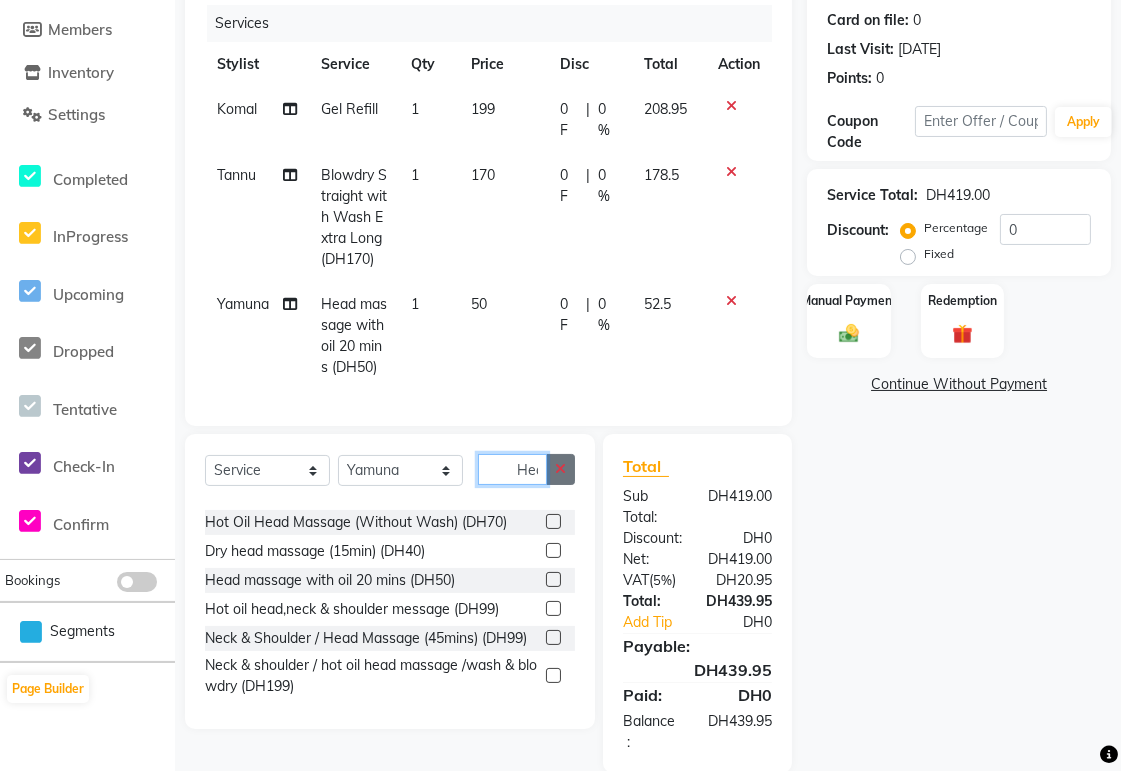 type 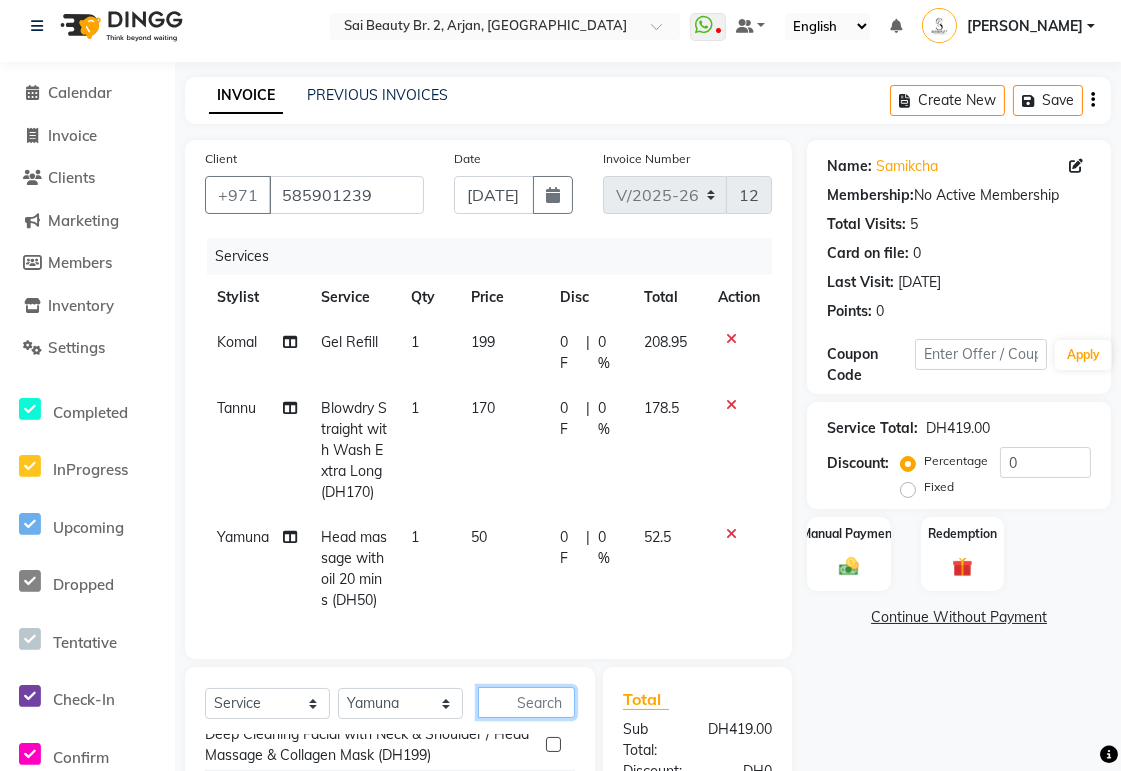 scroll, scrollTop: 0, scrollLeft: 0, axis: both 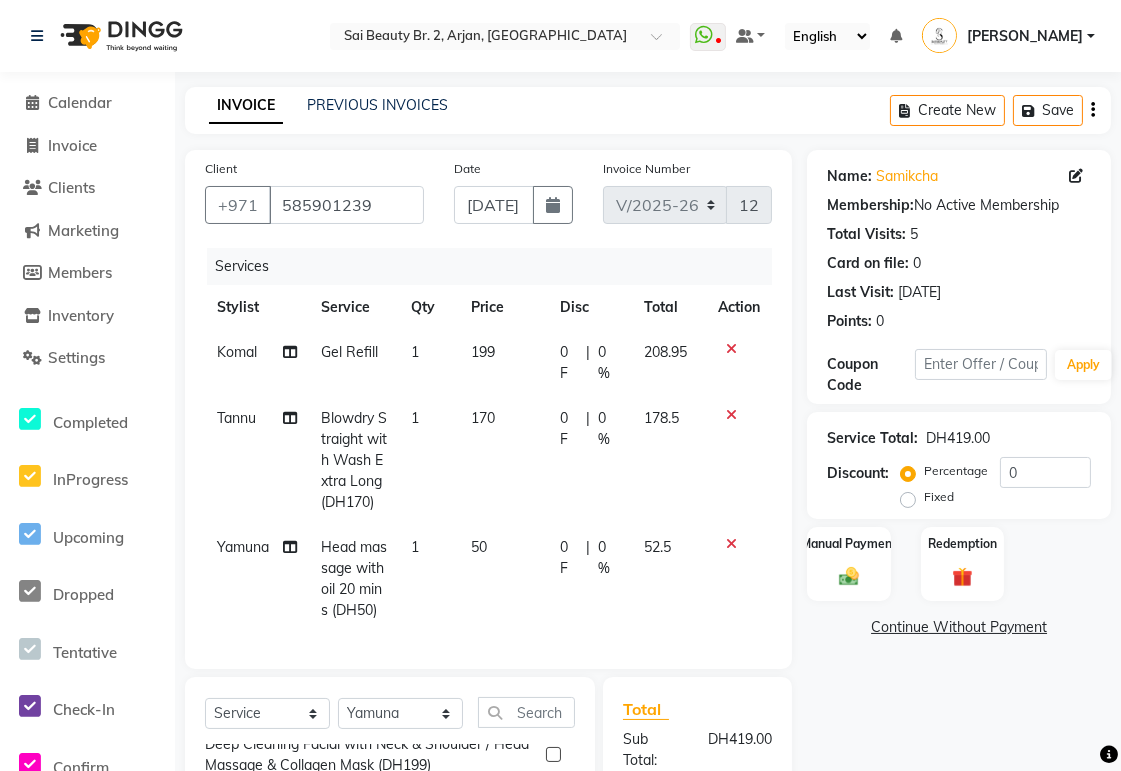 click 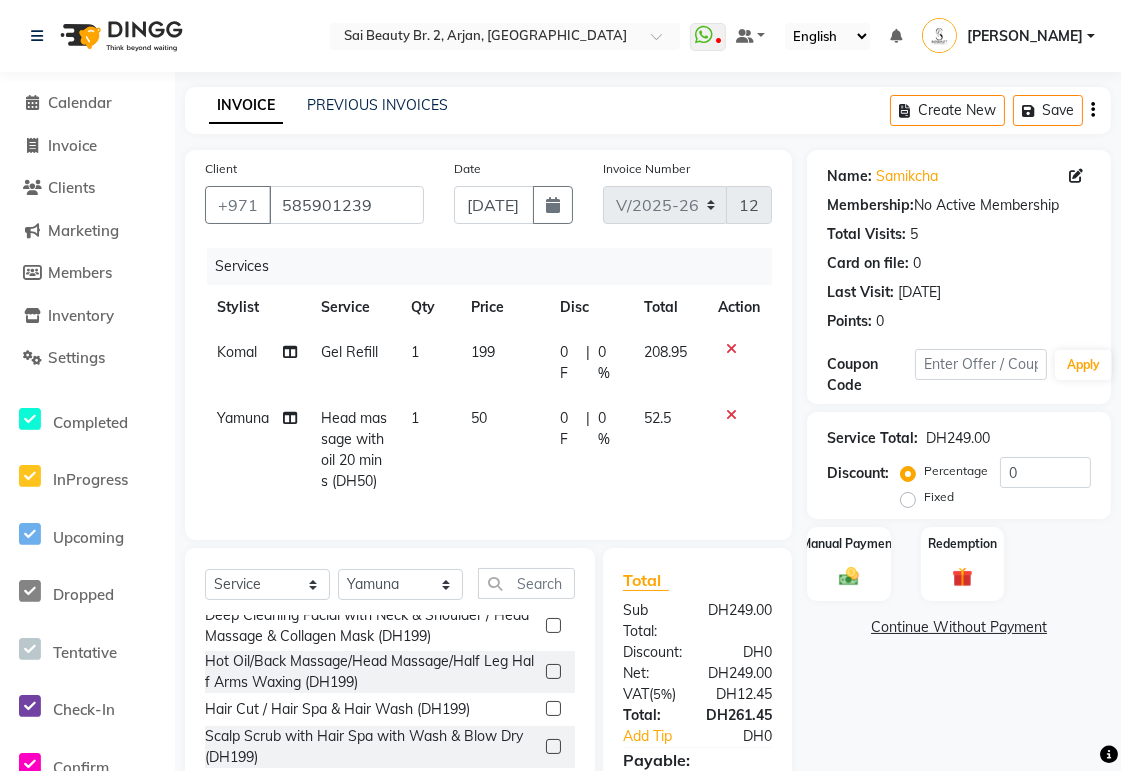 click 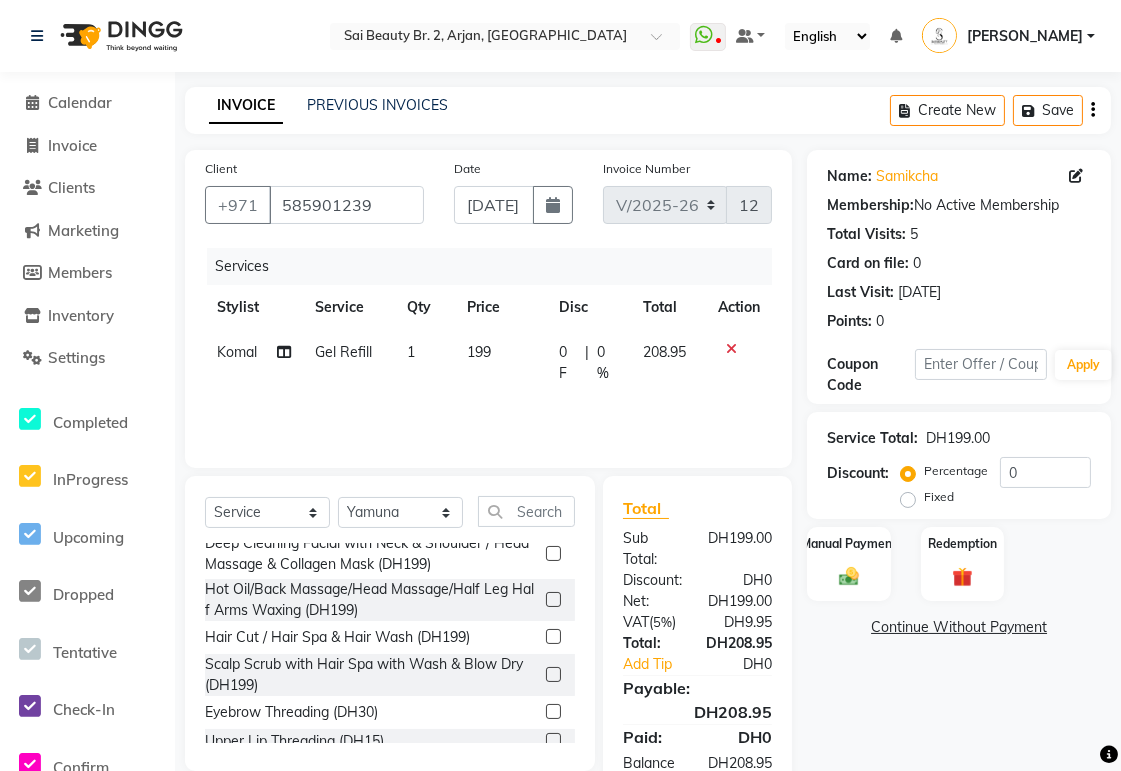 click on "Services Stylist Service Qty Price Disc Total Action [PERSON_NAME] Gel Refill 1 199 0 F | 0 % 208.95" 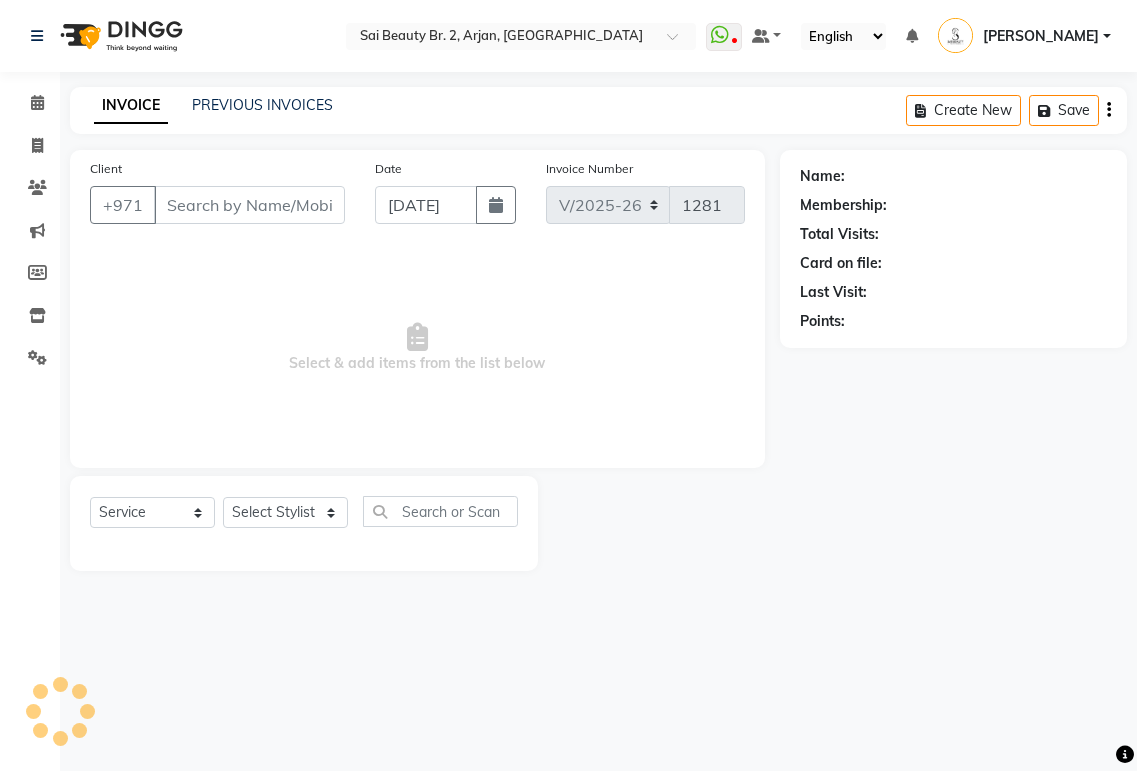 select on "6956" 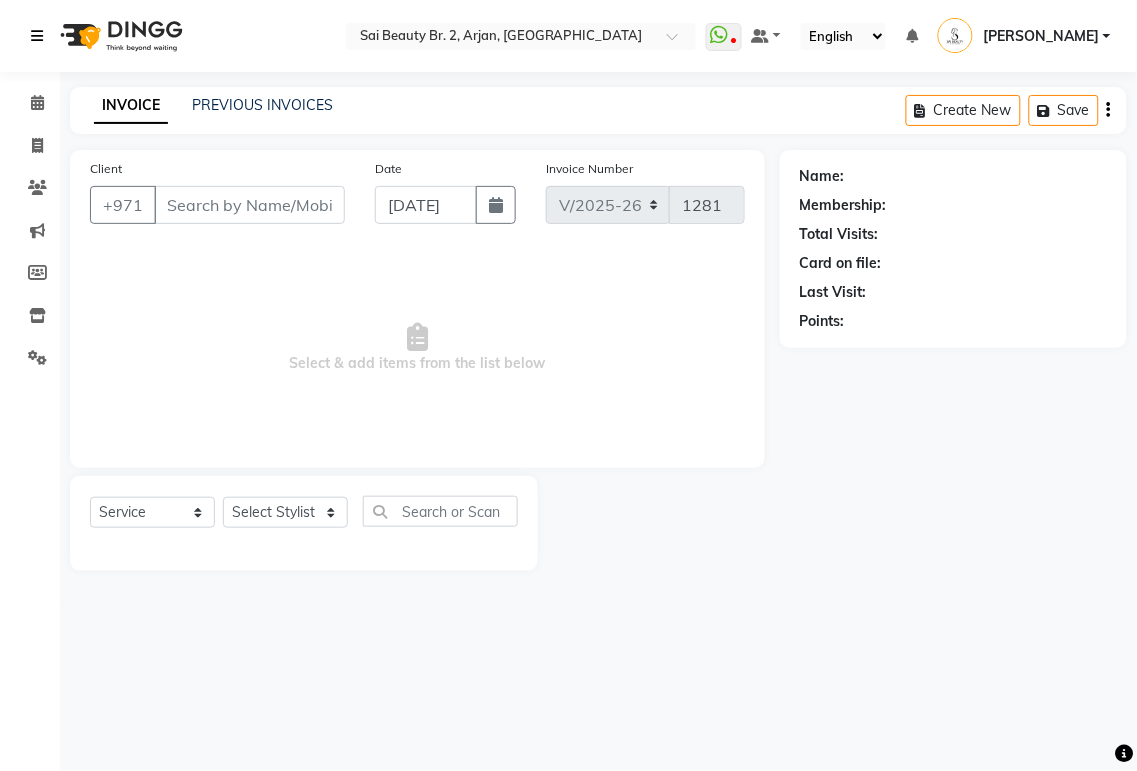 click at bounding box center [41, 36] 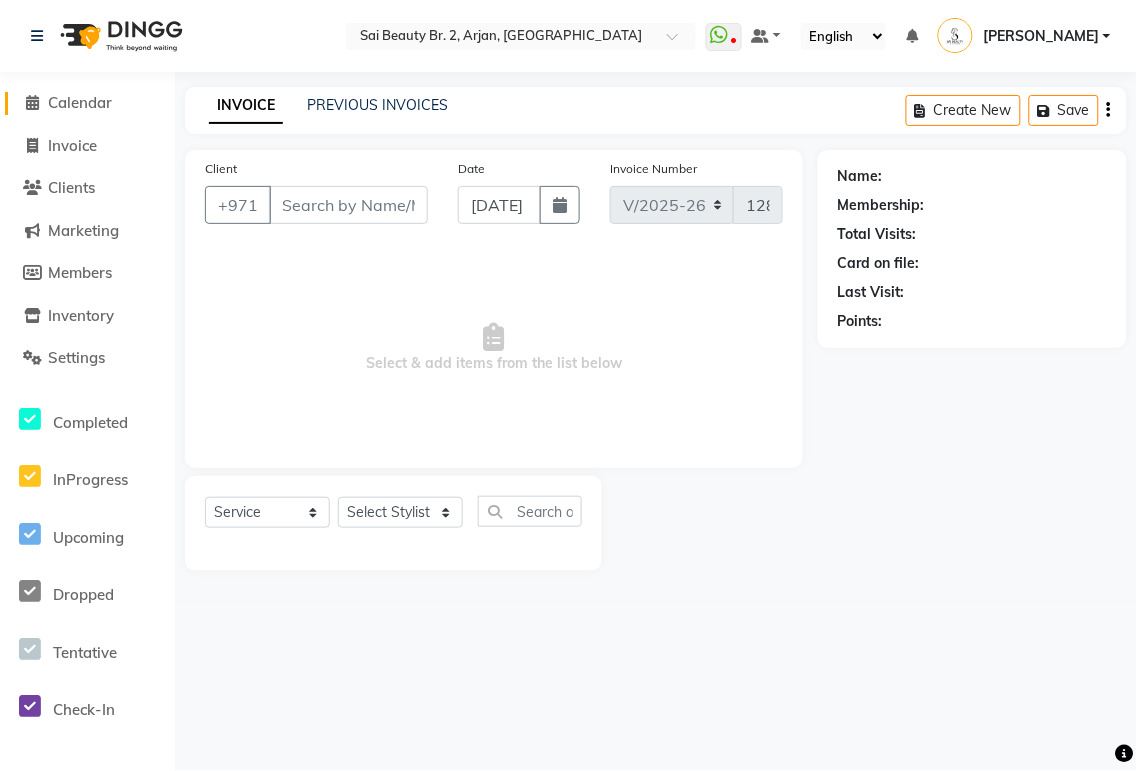 click on "Calendar" 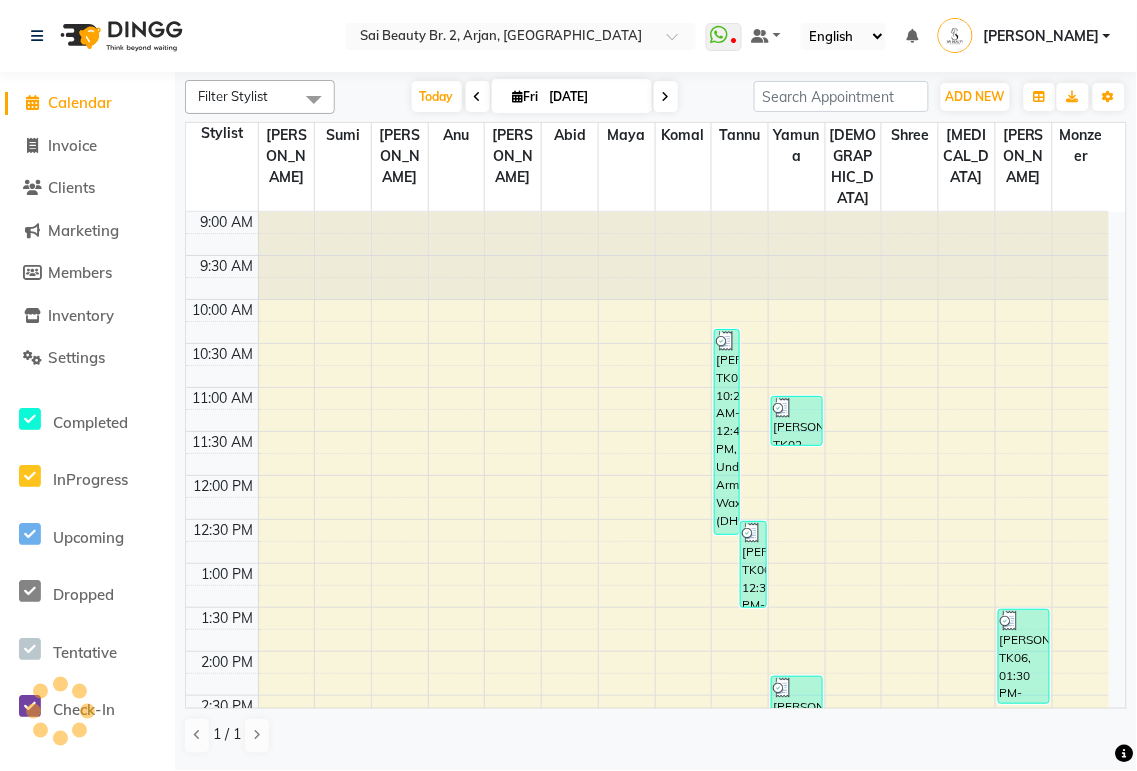 scroll, scrollTop: 0, scrollLeft: 0, axis: both 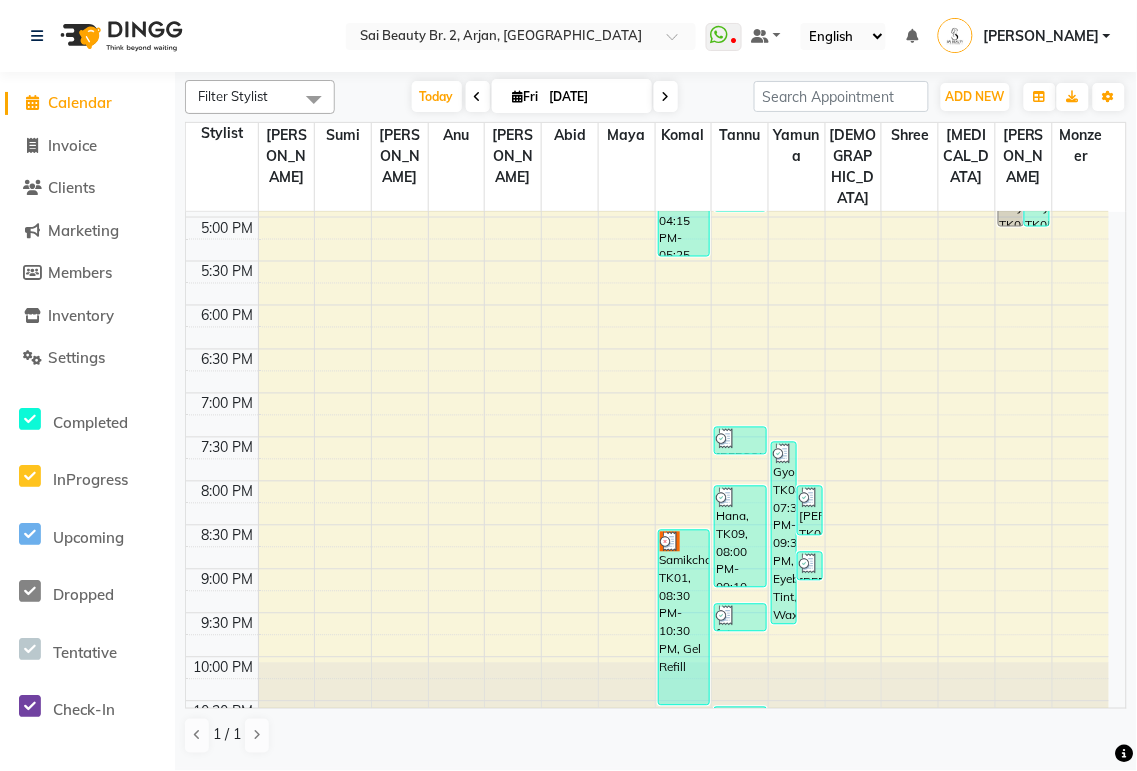 click on "Samikcha, TK01, 08:30 PM-10:30 PM, Gel Refill" at bounding box center (684, 618) 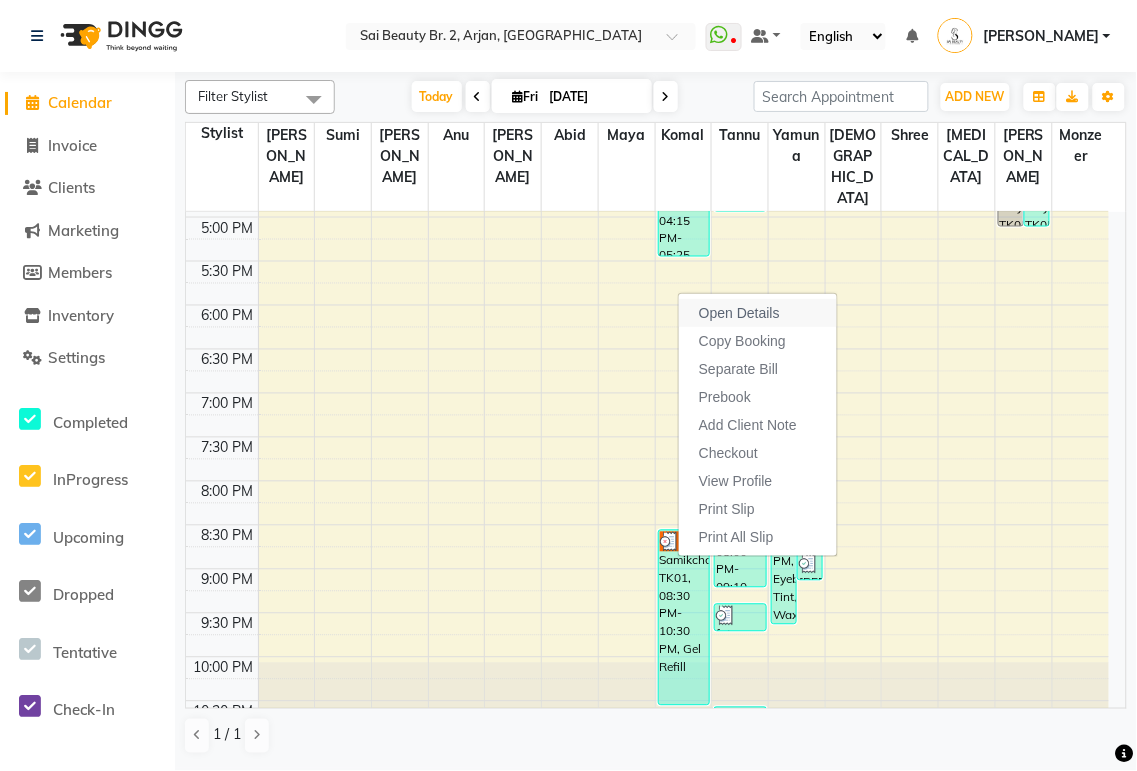 click on "Open Details" at bounding box center (758, 313) 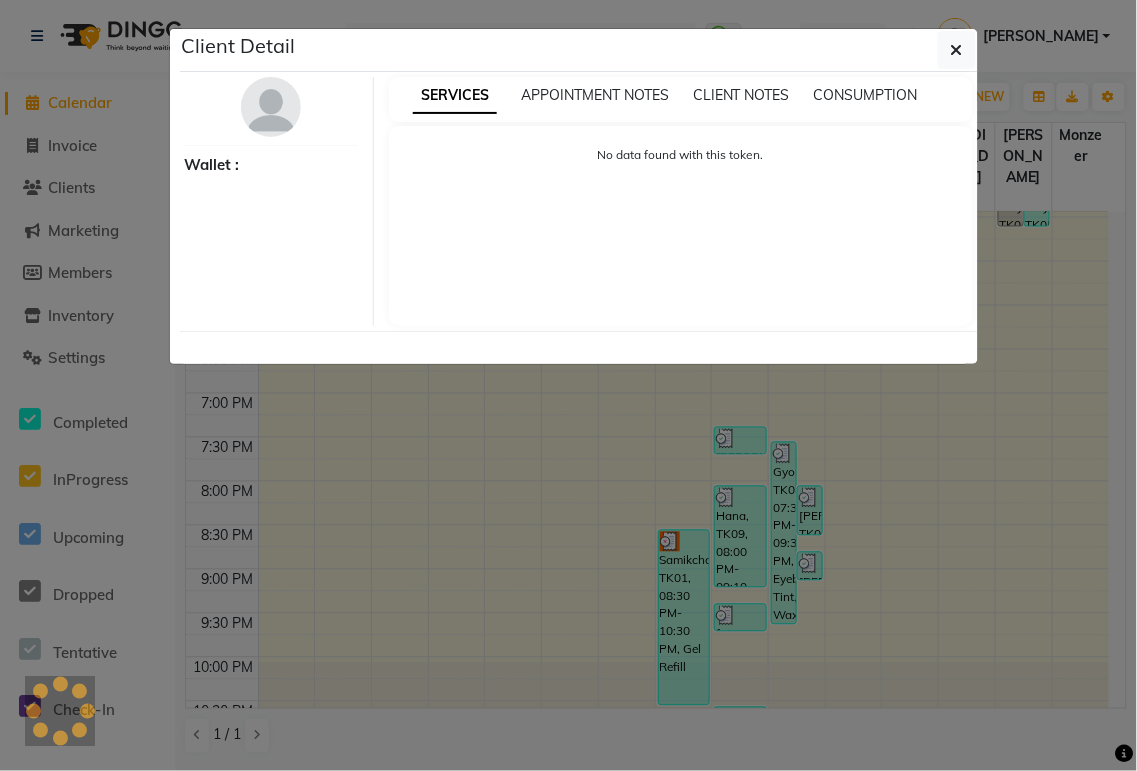 select on "3" 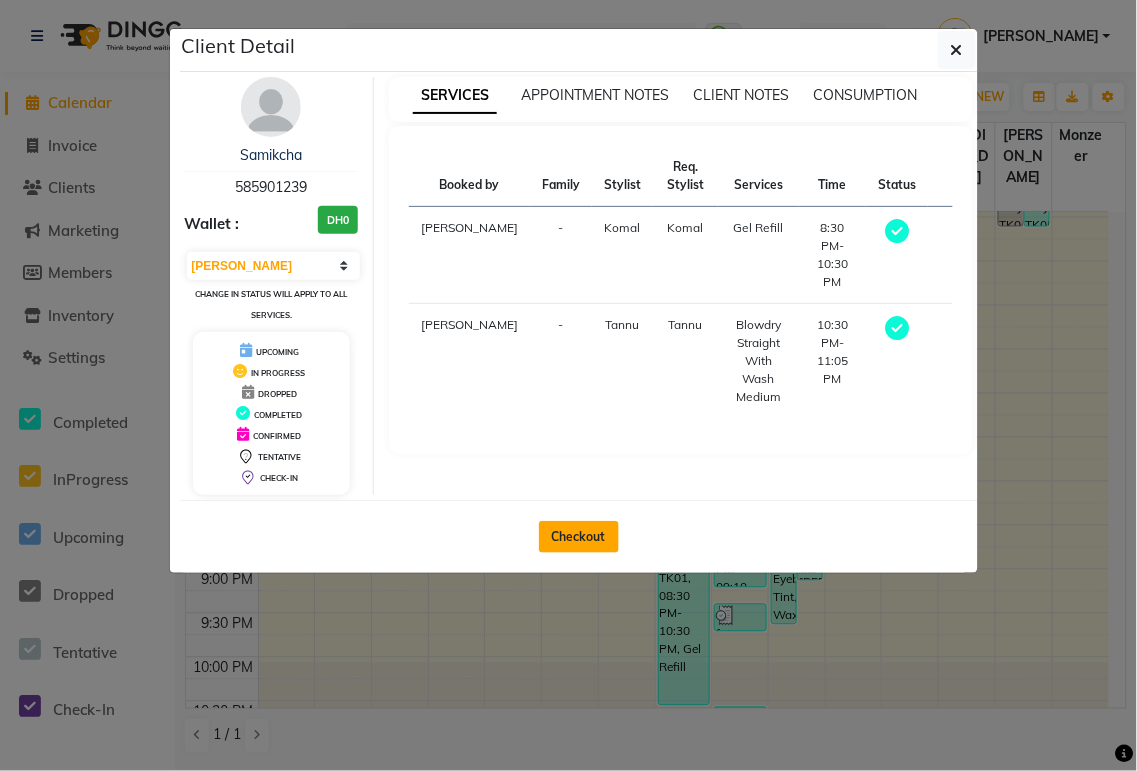 click on "Checkout" 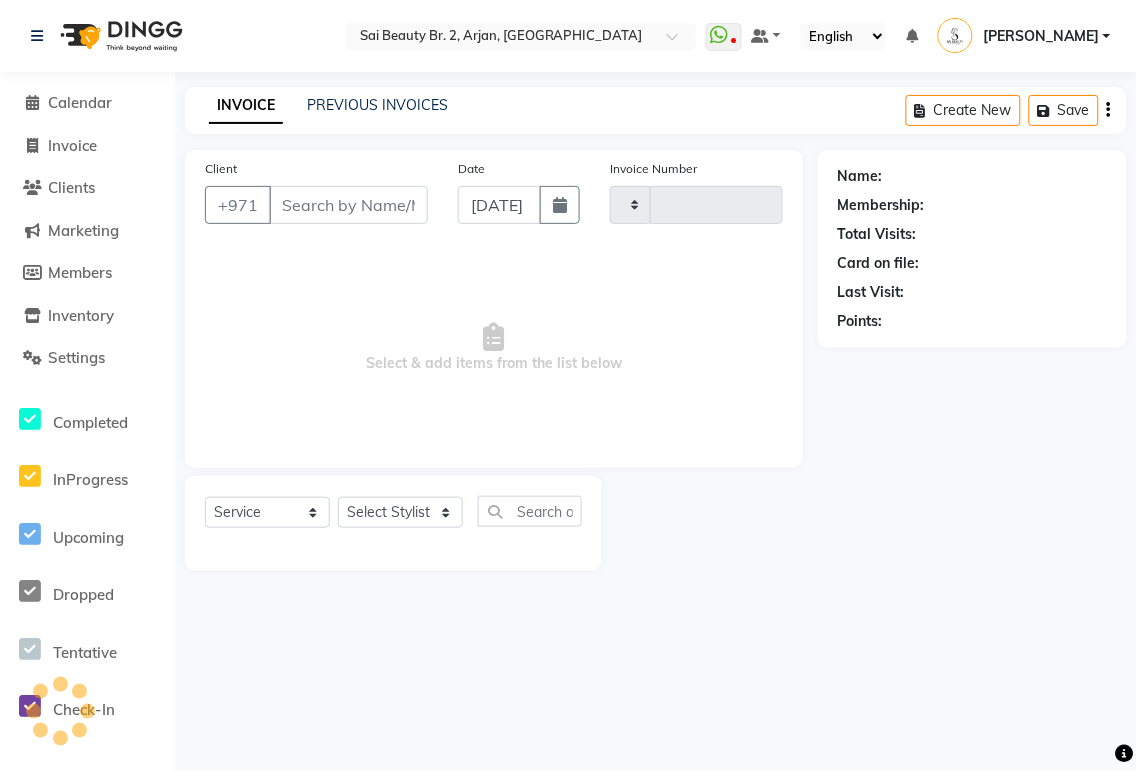 type on "1281" 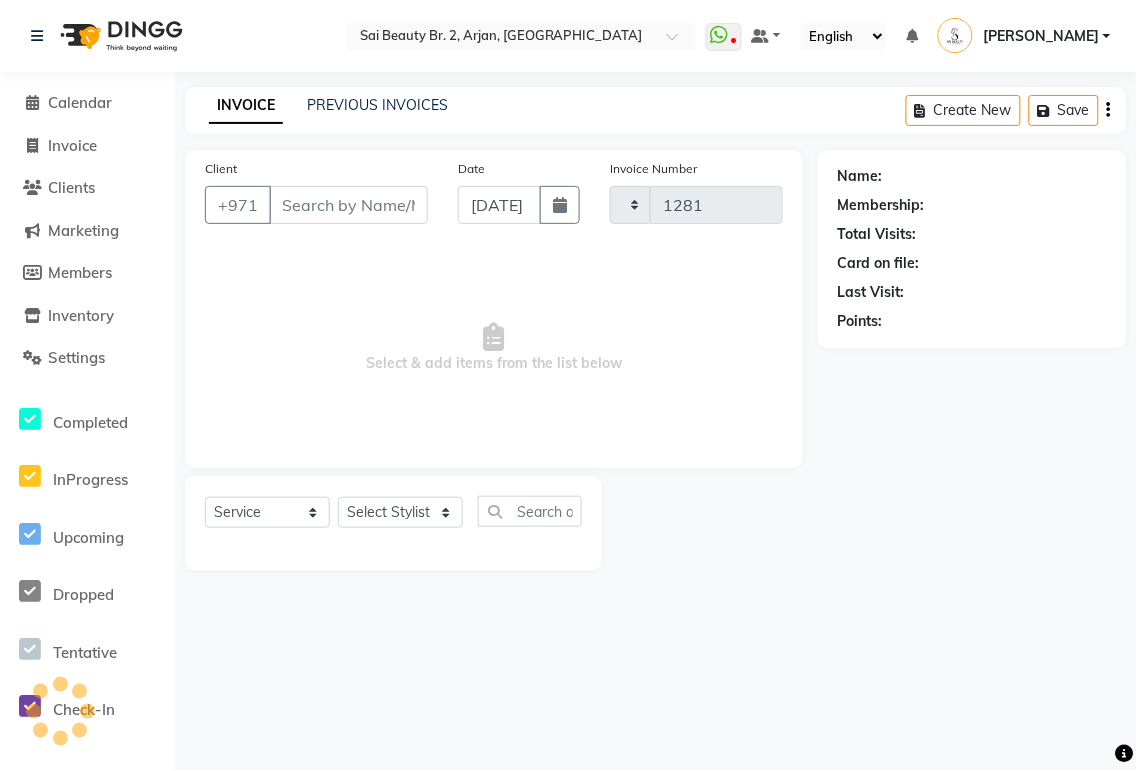 select on "6956" 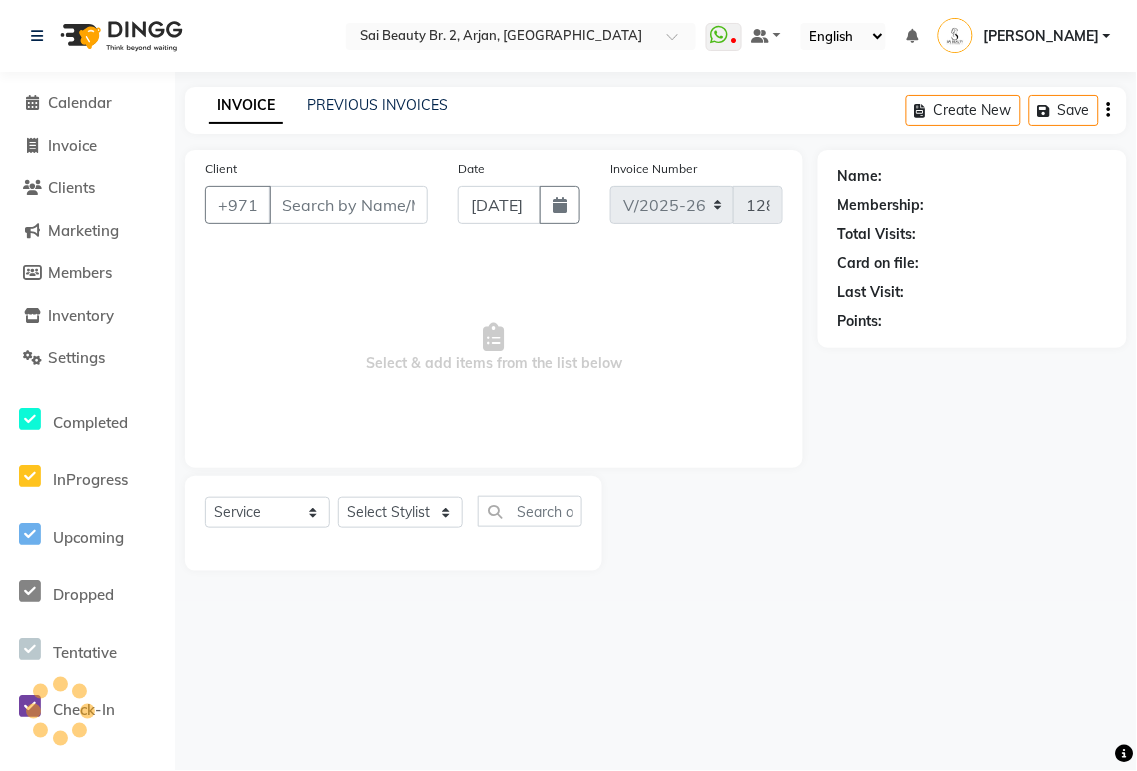 type on "585901239" 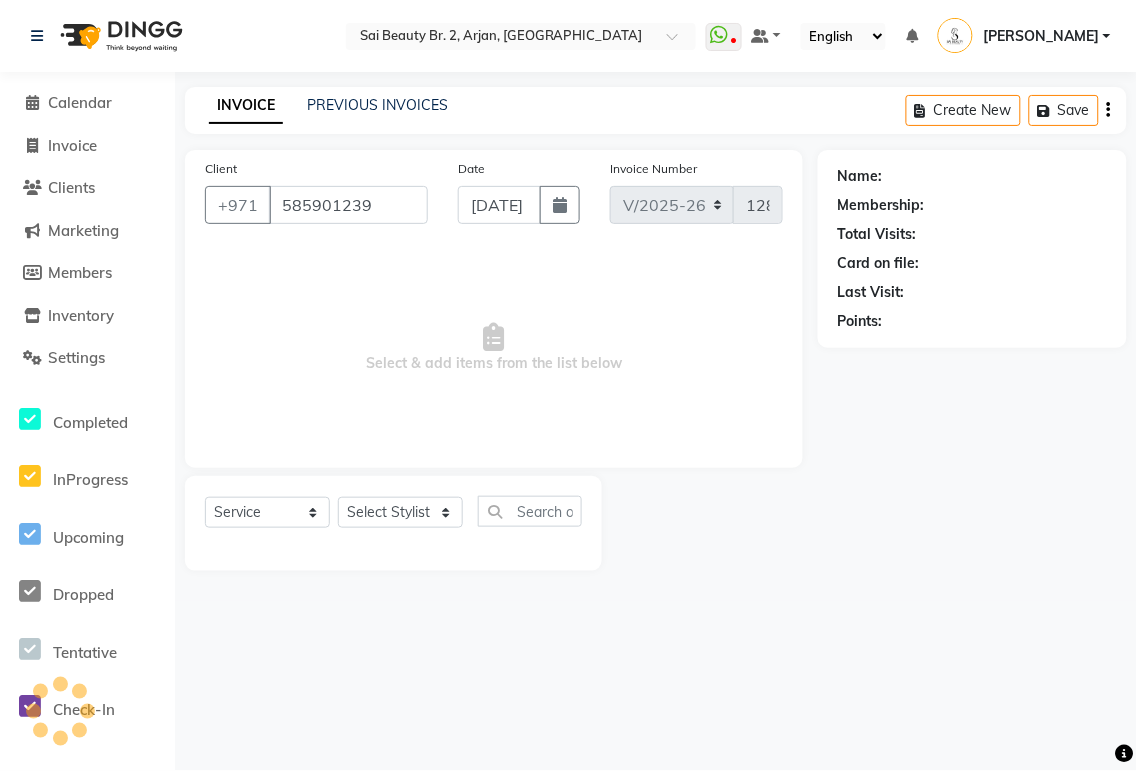 select on "60066" 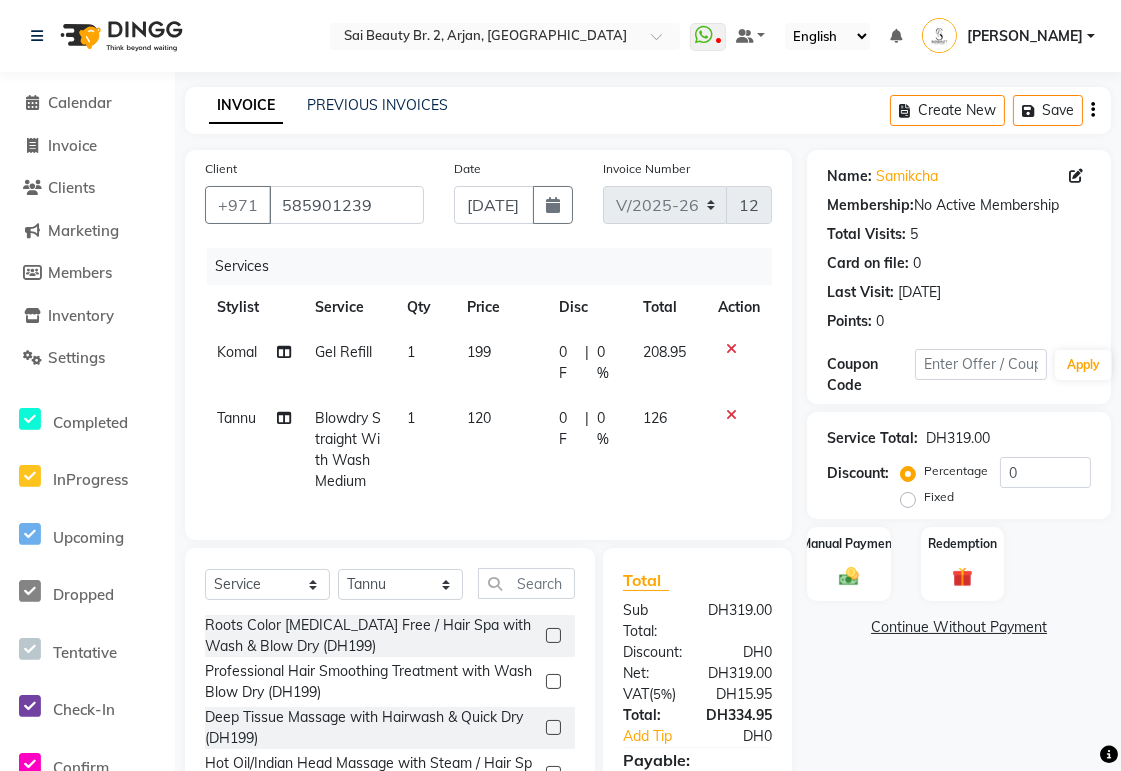 click 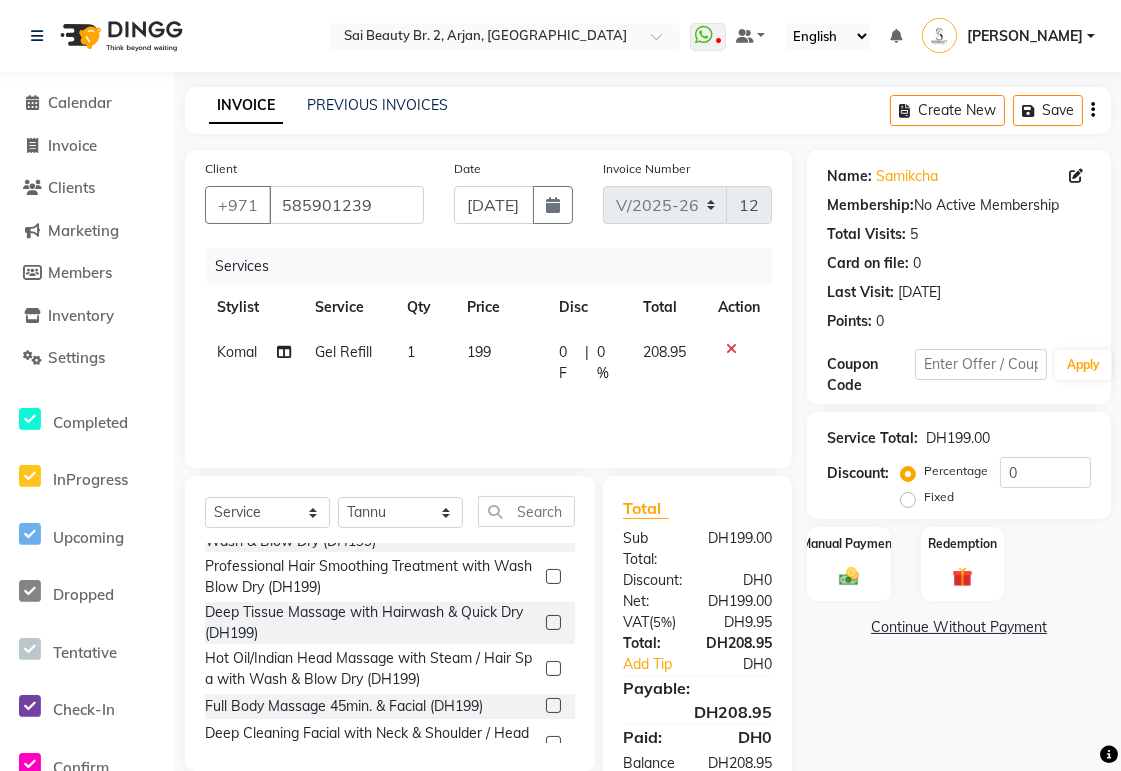 scroll, scrollTop: 38, scrollLeft: 0, axis: vertical 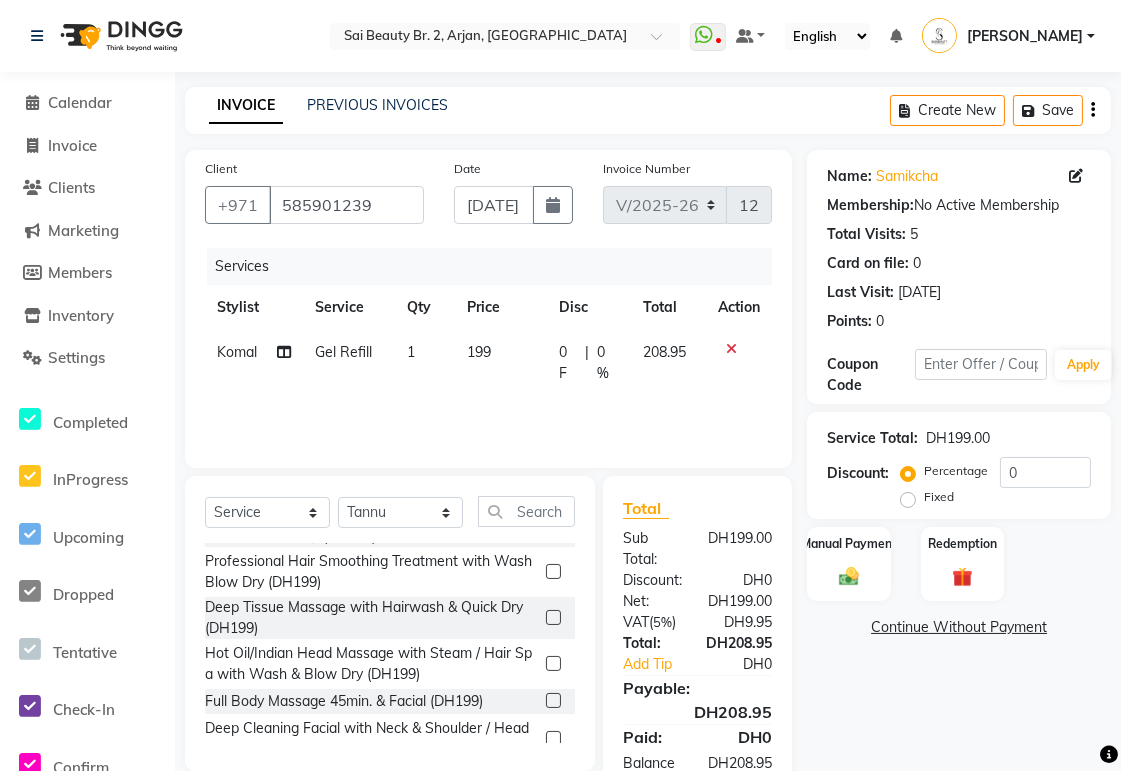 click 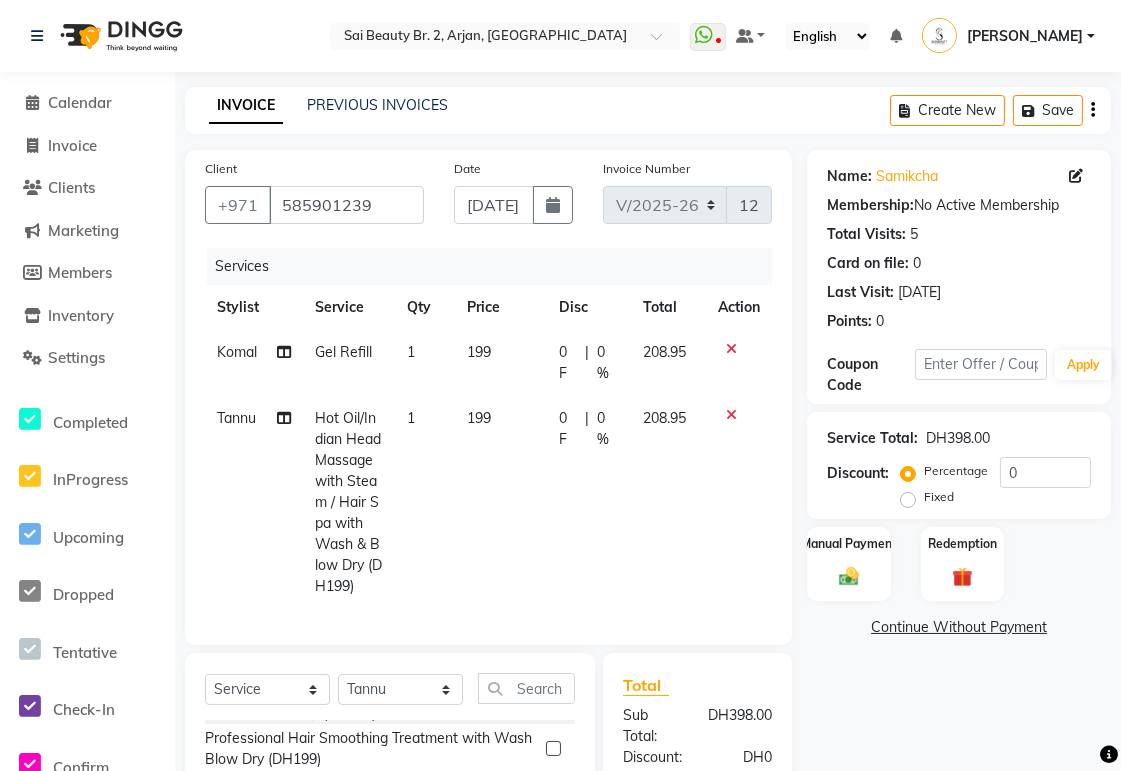 checkbox on "false" 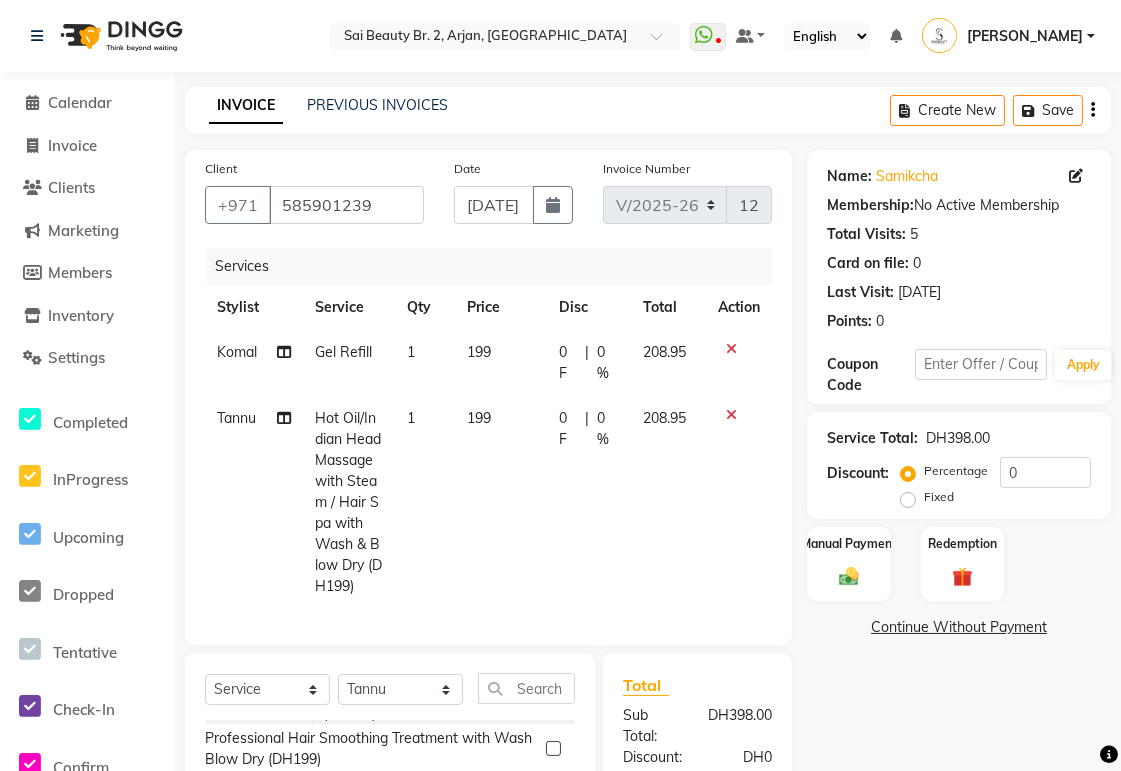 click 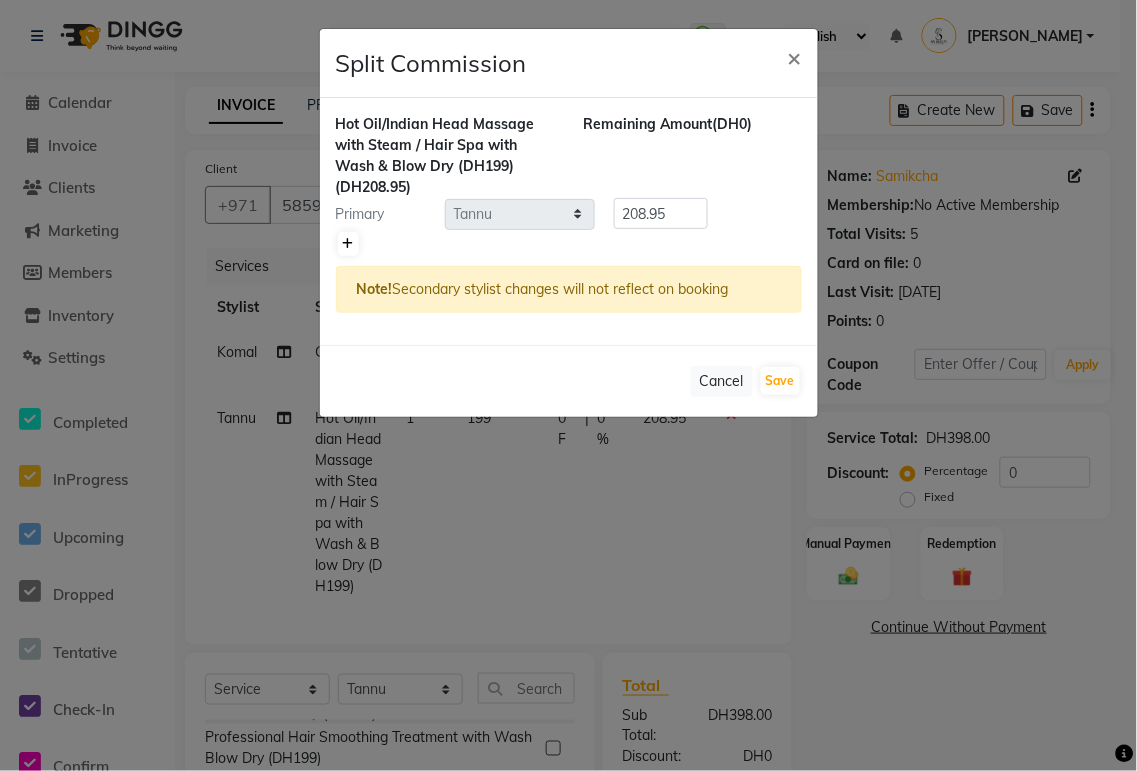 click 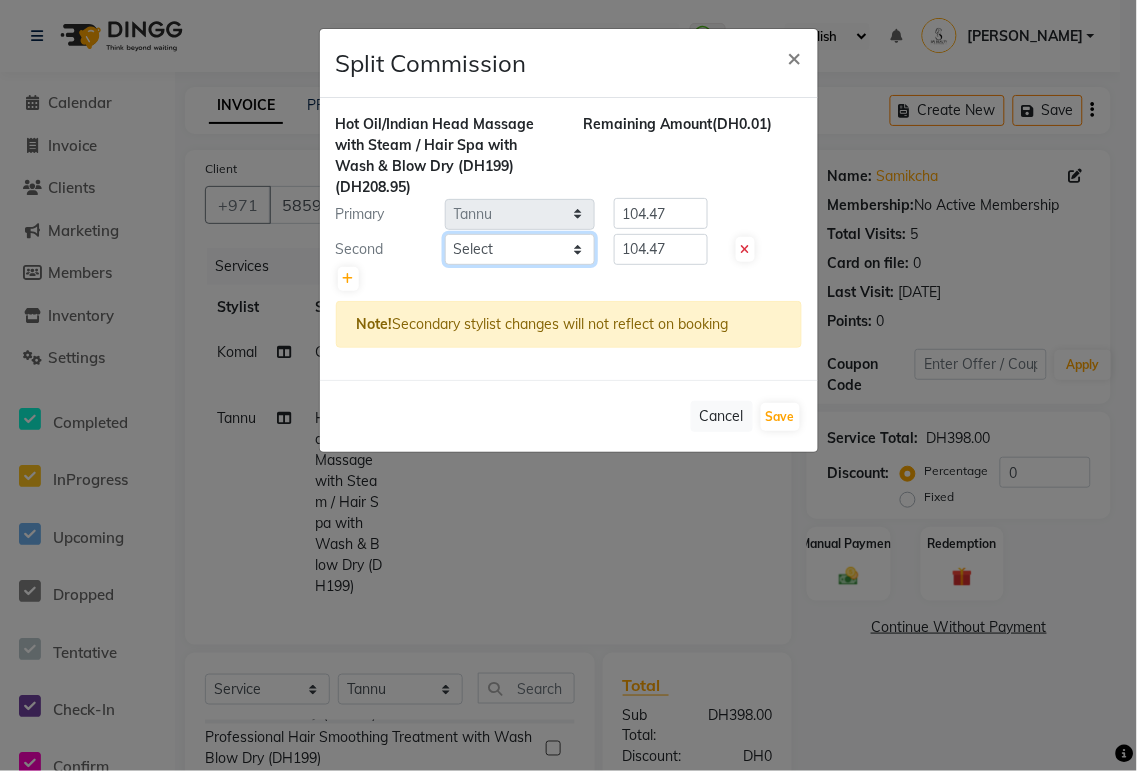 click on "Select  Abid   Alora   Anu   Ashmita   Ausha   Diksha   Gita   Komal   Maya   monzeer   Shree   sonu   Sue   Sumi   Tannu   Yamuna" 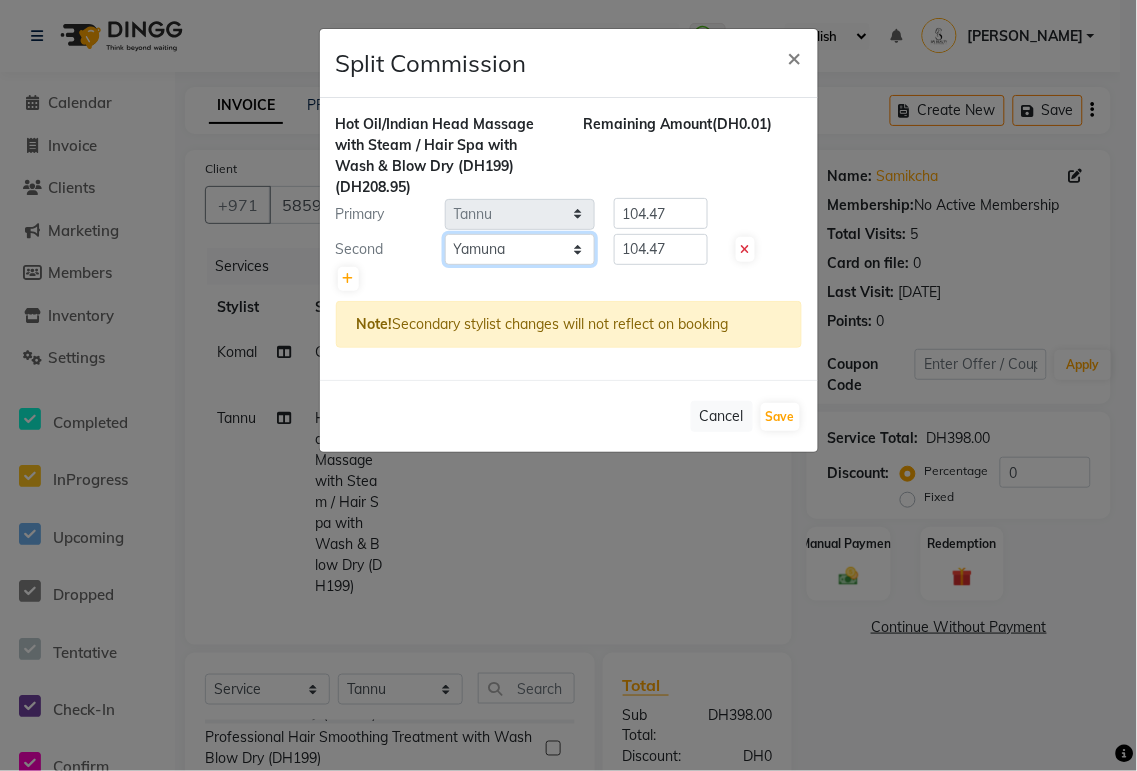 click on "Select  Abid   Alora   Anu   Ashmita   Ausha   Diksha   Gita   Komal   Maya   monzeer   Shree   sonu   Sue   Sumi   Tannu   Yamuna" 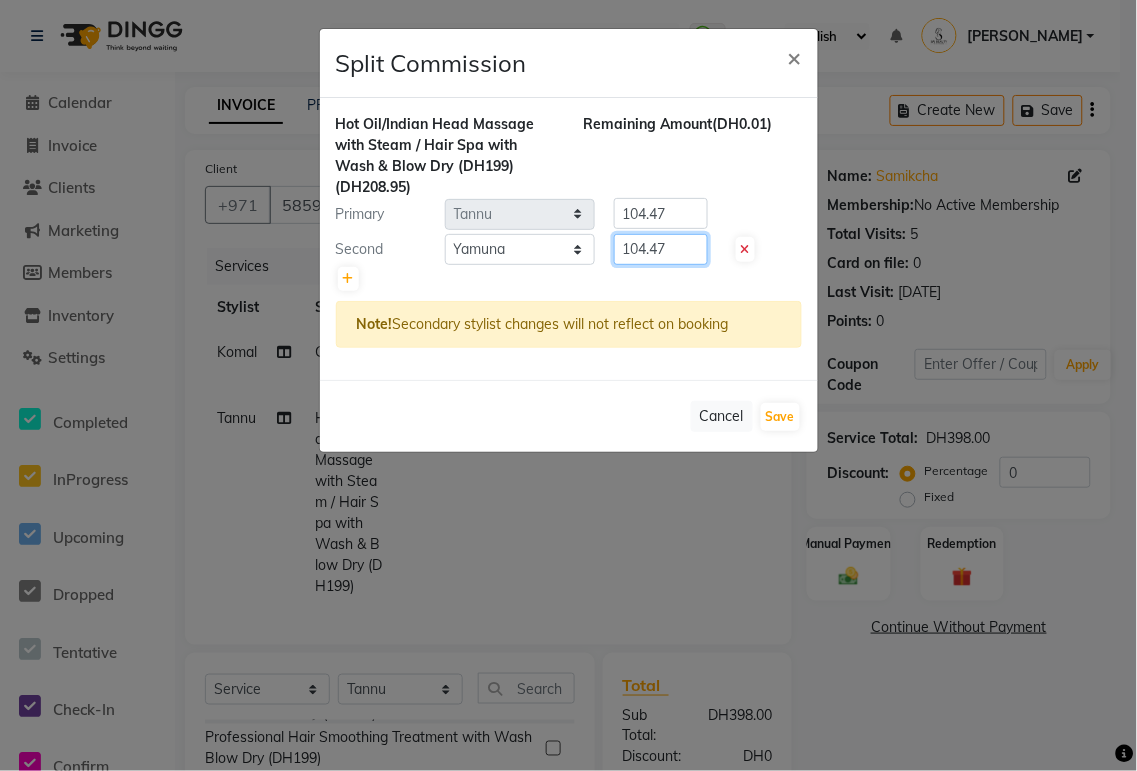click on "104.47" 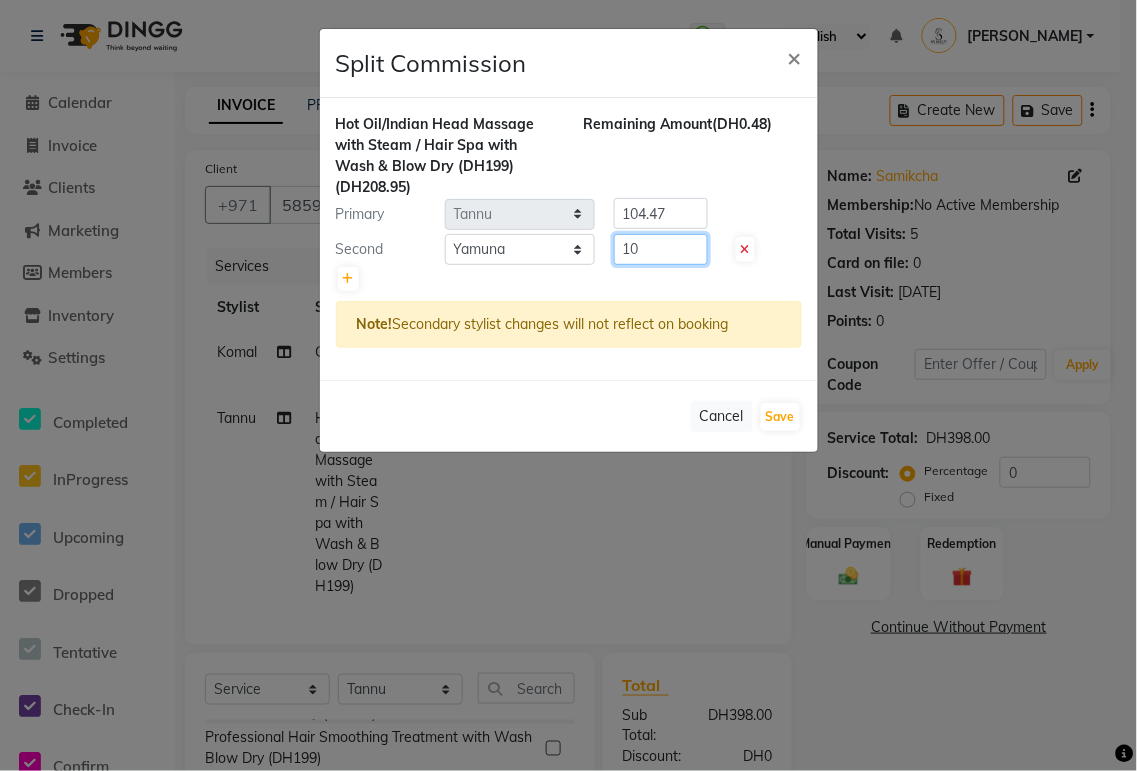 type on "1" 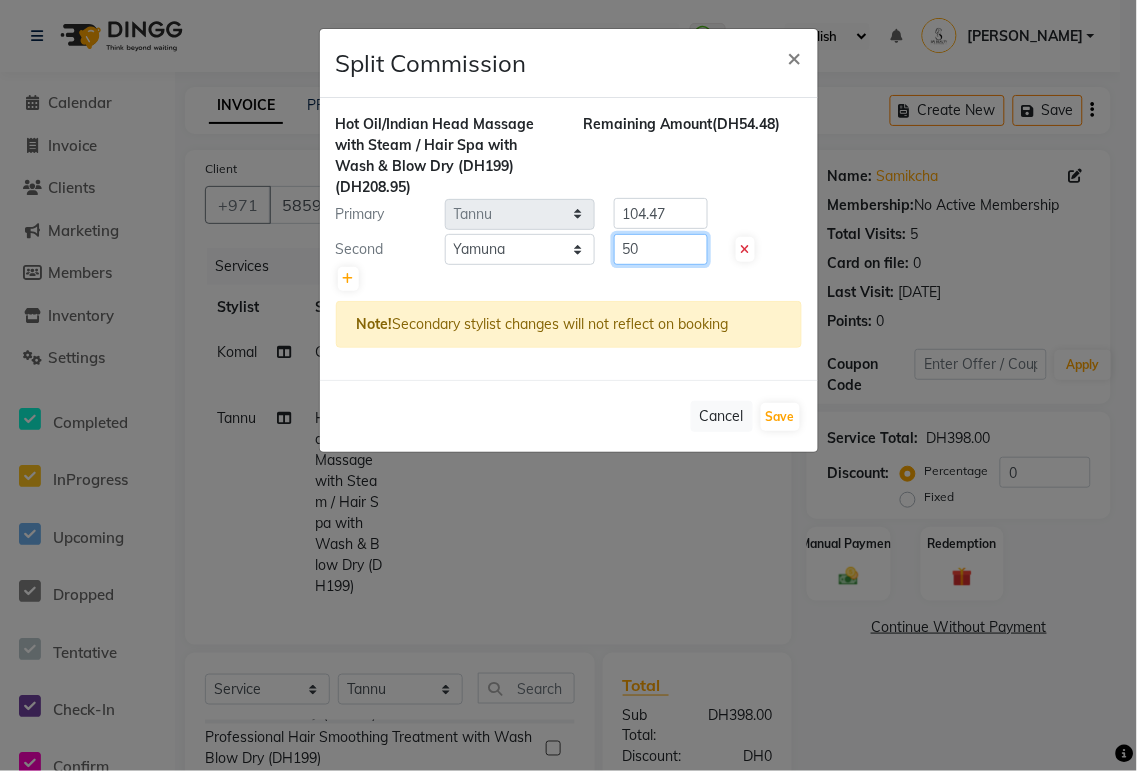 type on "50" 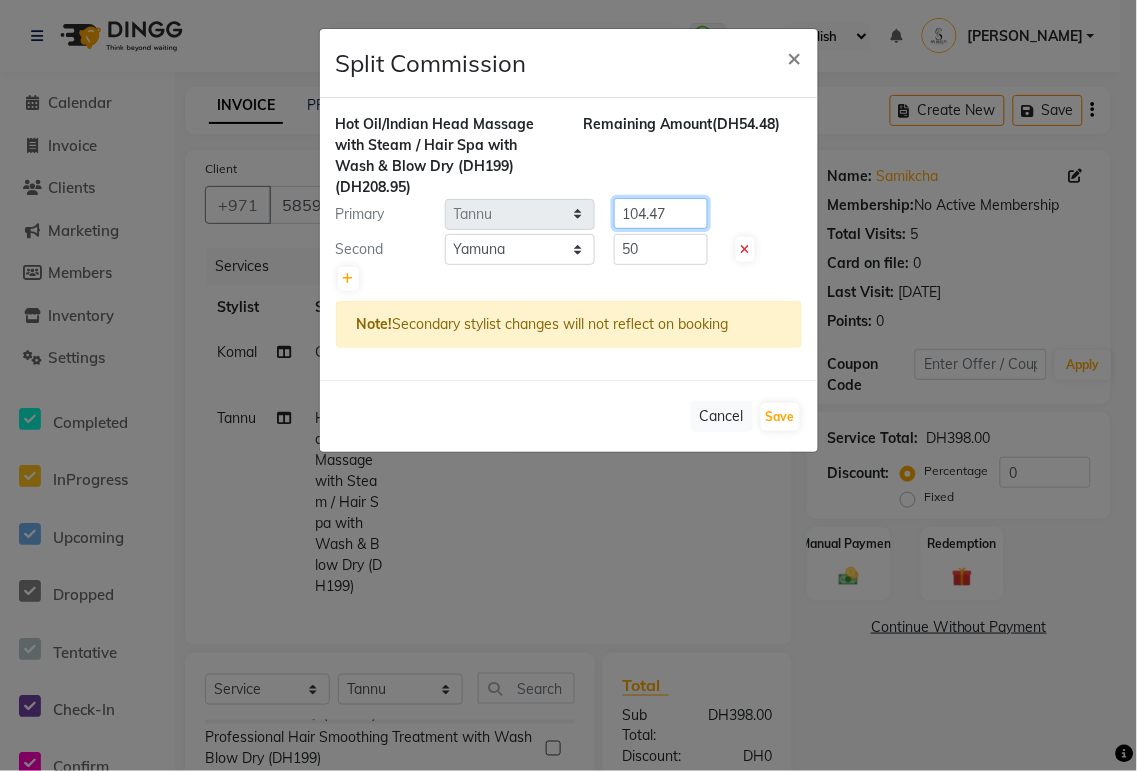 click on "104.47" 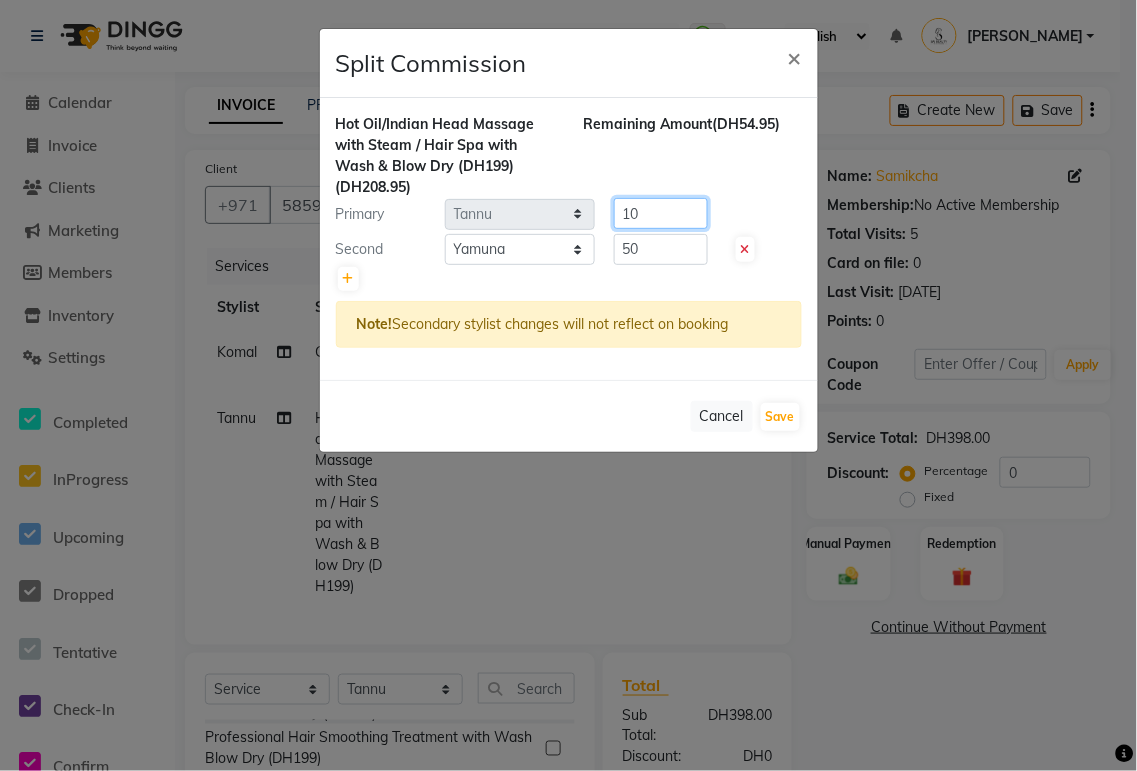type on "1" 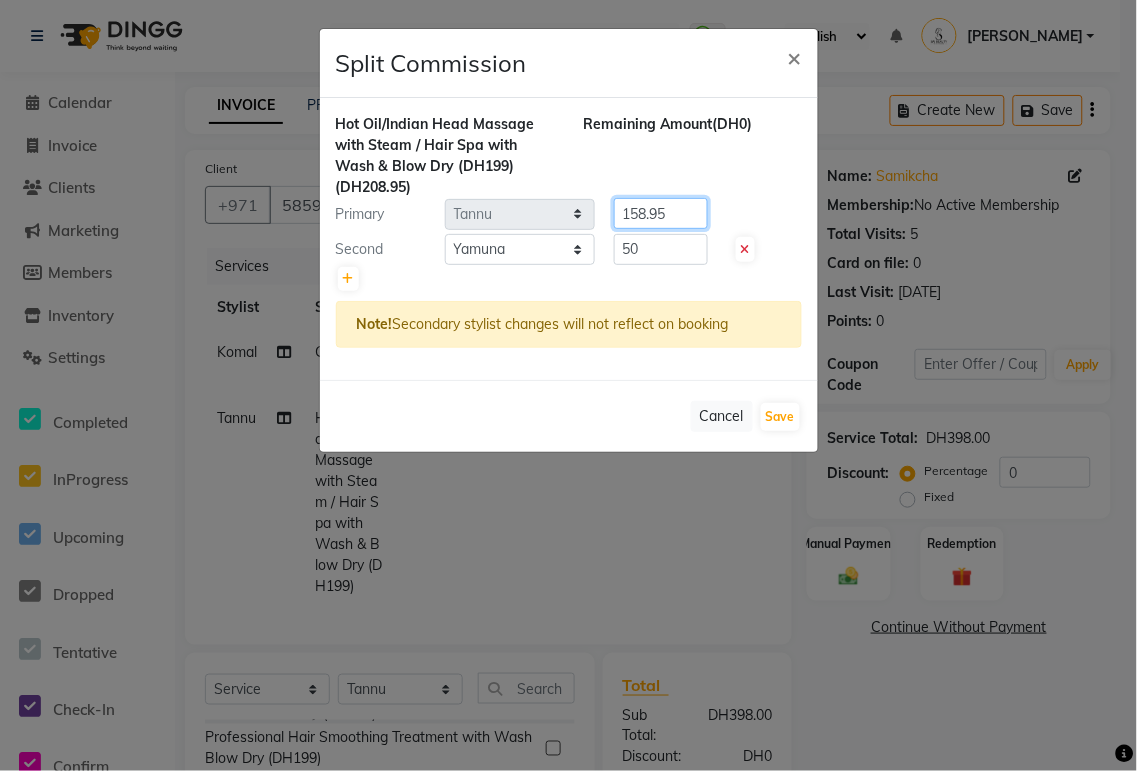 type on "158.95" 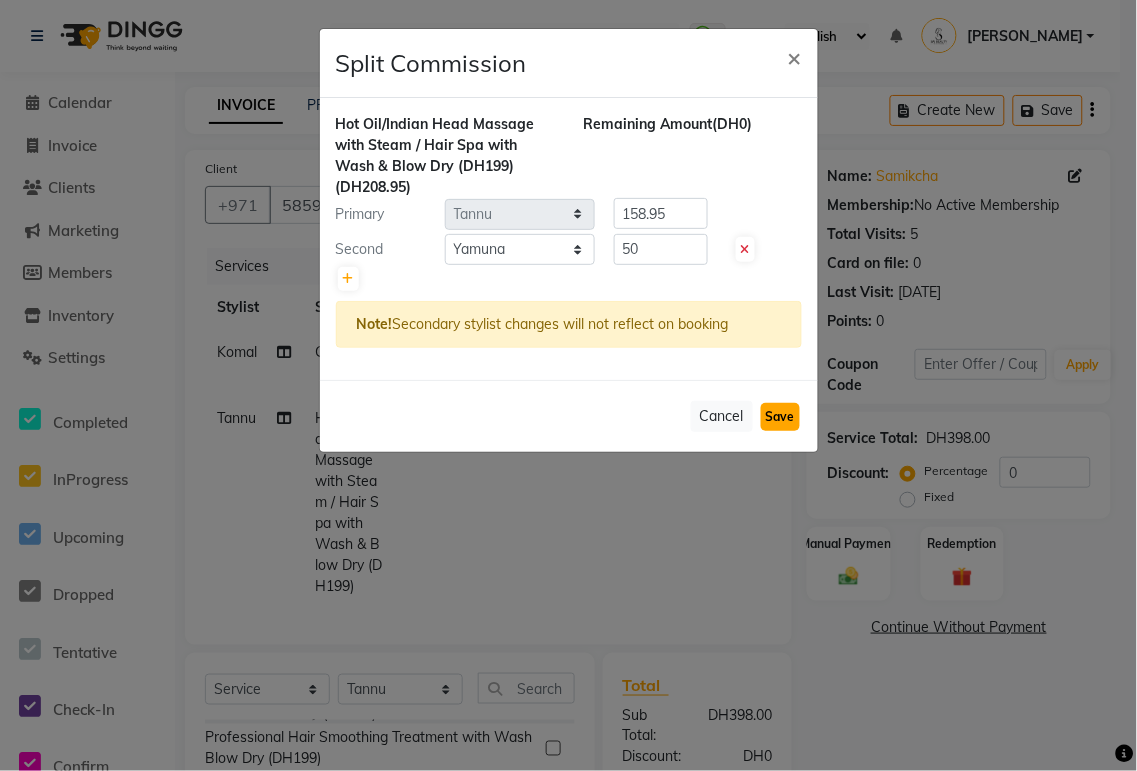 click on "Save" 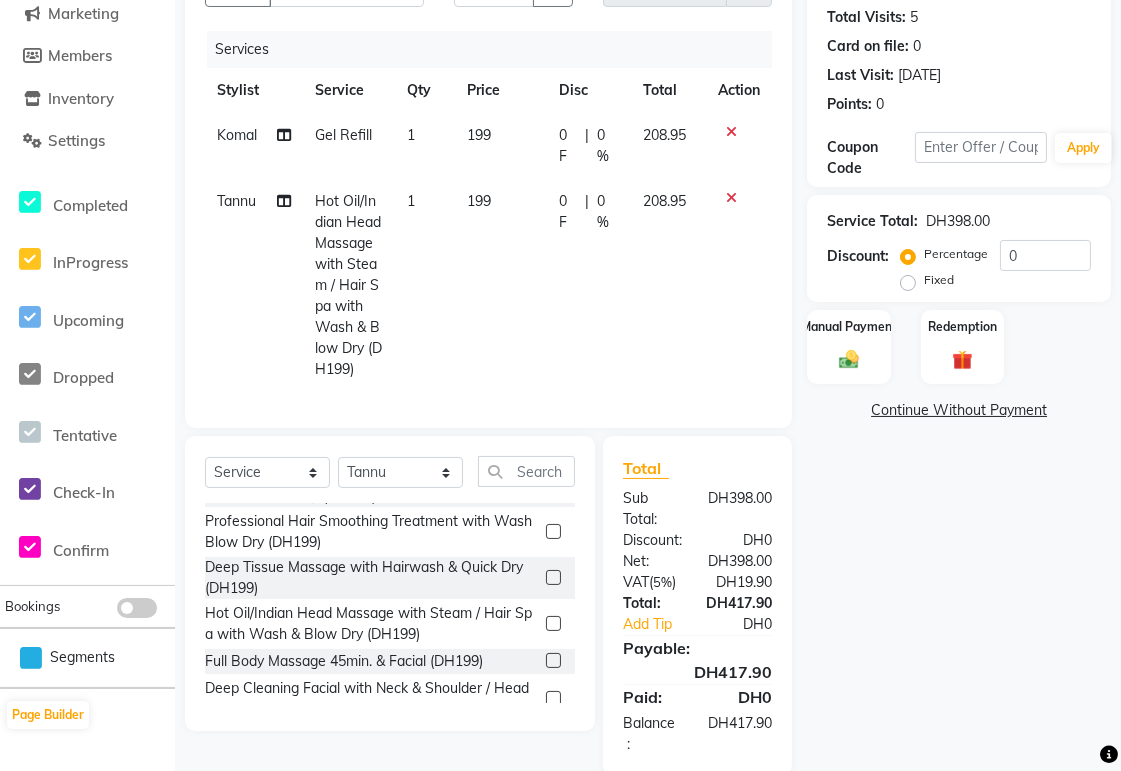 scroll, scrollTop: 267, scrollLeft: 0, axis: vertical 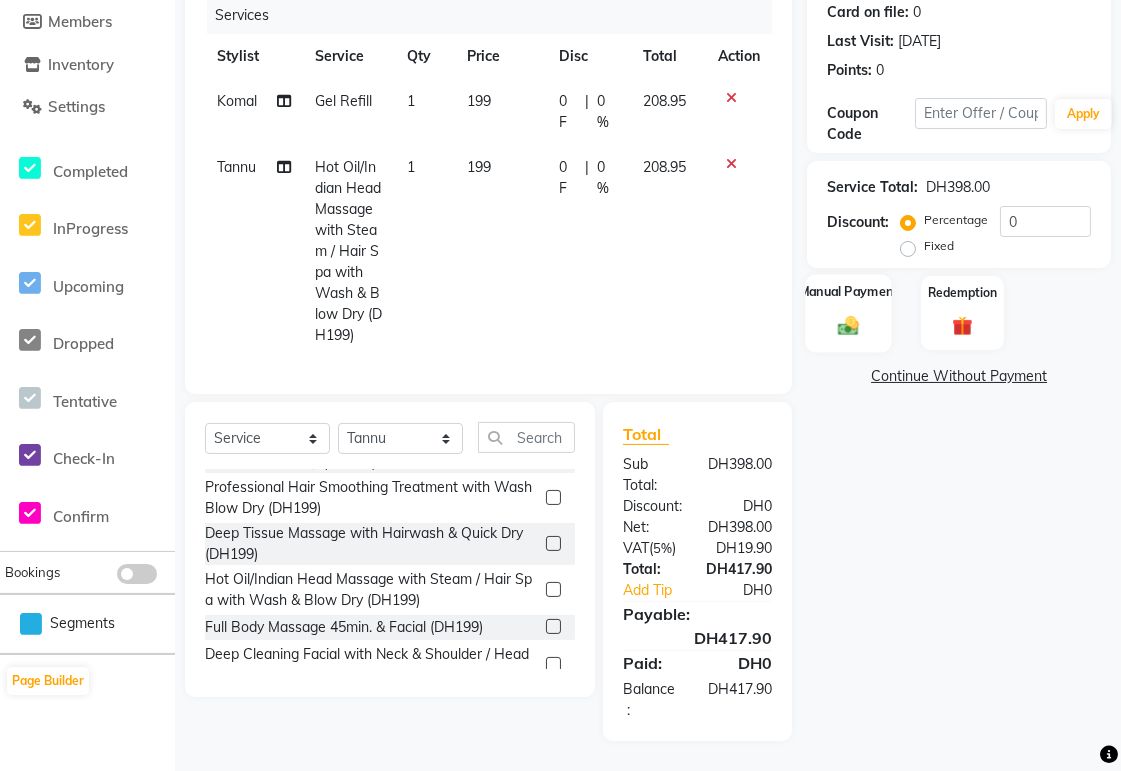 click 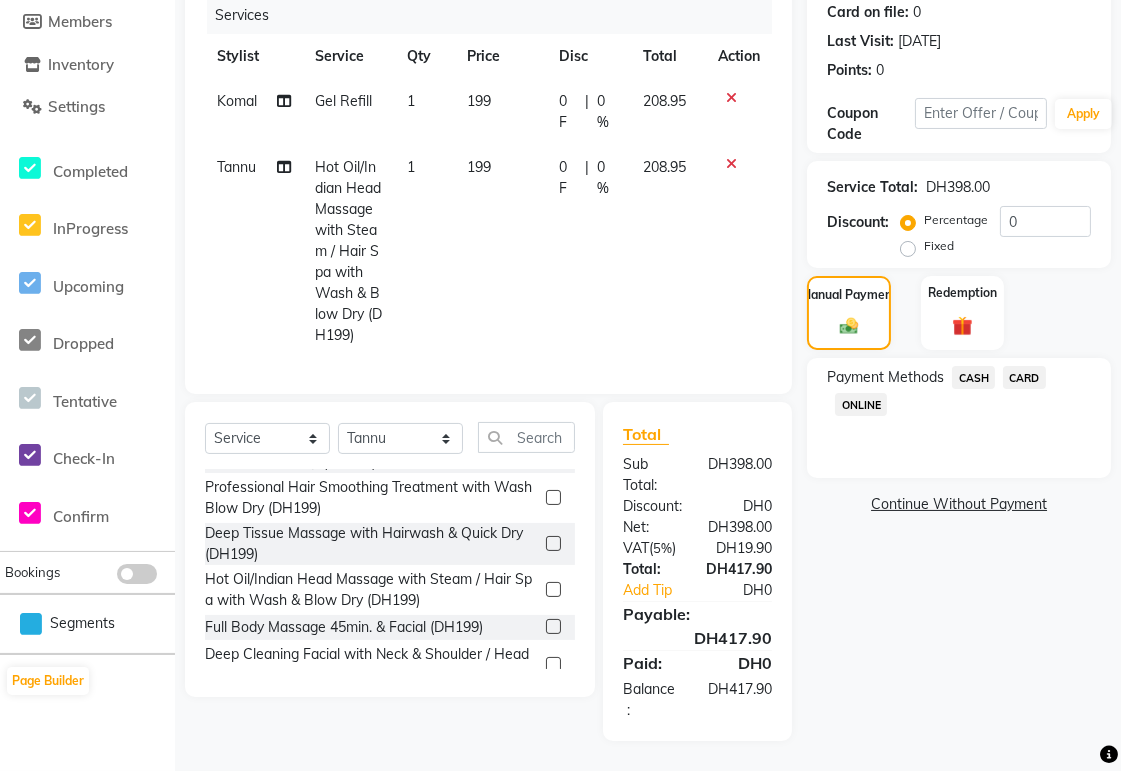 click on "CARD" 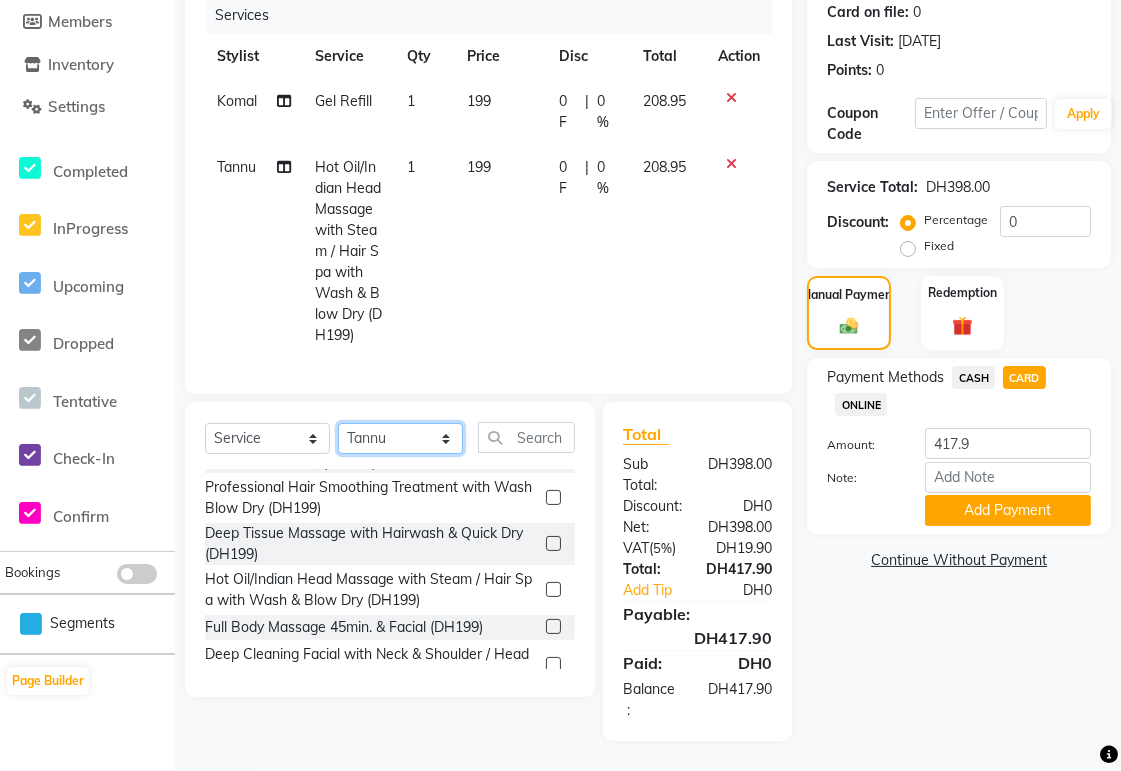 click on "Select Stylist [PERSON_NAME][MEDICAL_DATA] [PERSON_NAME] [PERSON_NAME] [PERSON_NAME] [PERSON_NAME] Gita [PERSON_NAME] monzeer Shree [PERSON_NAME] [PERSON_NAME]" 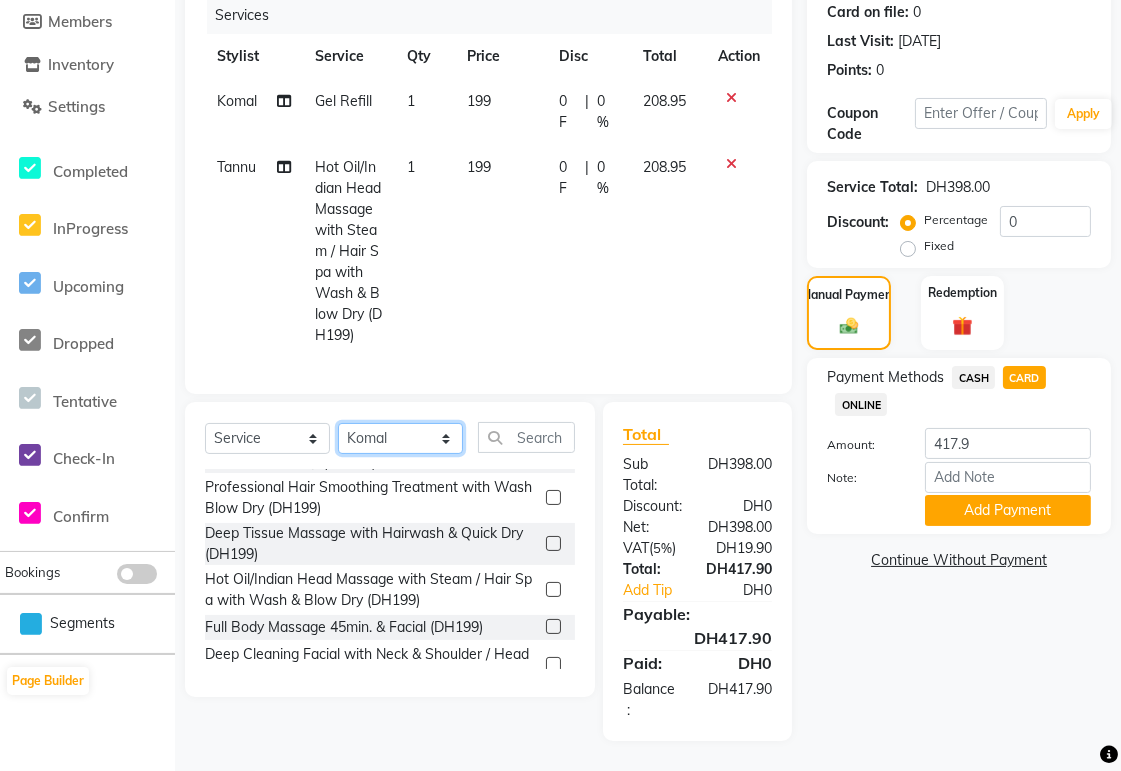 click on "Select Stylist [PERSON_NAME][MEDICAL_DATA] [PERSON_NAME] [PERSON_NAME] [PERSON_NAME] [PERSON_NAME] Gita [PERSON_NAME] monzeer Shree [PERSON_NAME] [PERSON_NAME]" 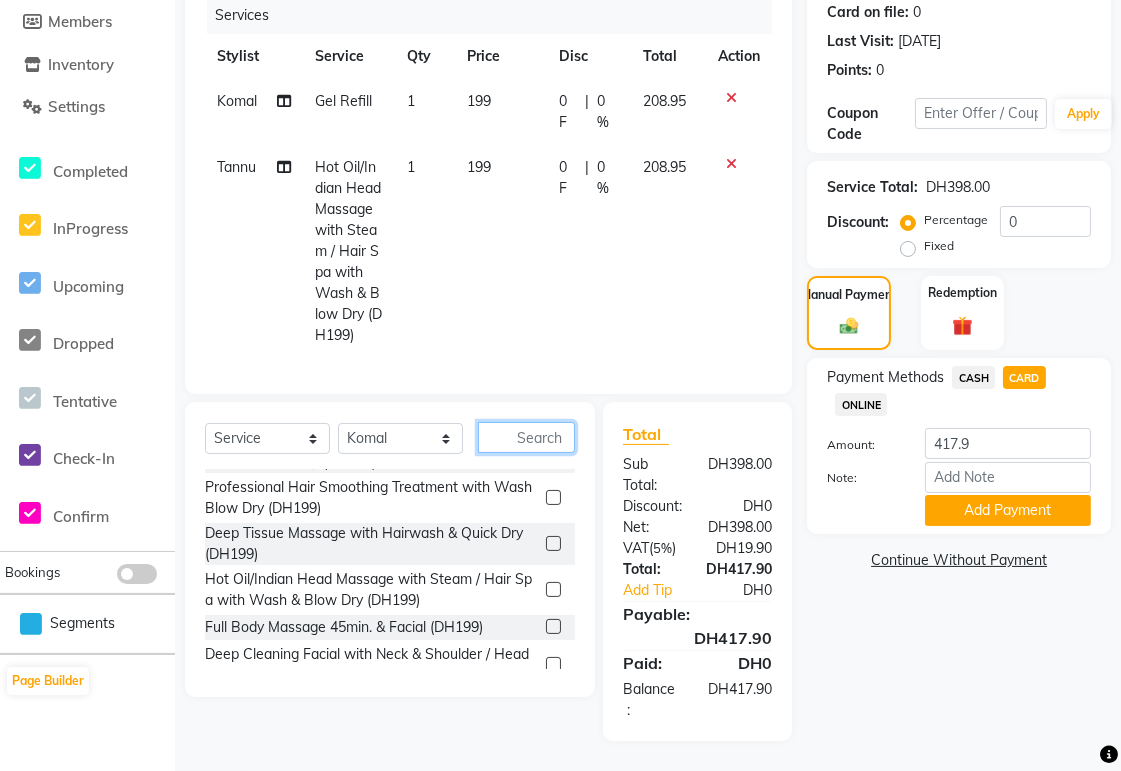 click 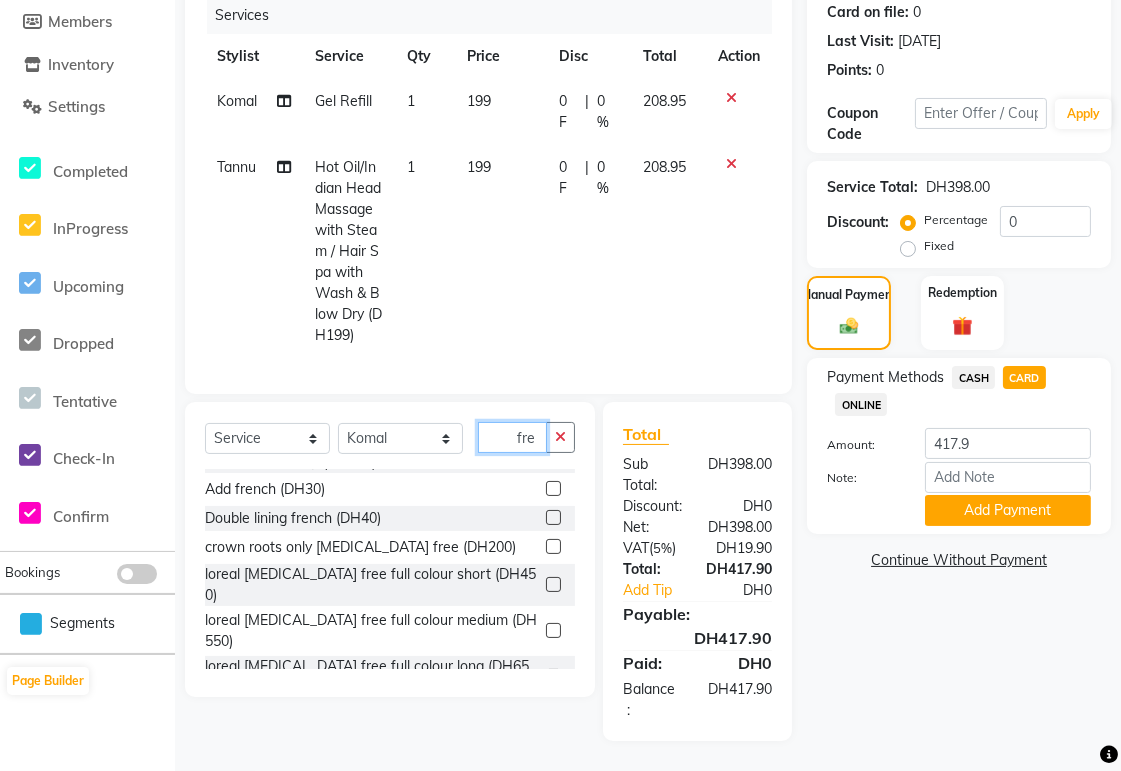type on "fre" 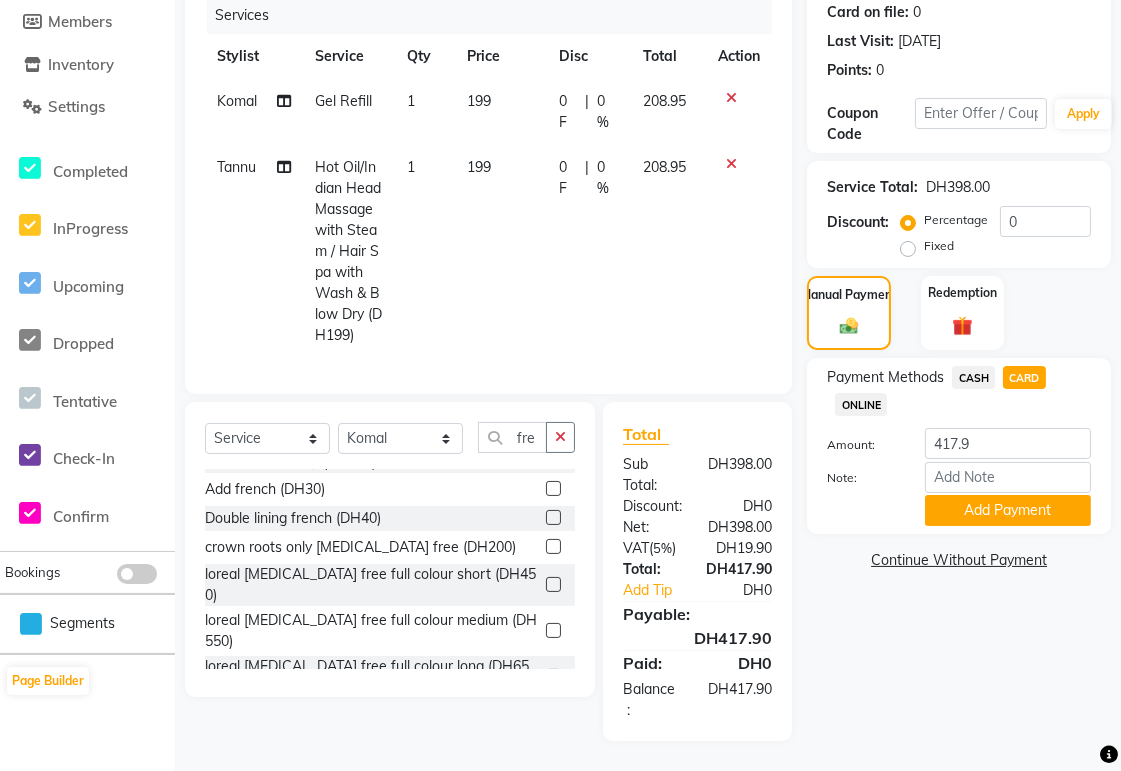 click 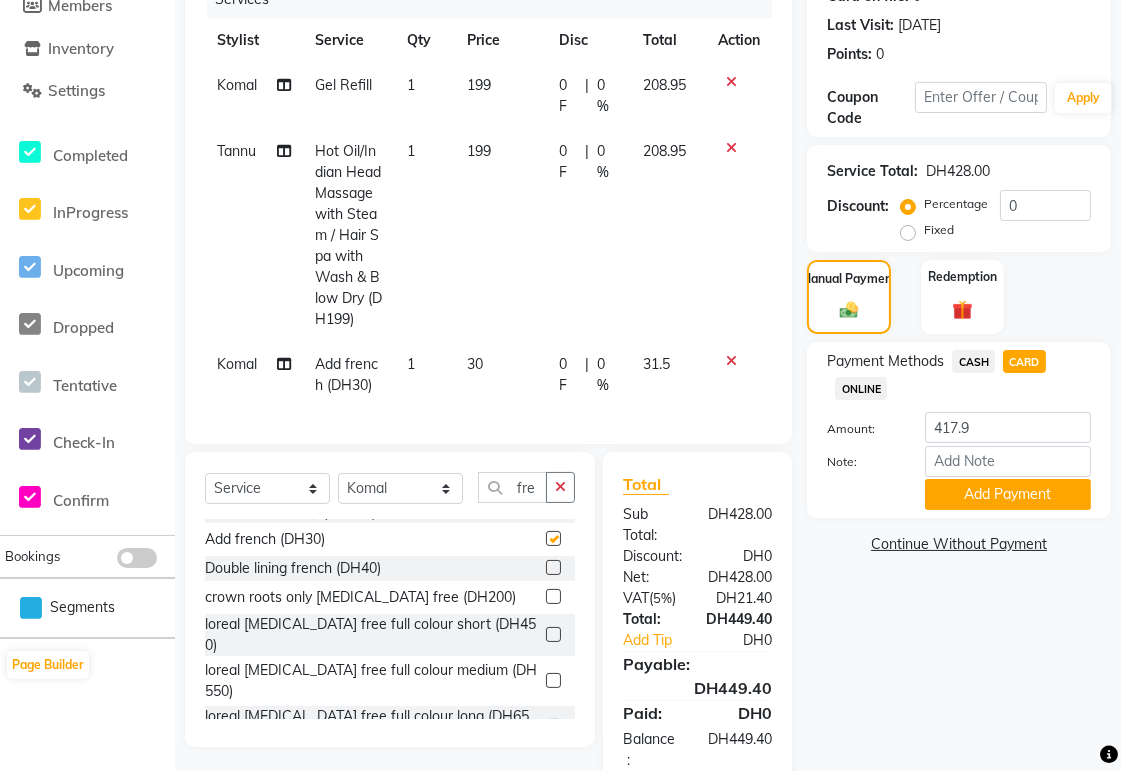 checkbox on "false" 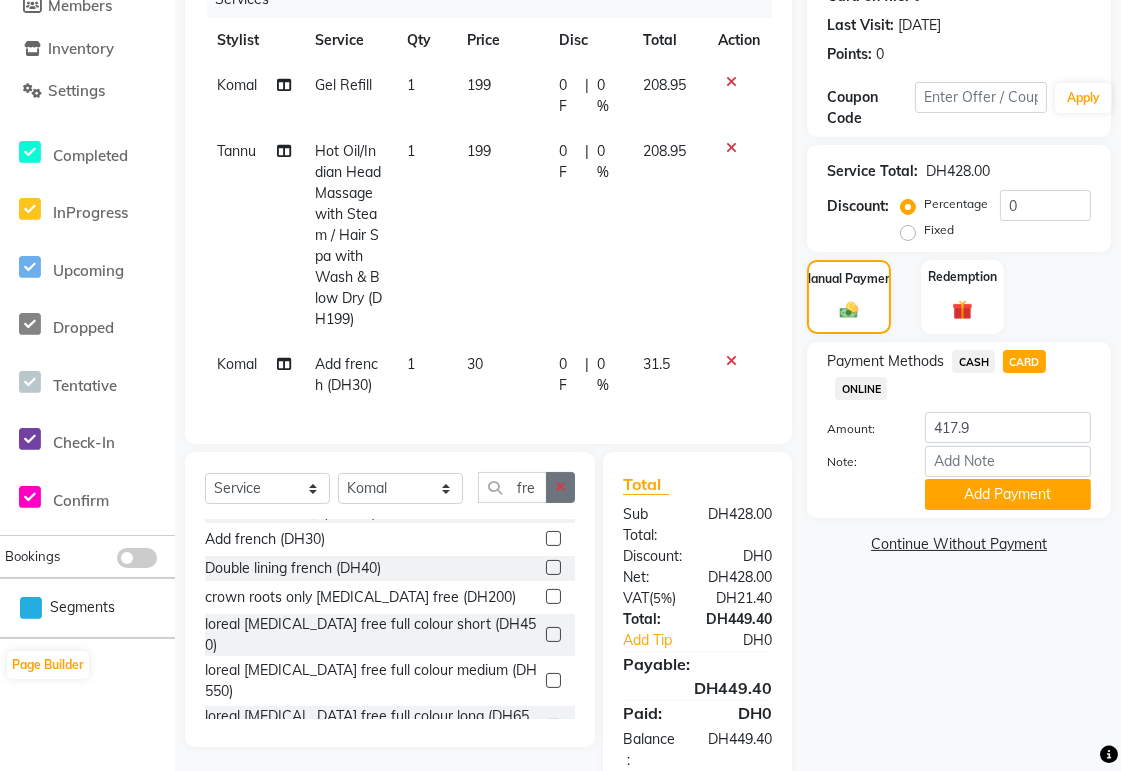 click 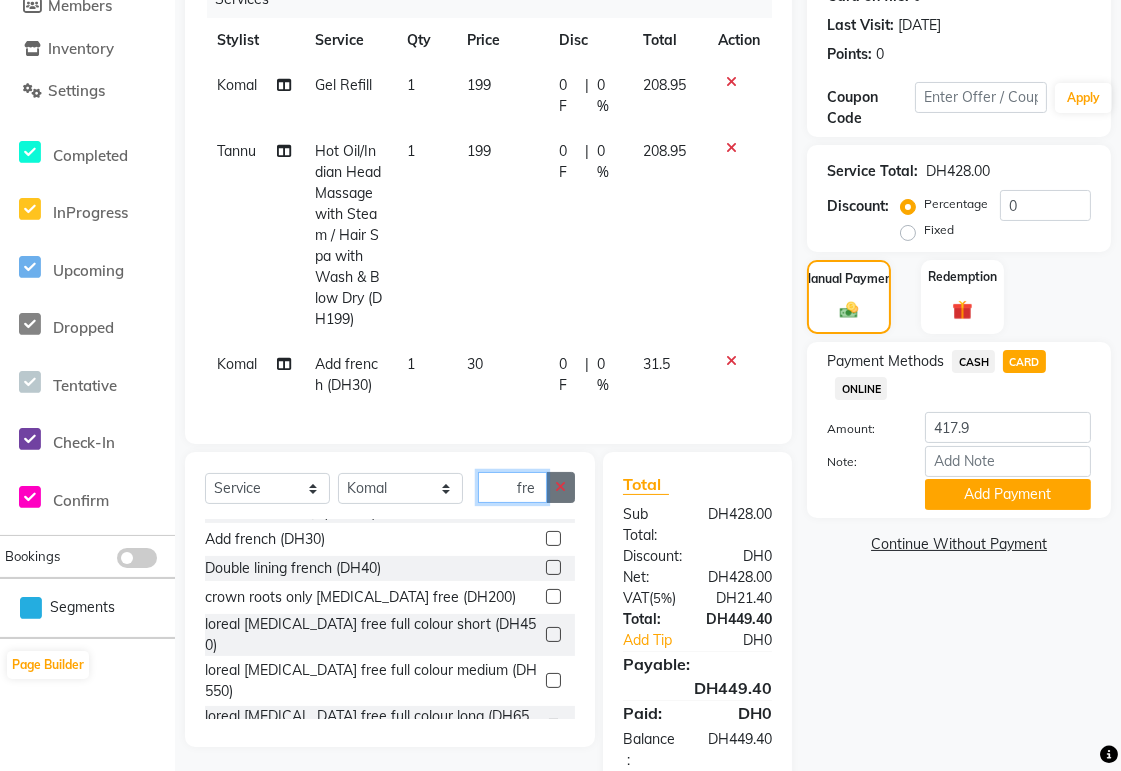 type 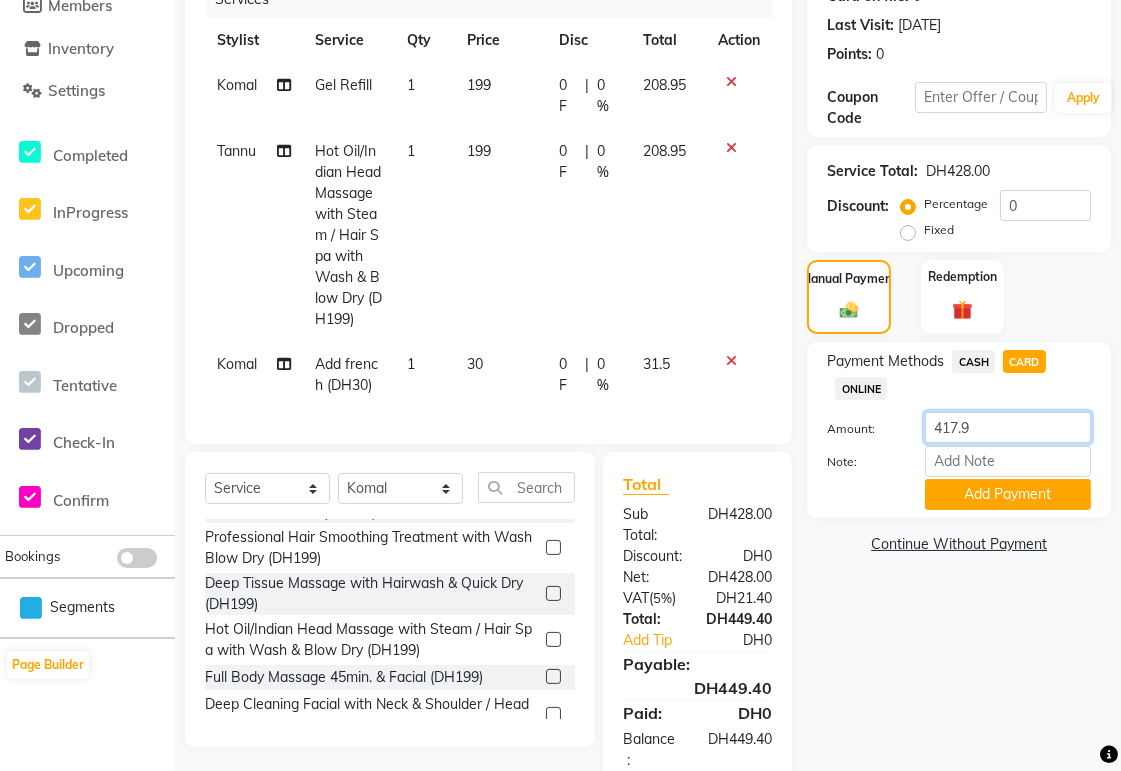 click on "417.9" 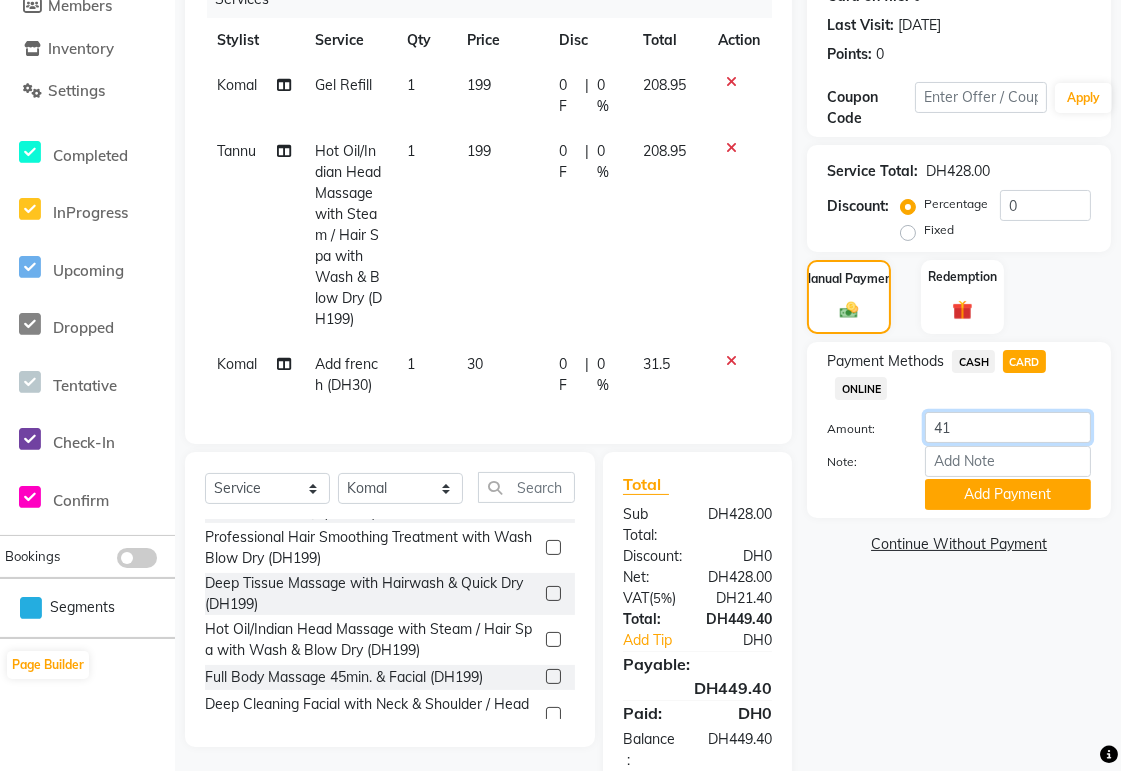 type on "4" 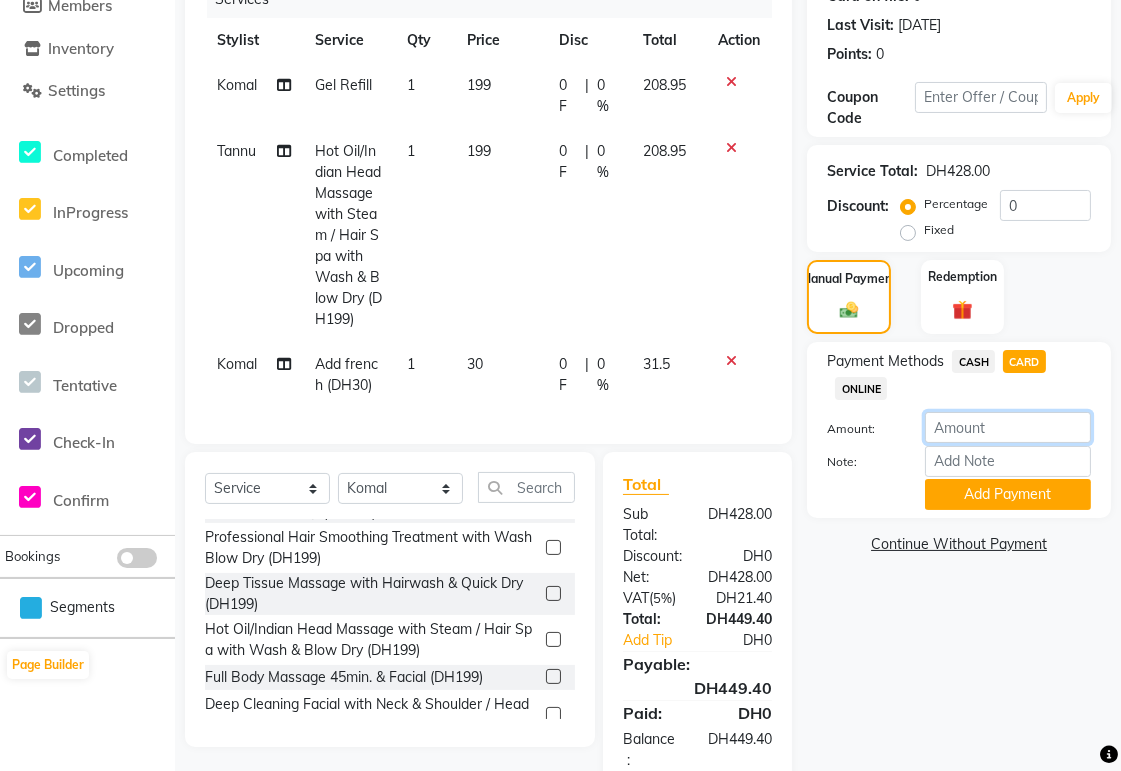 scroll, scrollTop: 333, scrollLeft: 0, axis: vertical 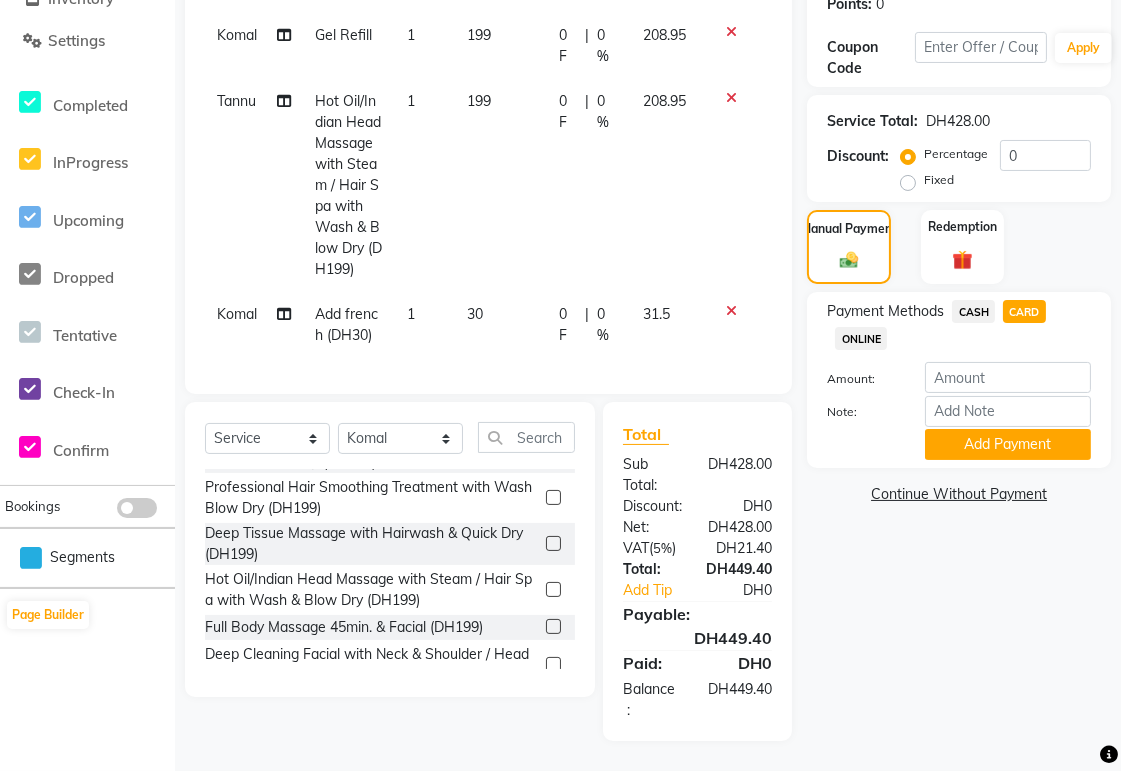 click on "CASH" 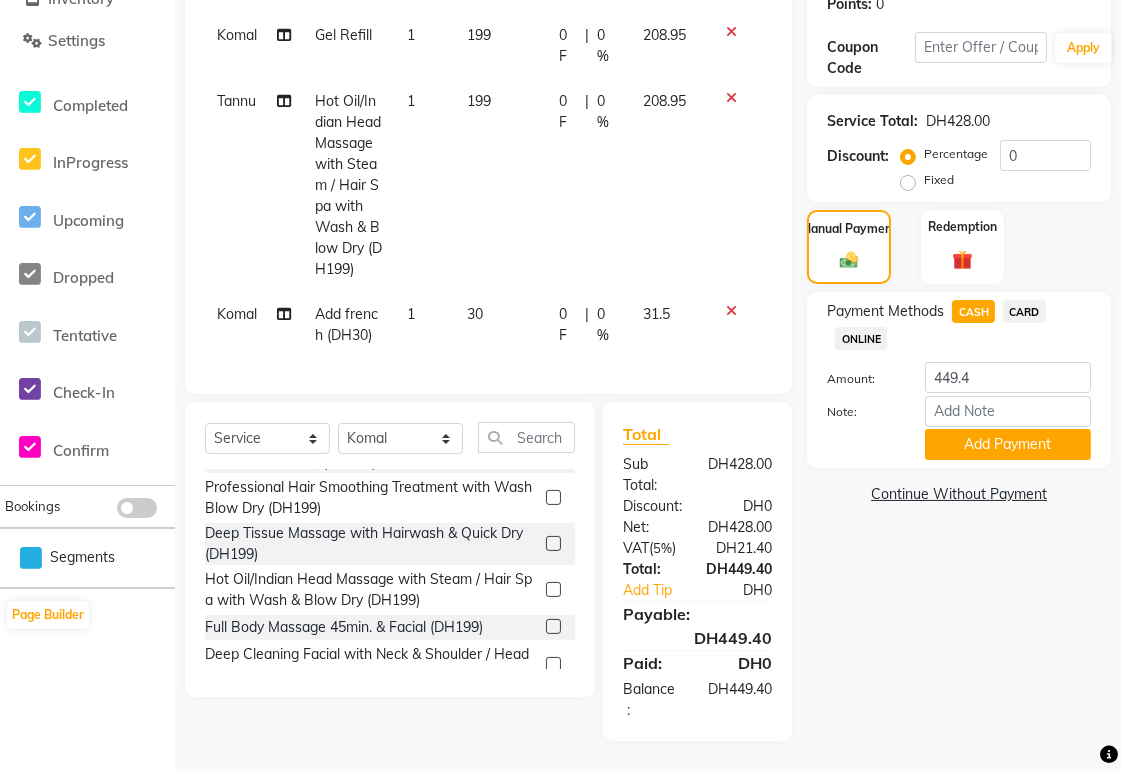 click on "CARD" 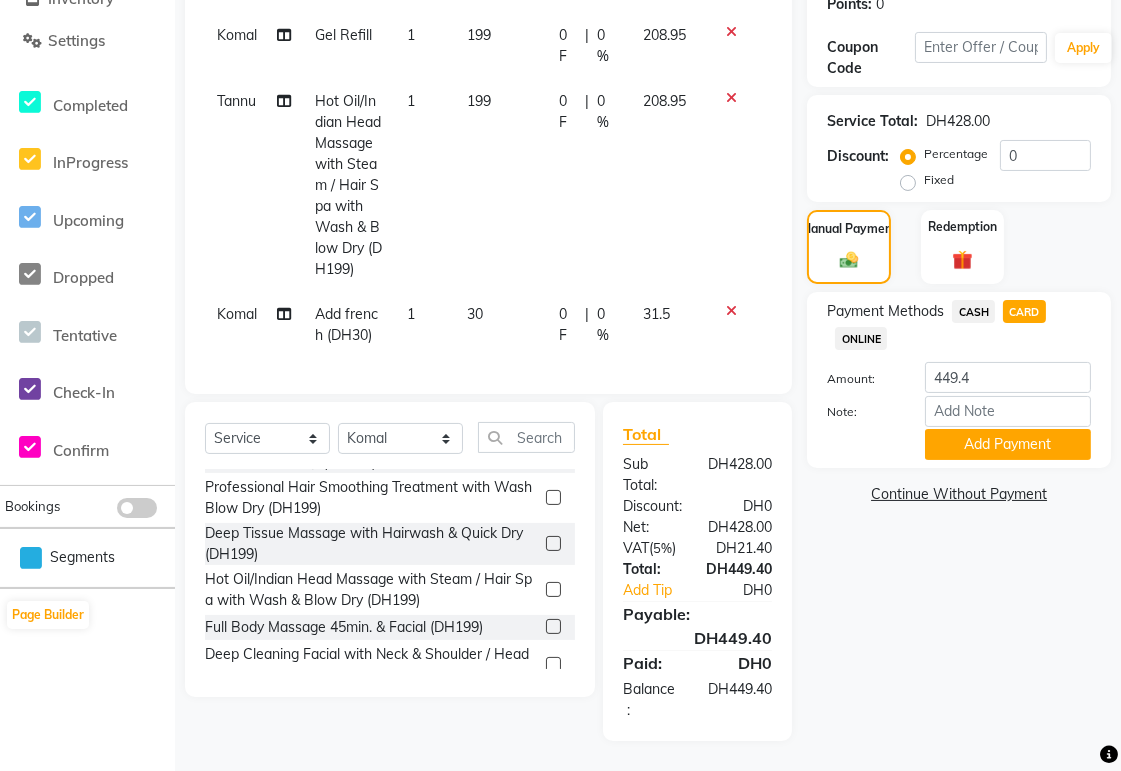 click on "Komal" 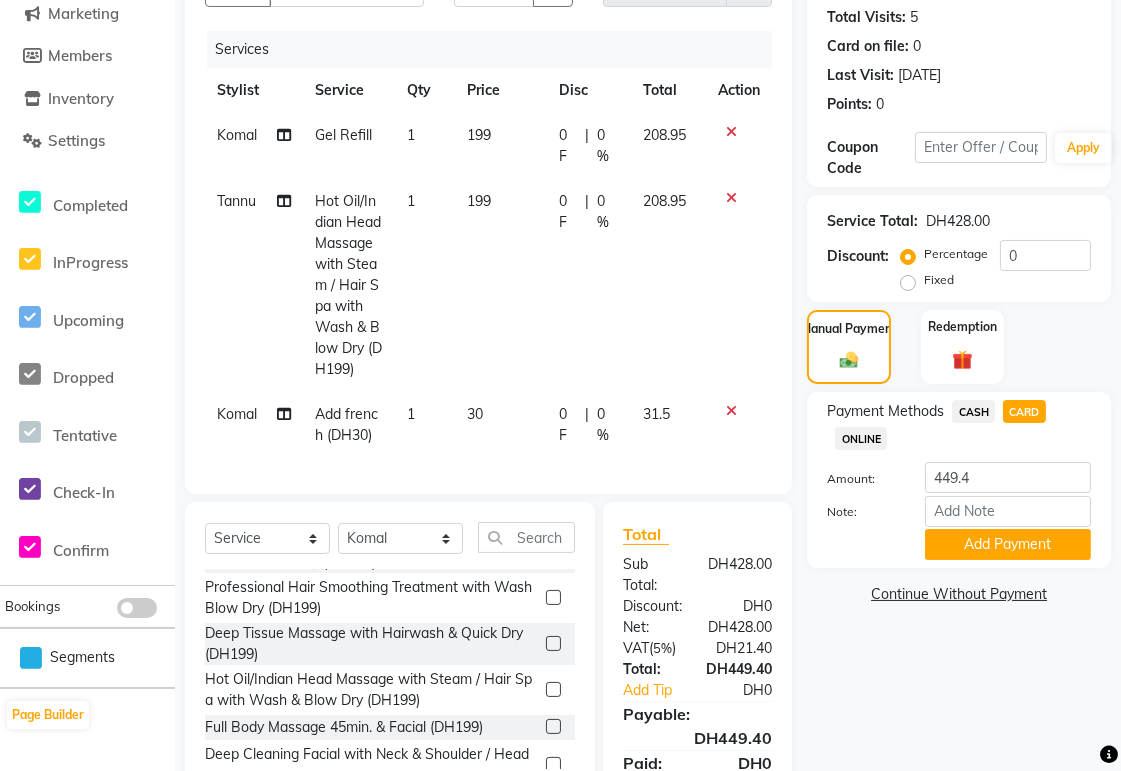 select on "59424" 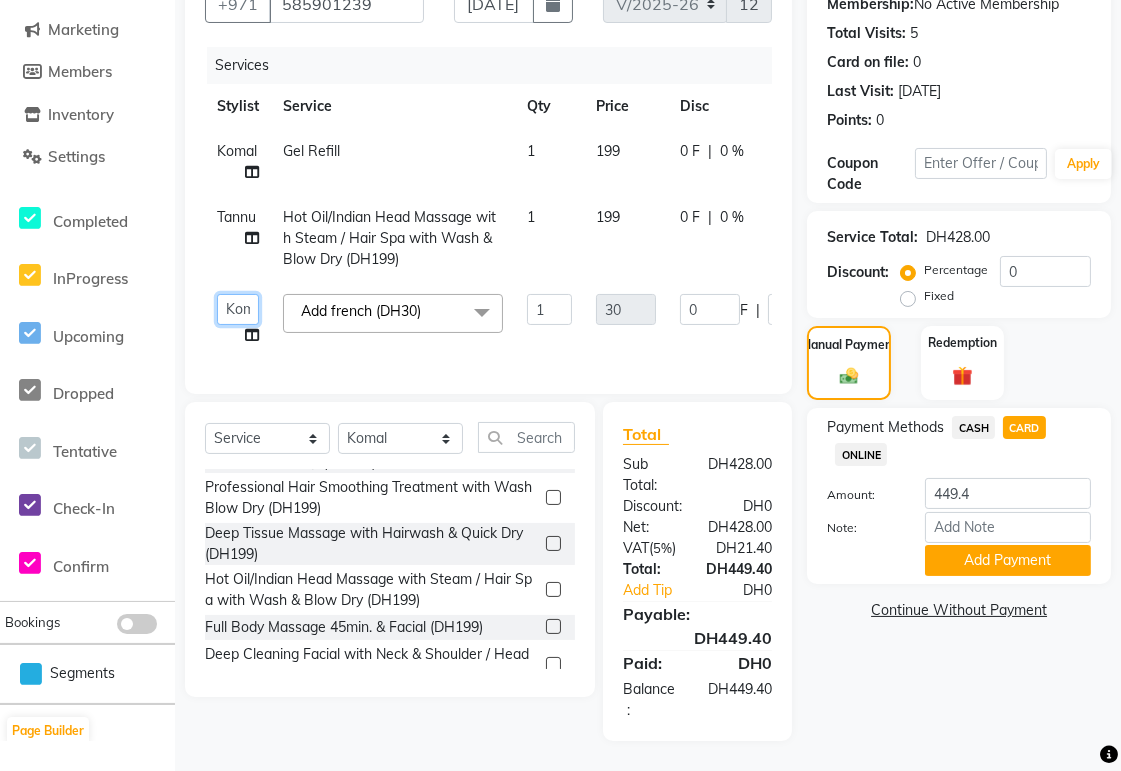 click on "Abid   Alora   Anu   Ashmita   Ausha   Diksha   Gita   Komal   Maya   monzeer   Shree   sonu   Sue   Sumi   Tannu   Yamuna" 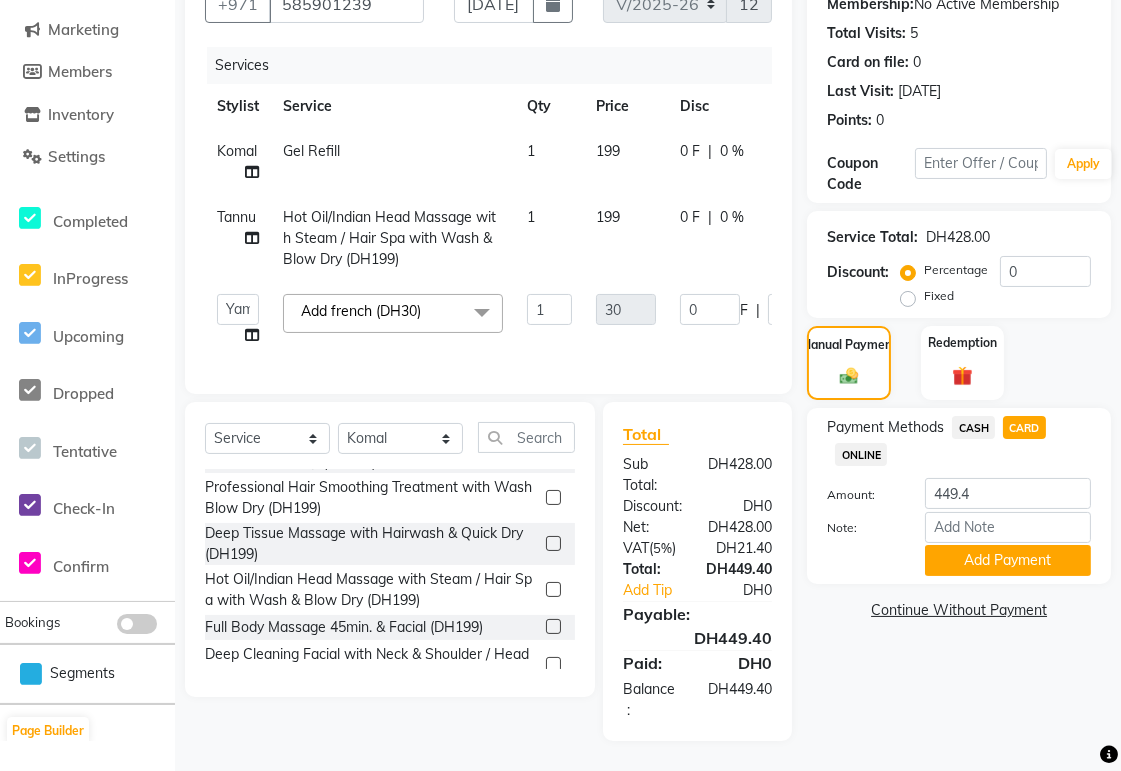 select on "61483" 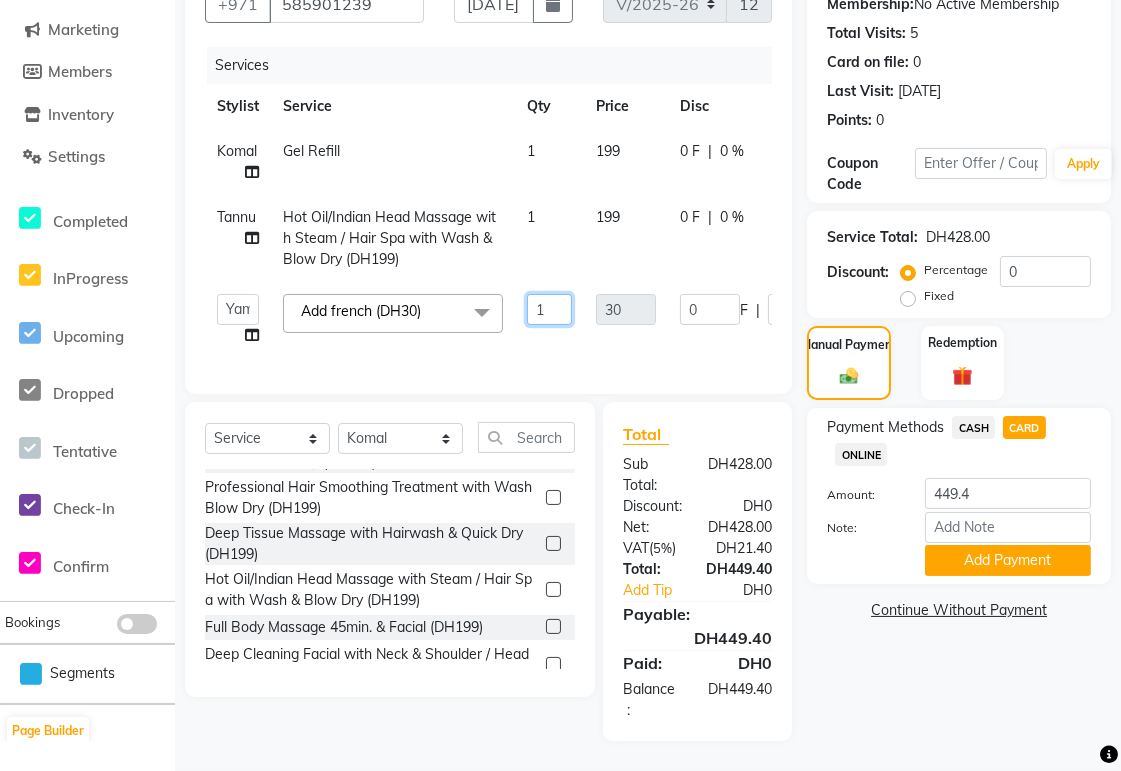 click on "1" 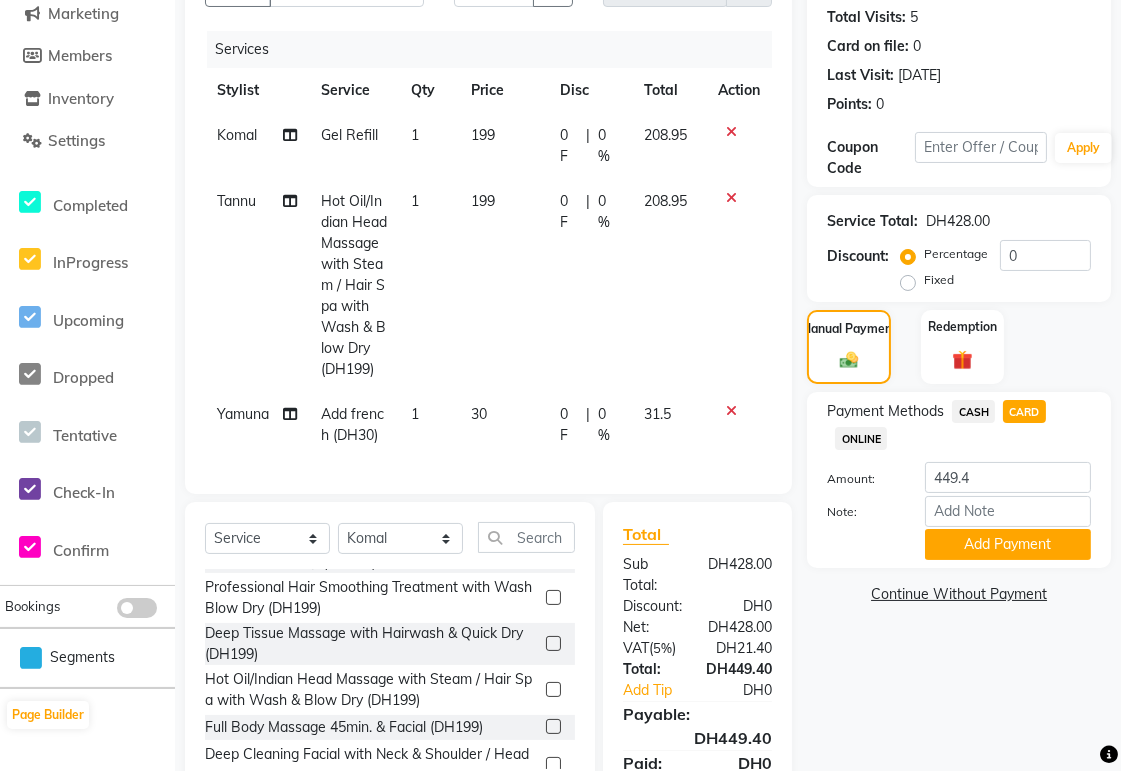 click 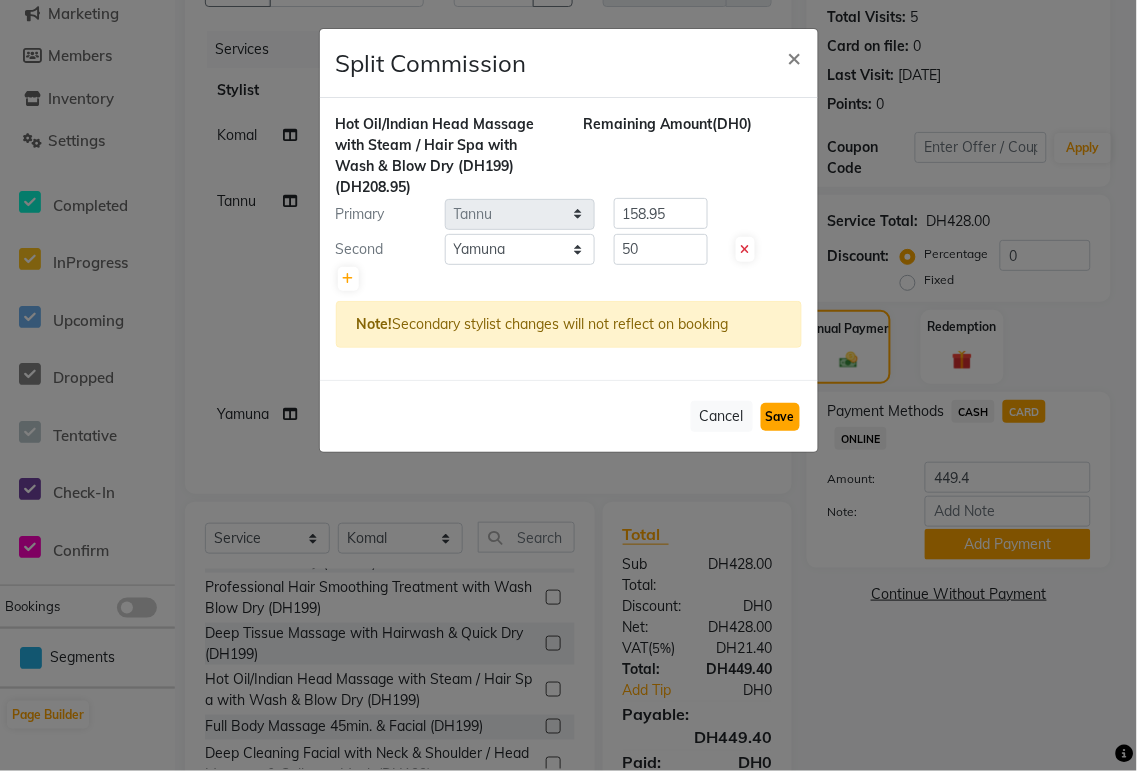 click on "Save" 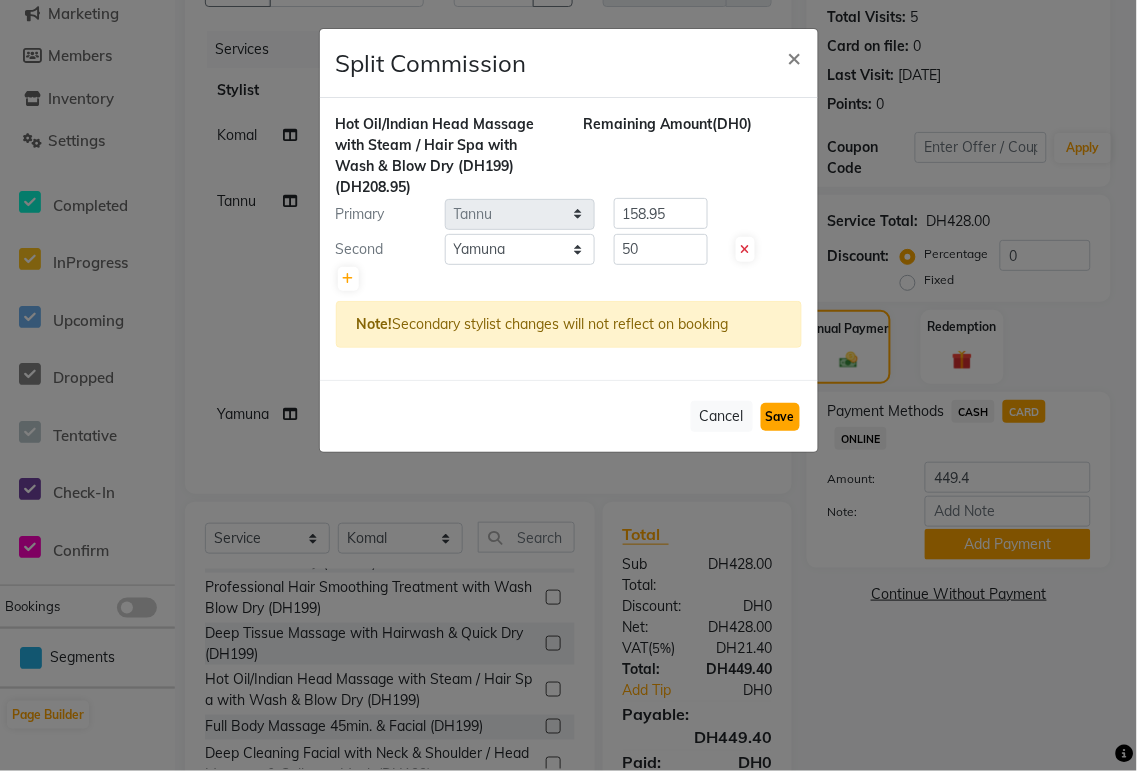 select on "Select" 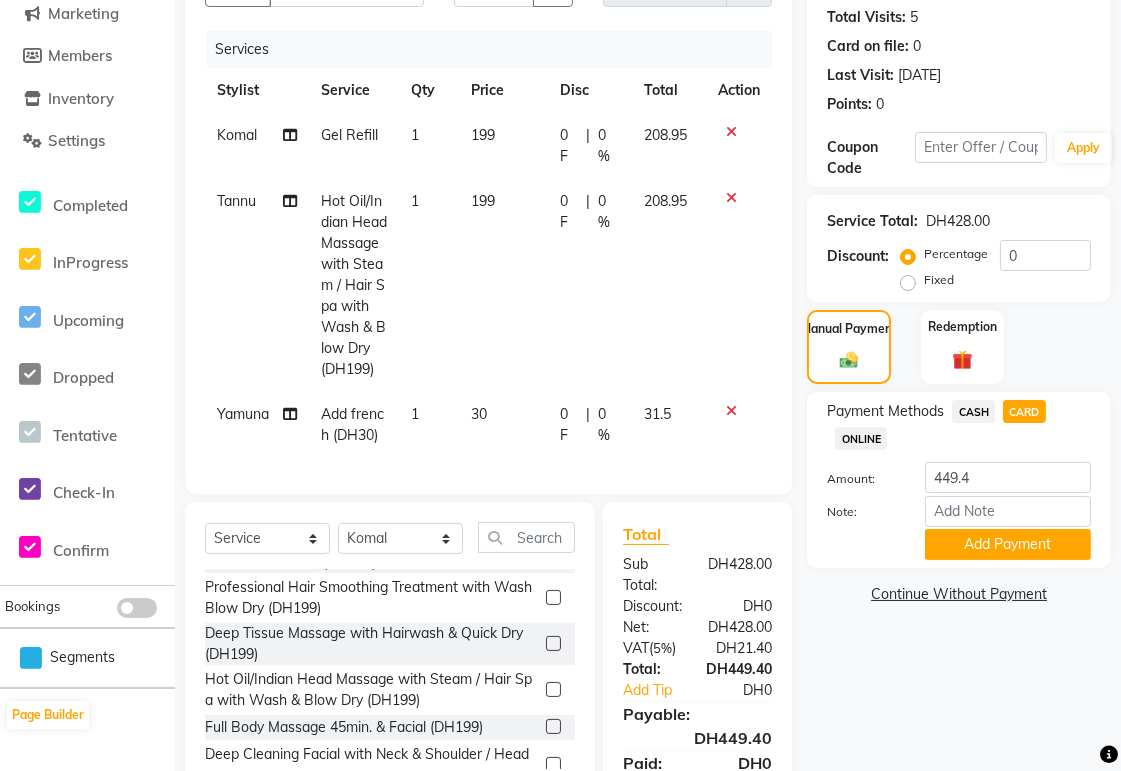 click 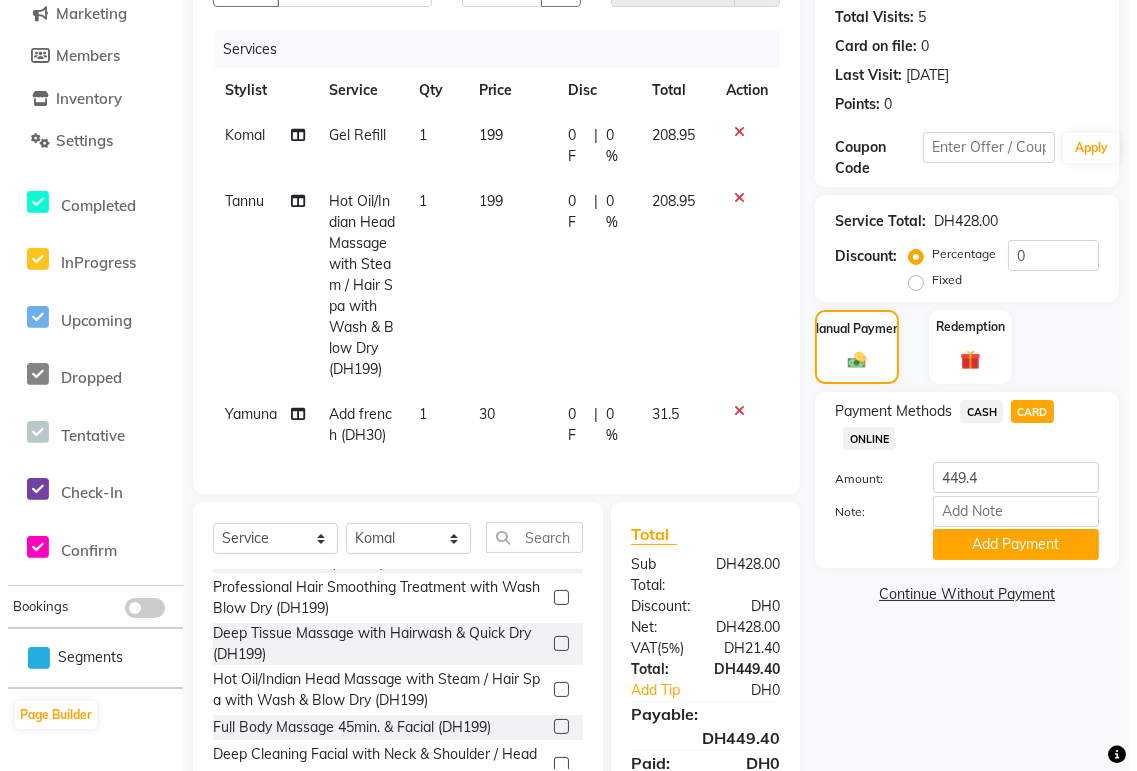 select on "60066" 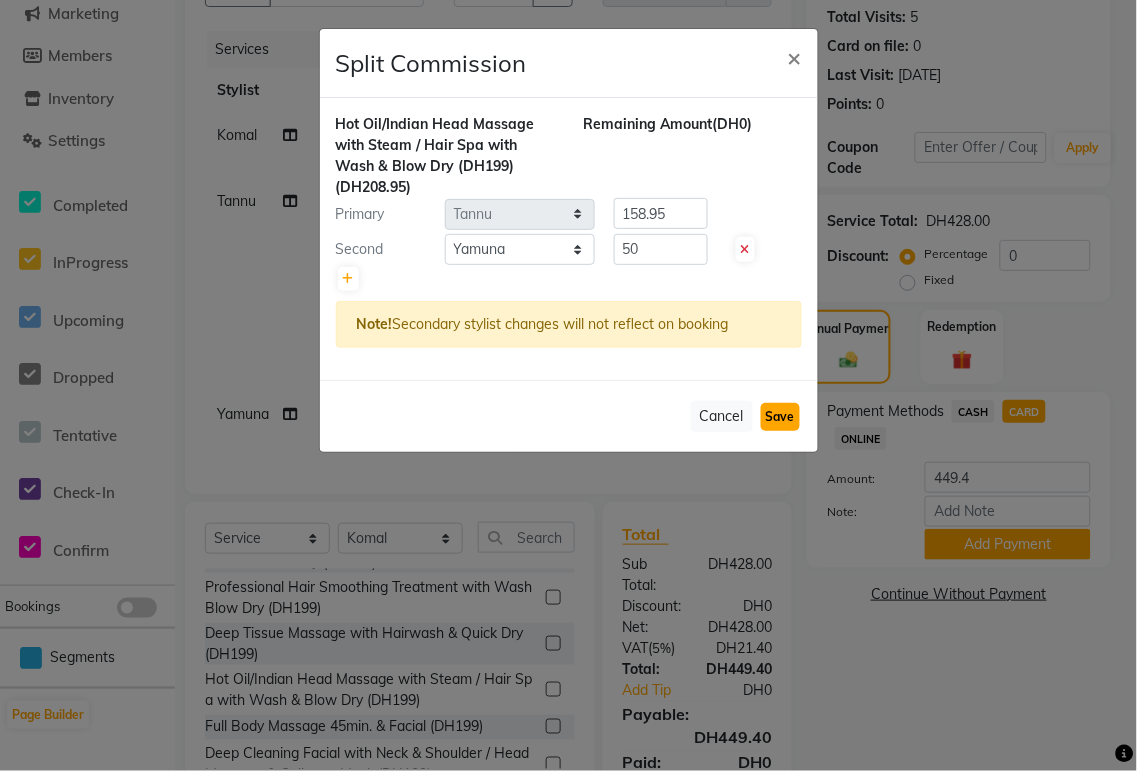 click on "Save" 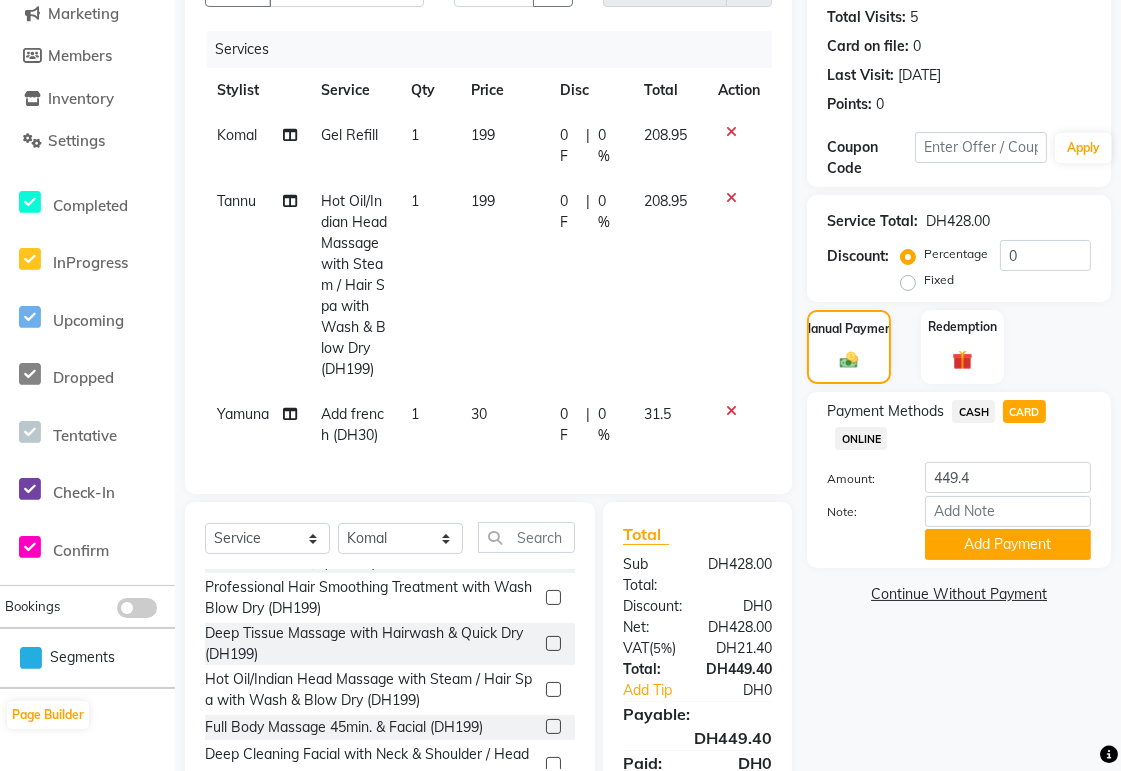click 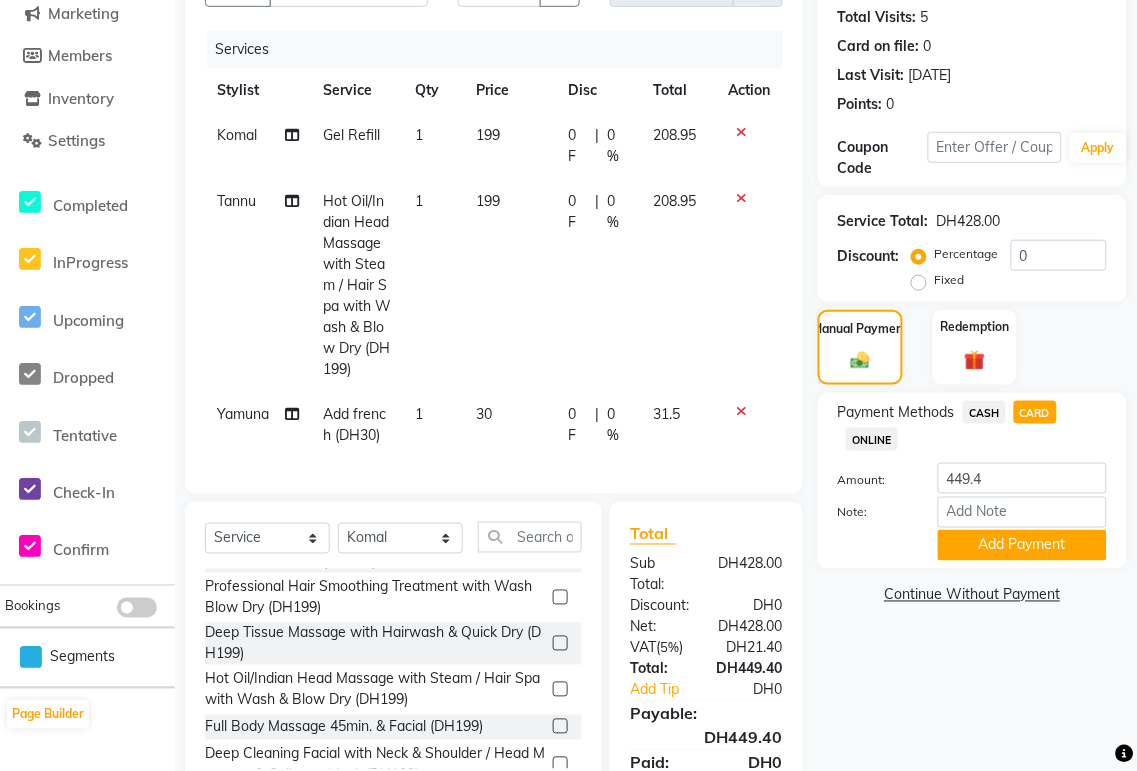 select on "60066" 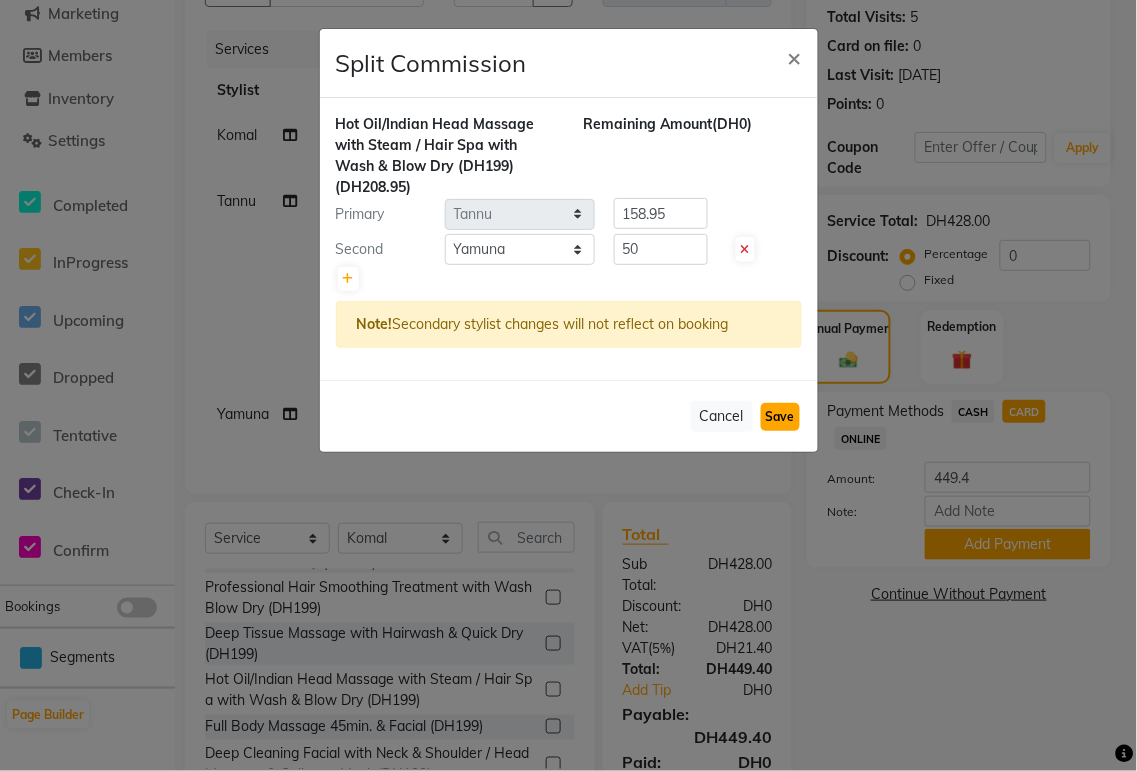 click on "Save" 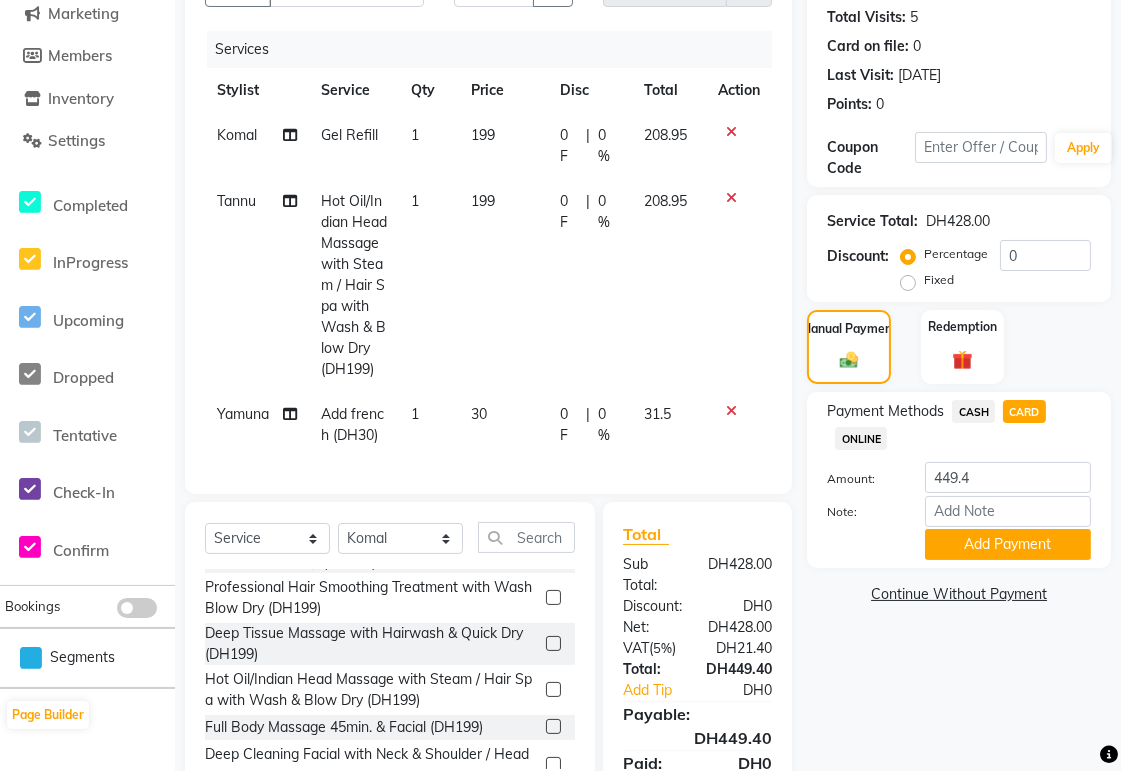 scroll, scrollTop: 333, scrollLeft: 0, axis: vertical 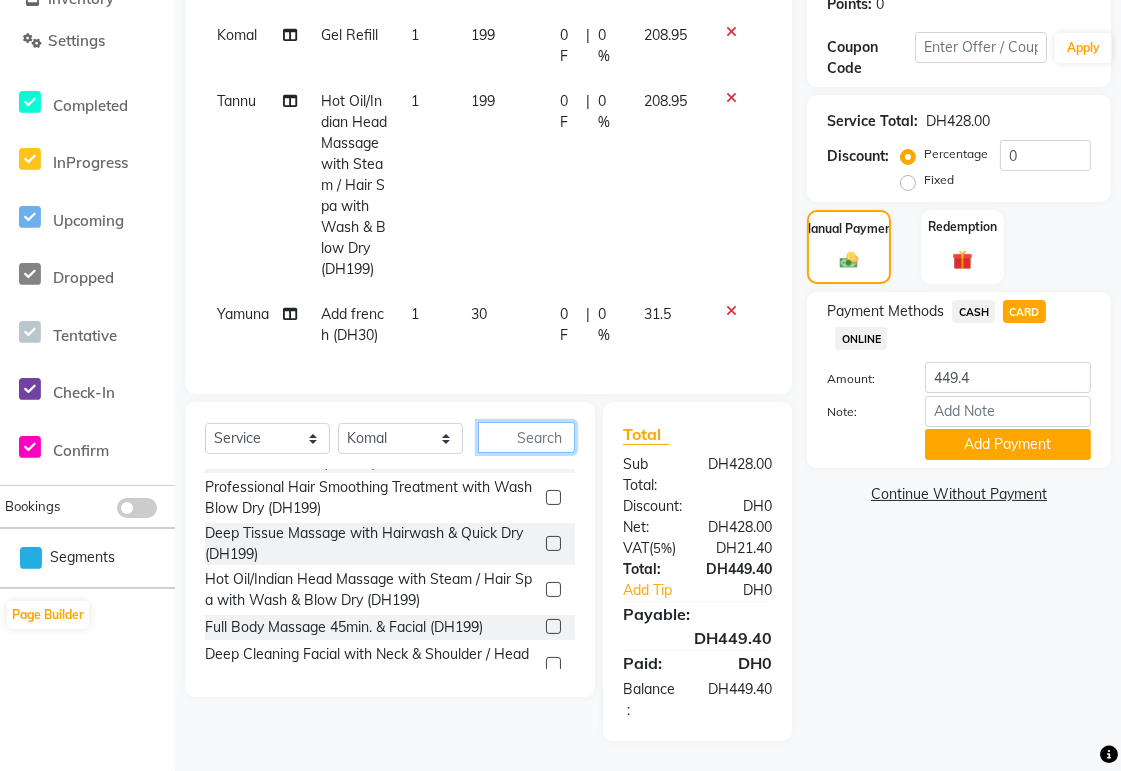 click 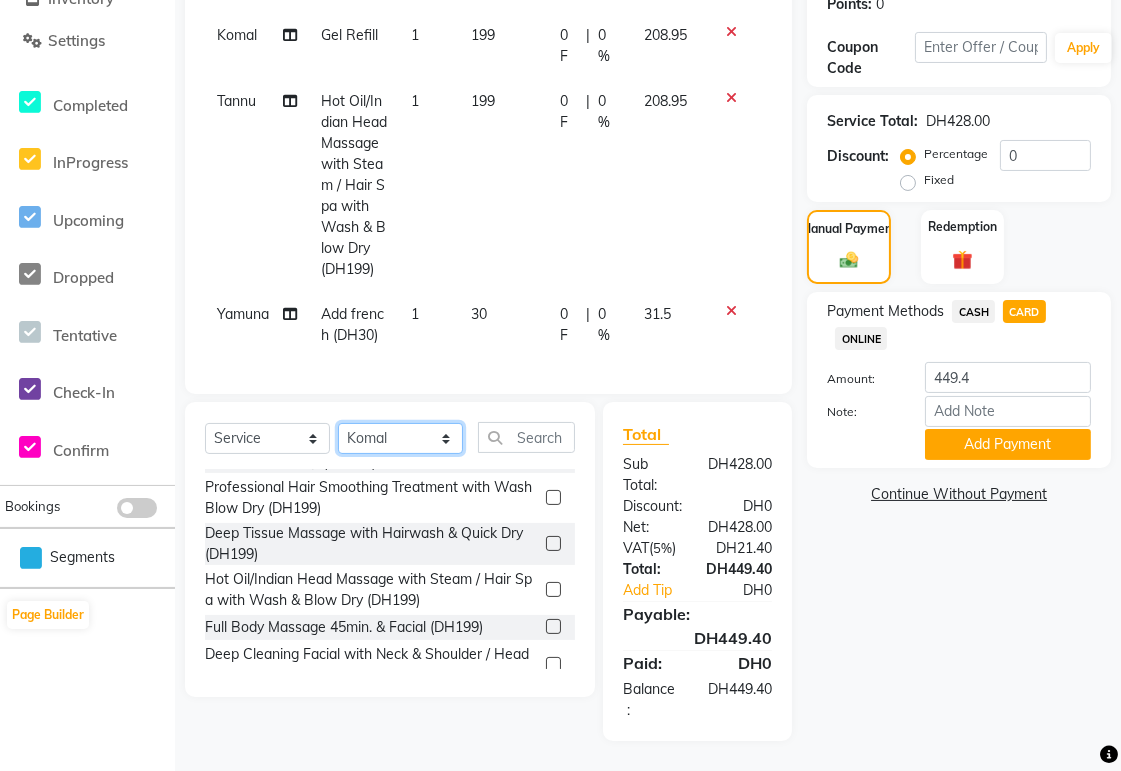 click on "Select Stylist [PERSON_NAME][MEDICAL_DATA] [PERSON_NAME] [PERSON_NAME] [PERSON_NAME] [PERSON_NAME] Gita [PERSON_NAME] monzeer Shree [PERSON_NAME] [PERSON_NAME]" 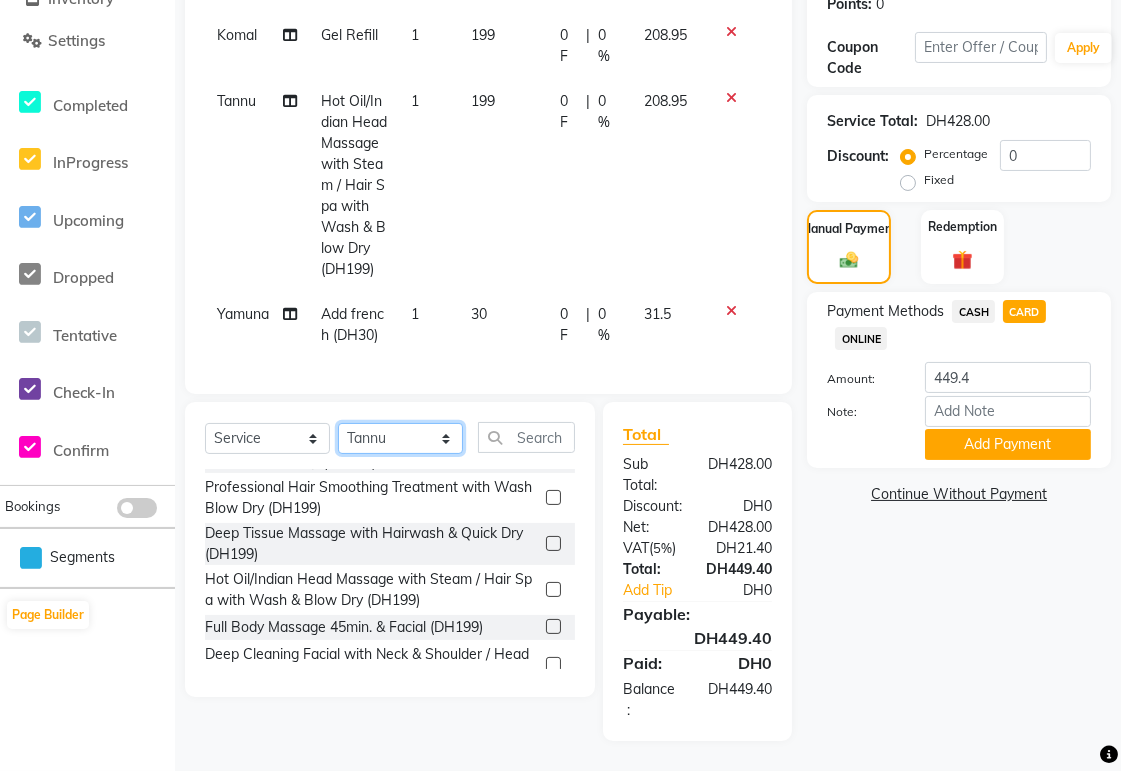 click on "Select Stylist [PERSON_NAME][MEDICAL_DATA] [PERSON_NAME] [PERSON_NAME] [PERSON_NAME] [PERSON_NAME] Gita [PERSON_NAME] monzeer Shree [PERSON_NAME] [PERSON_NAME]" 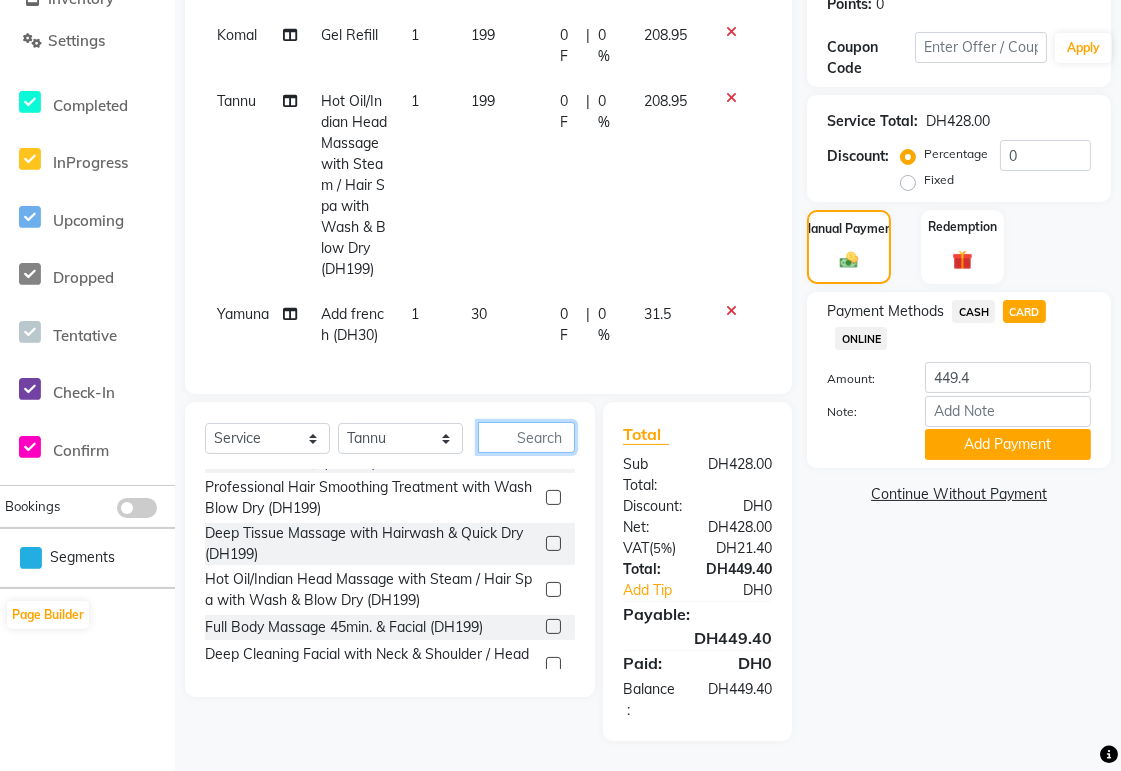 click 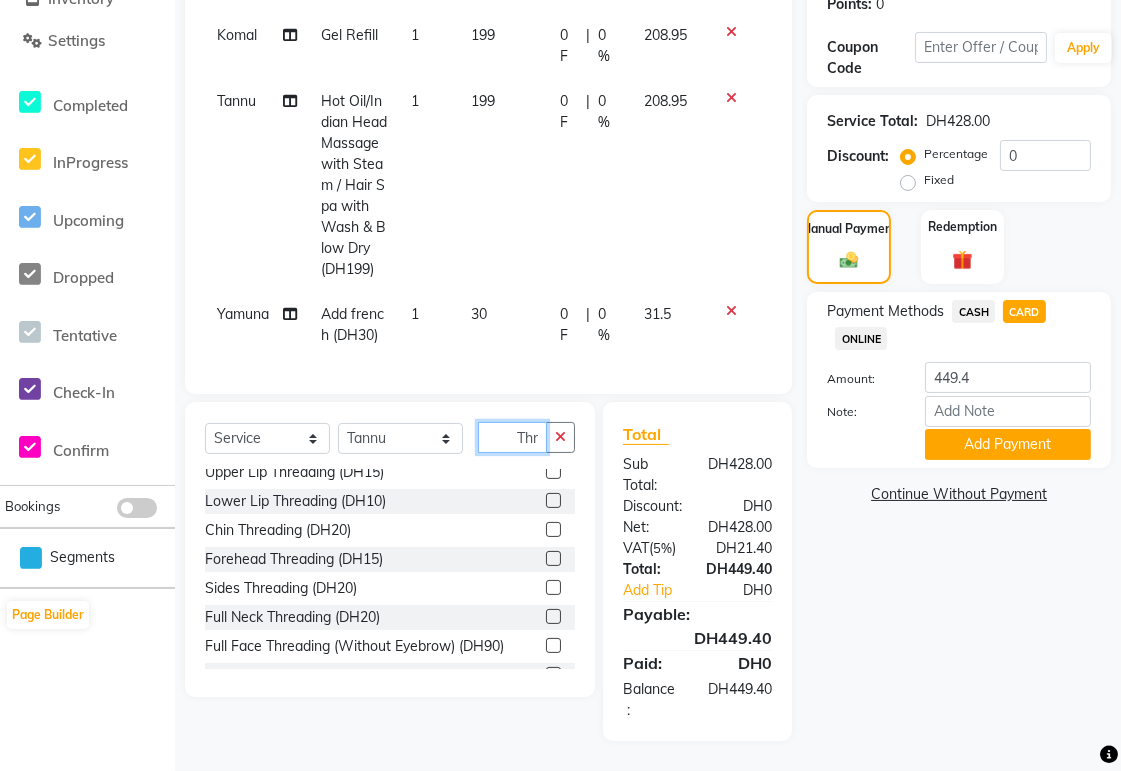 scroll, scrollTop: 0, scrollLeft: 1, axis: horizontal 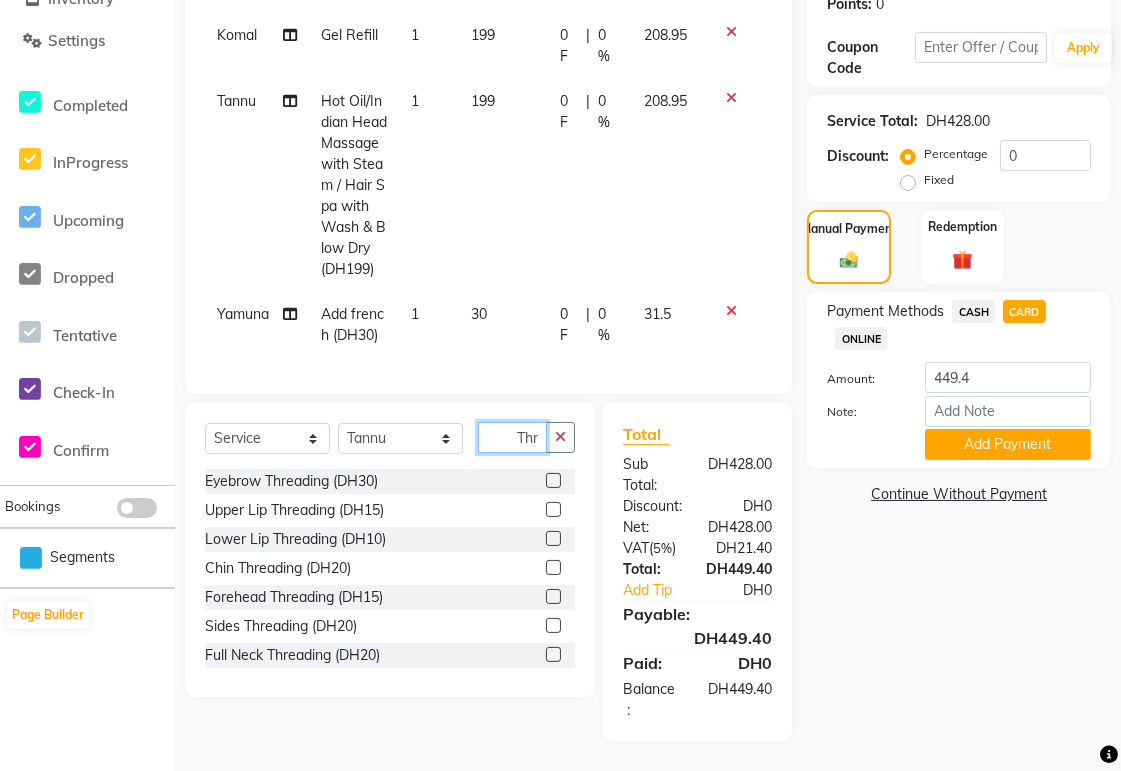 type on "Thr" 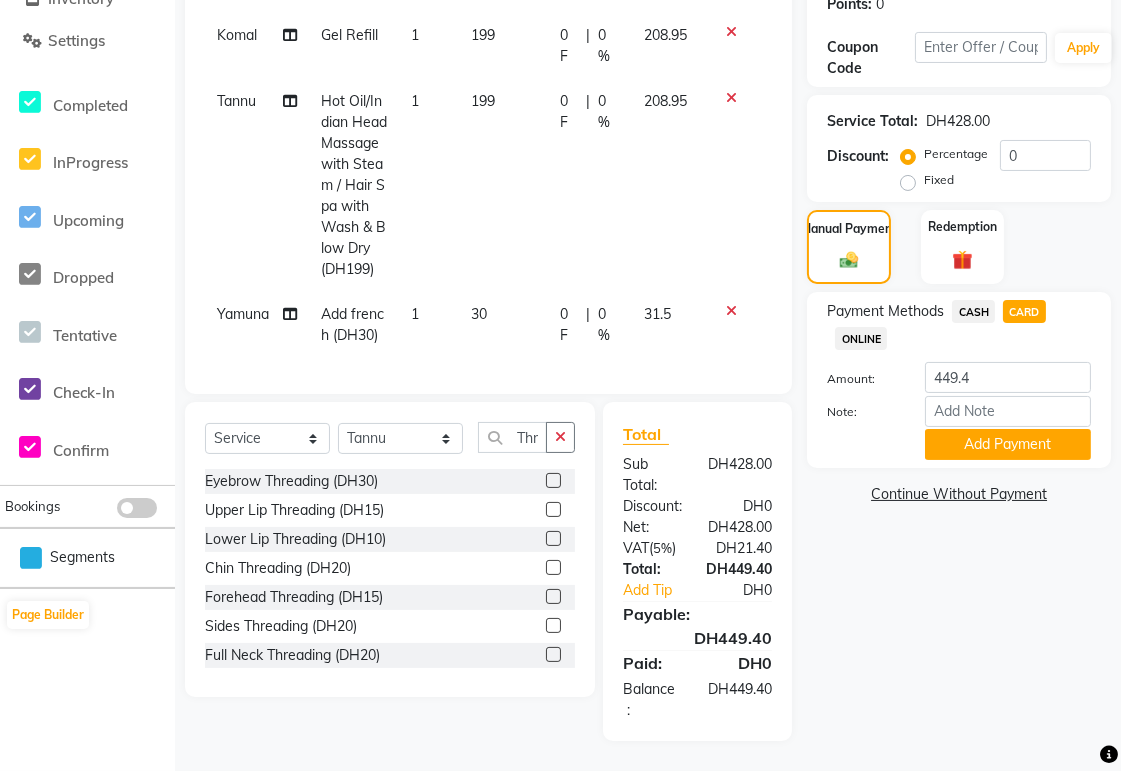 click 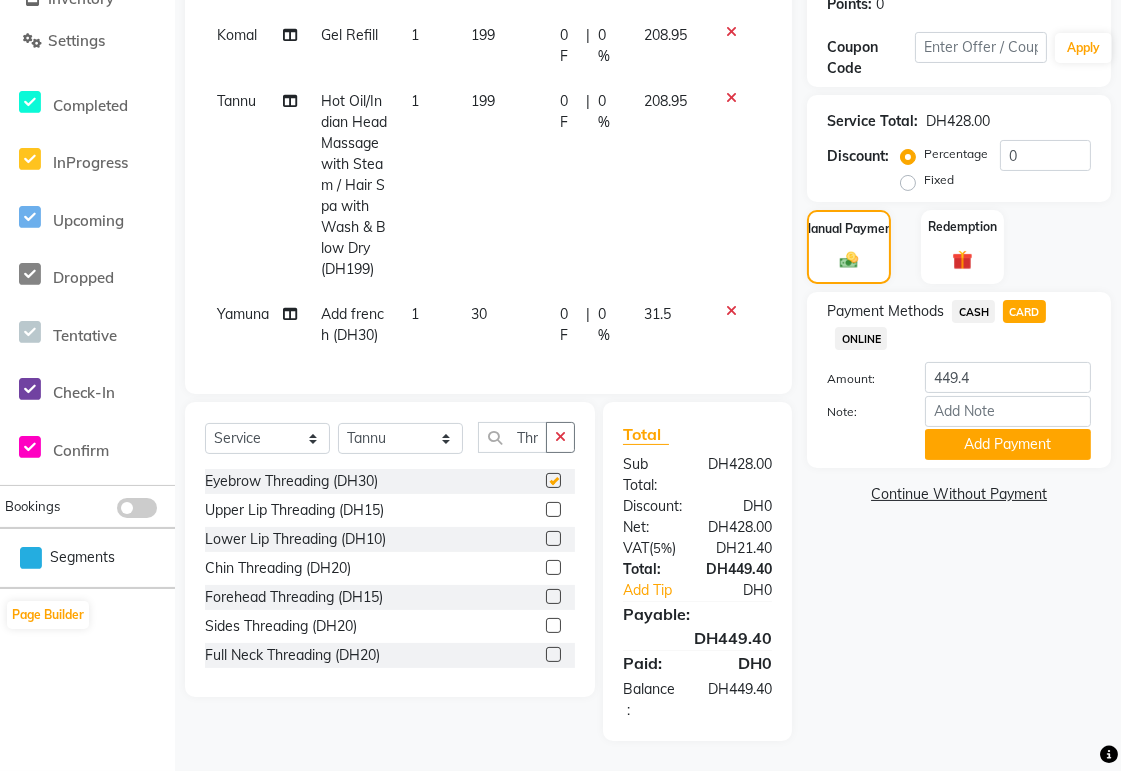 scroll, scrollTop: 0, scrollLeft: 0, axis: both 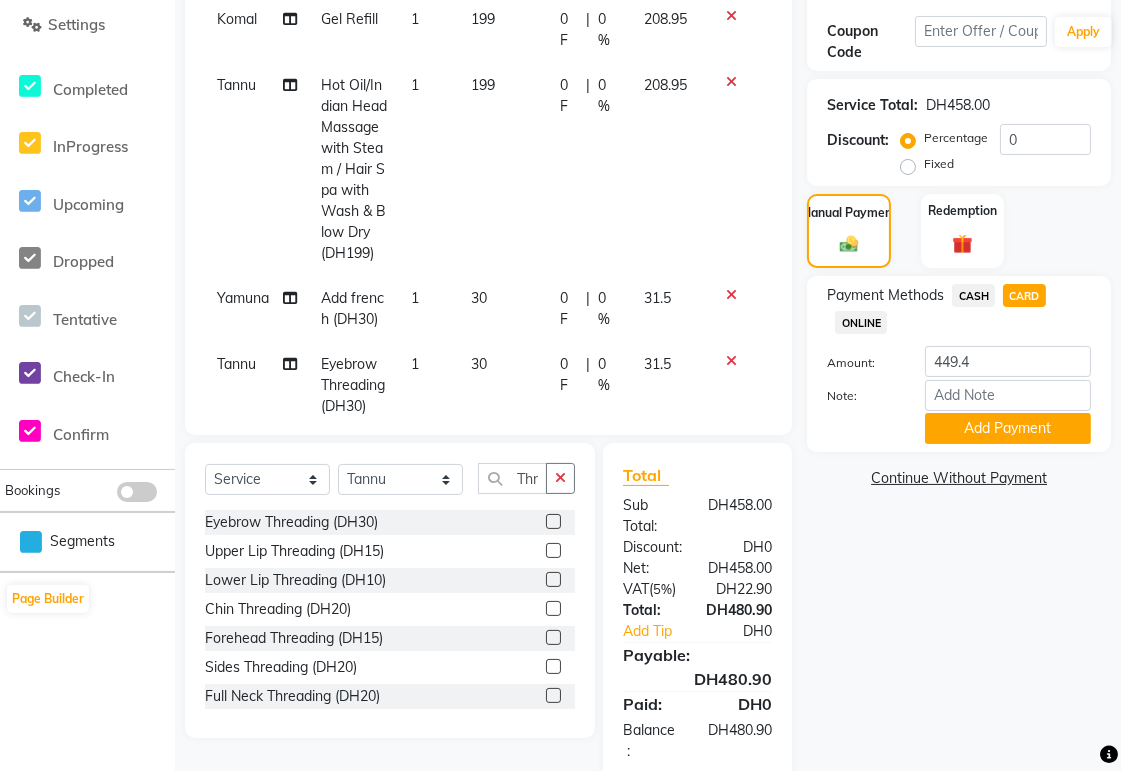 checkbox on "false" 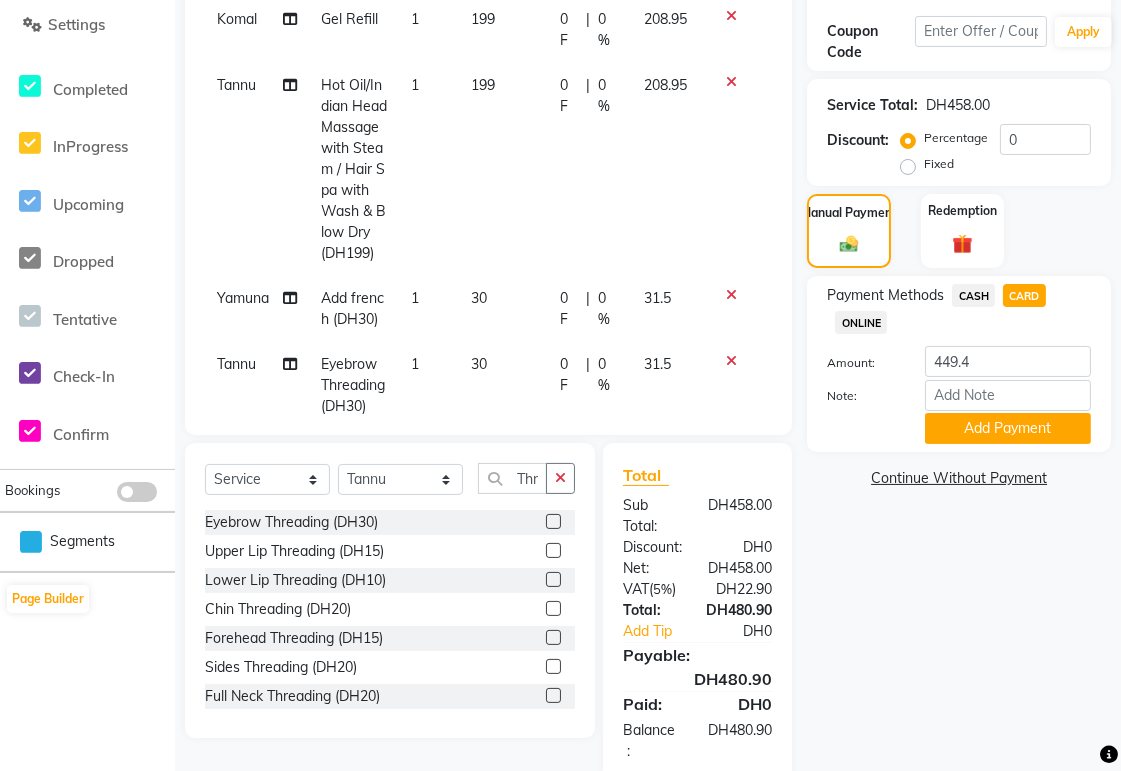 click on "CASH" 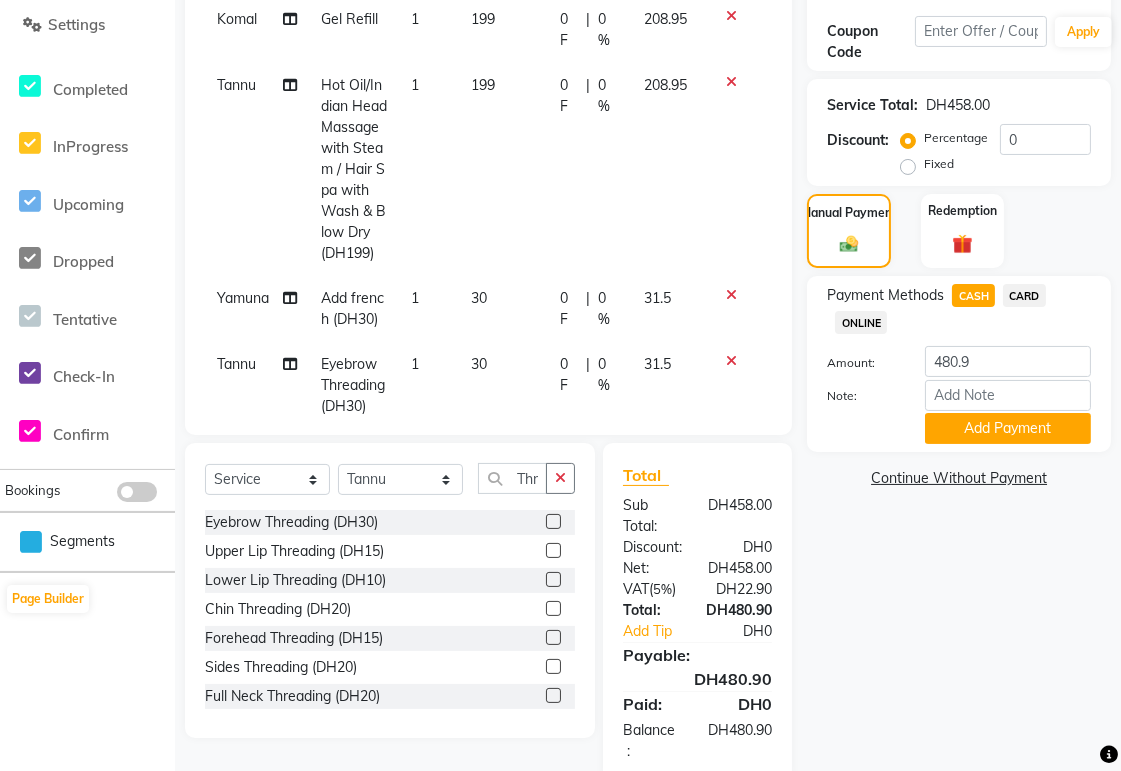 click on "CARD" 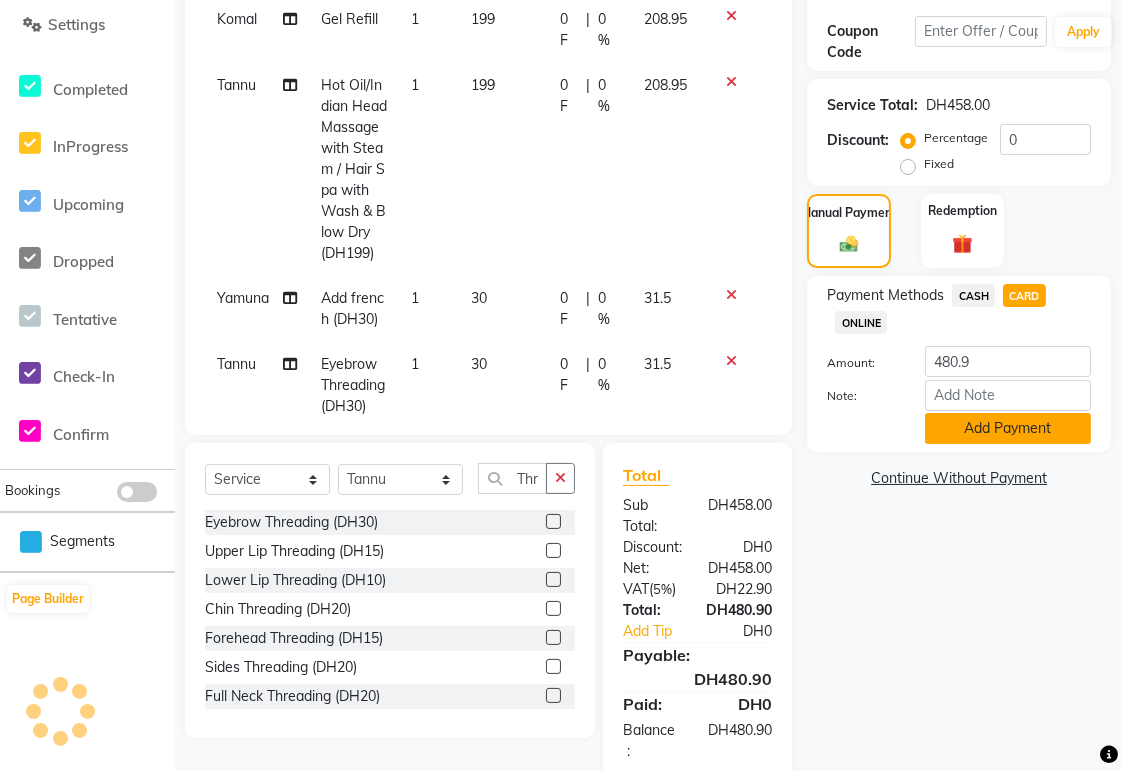 click on "Add Payment" 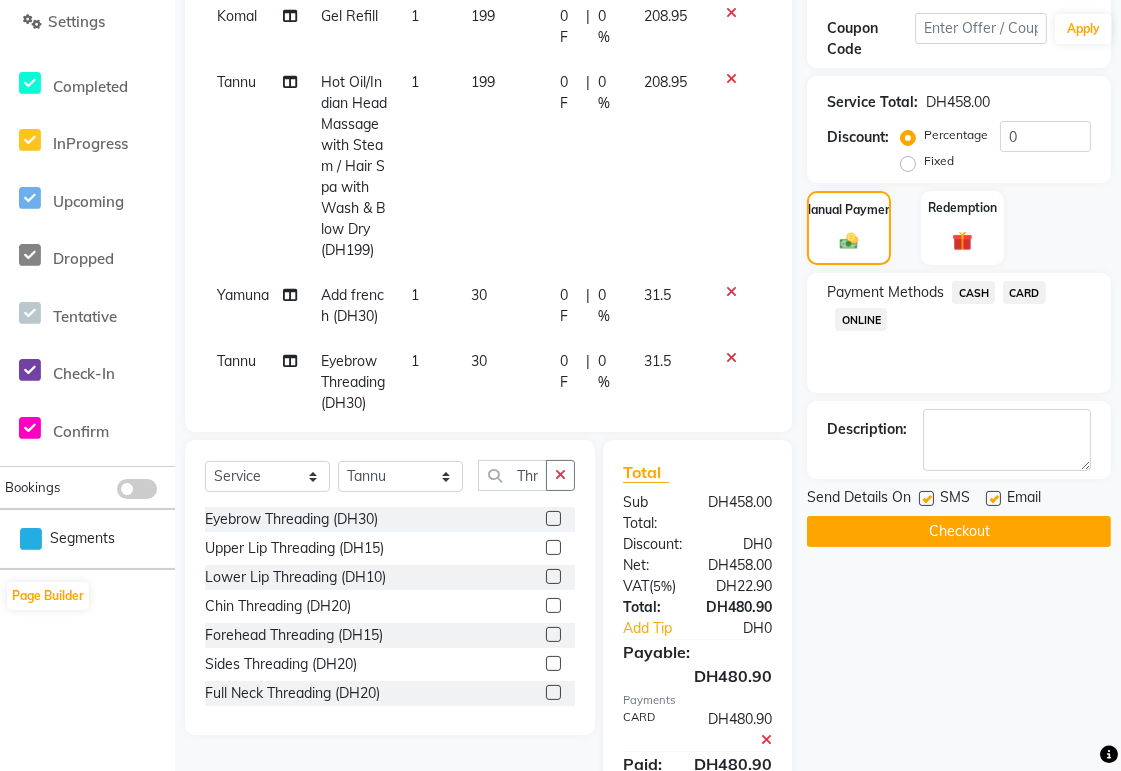 scroll, scrollTop: 436, scrollLeft: 0, axis: vertical 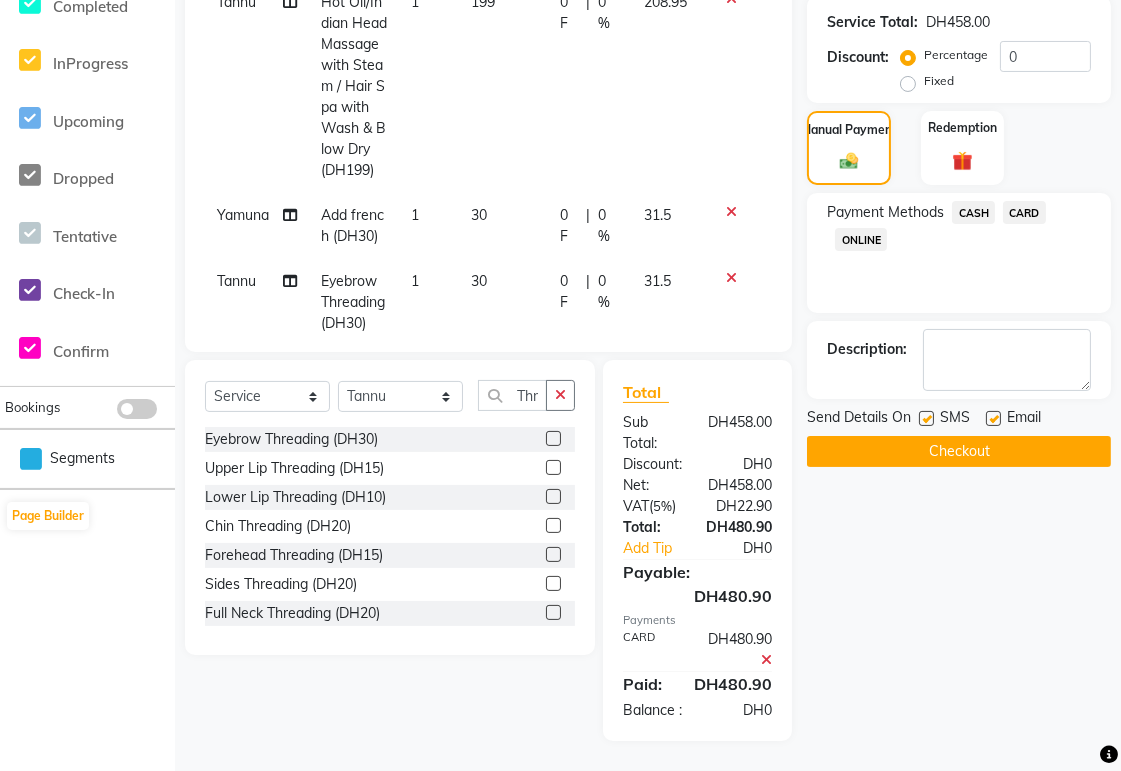 click on "Checkout" 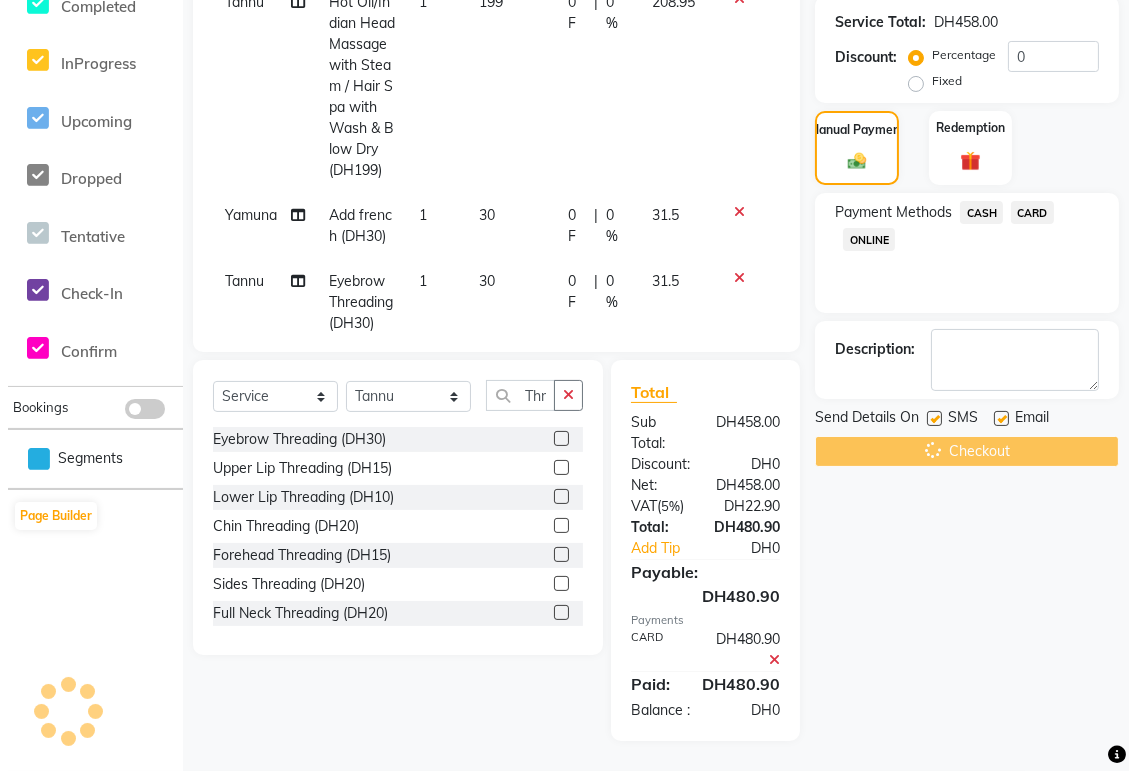 scroll, scrollTop: 0, scrollLeft: 0, axis: both 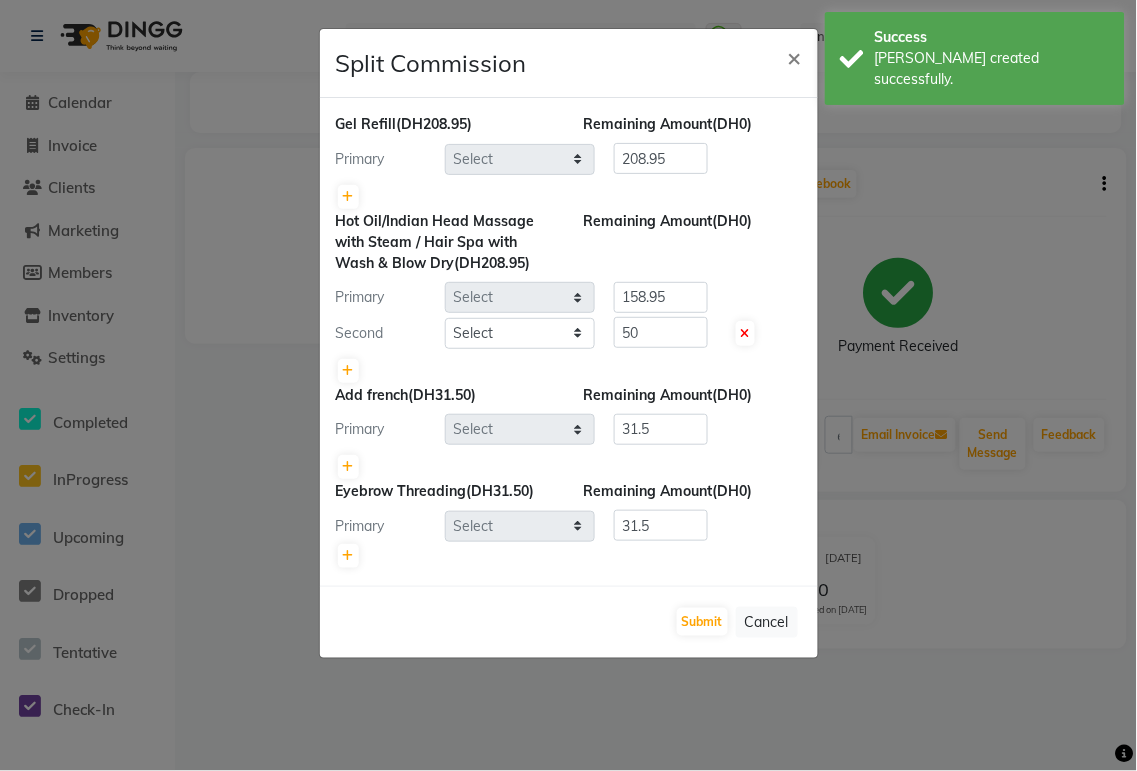 select on "59424" 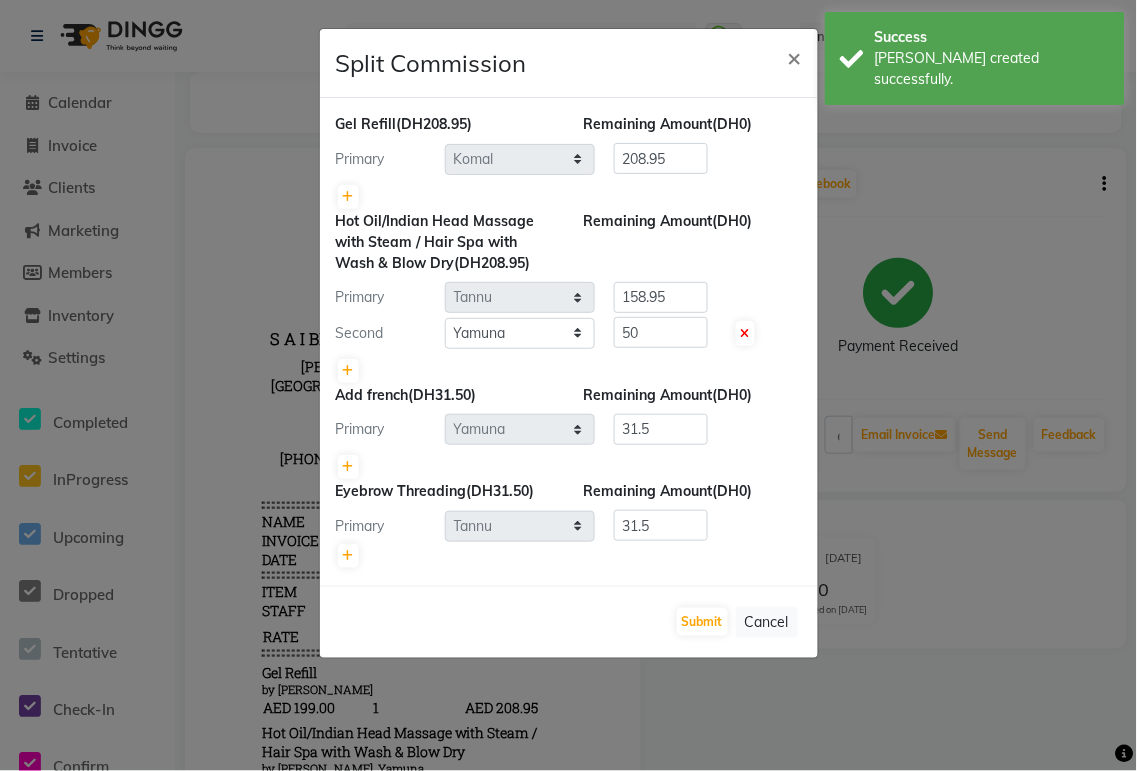 scroll, scrollTop: 0, scrollLeft: 0, axis: both 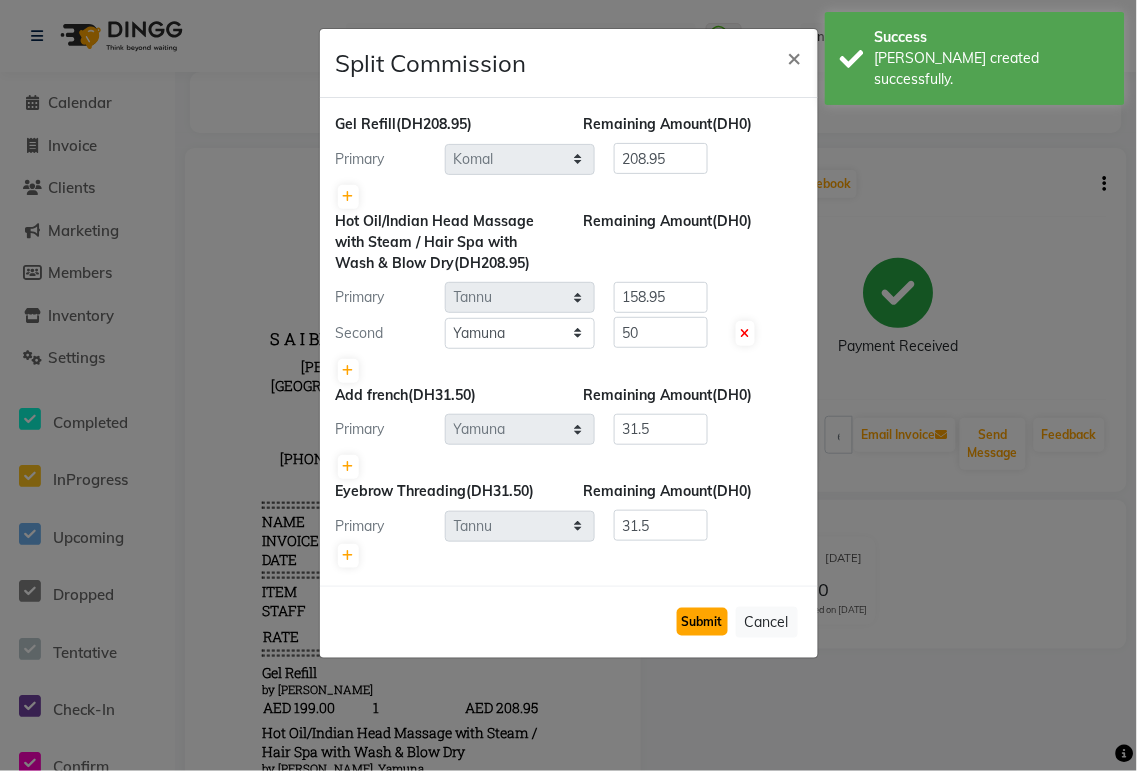 click on "Submit" 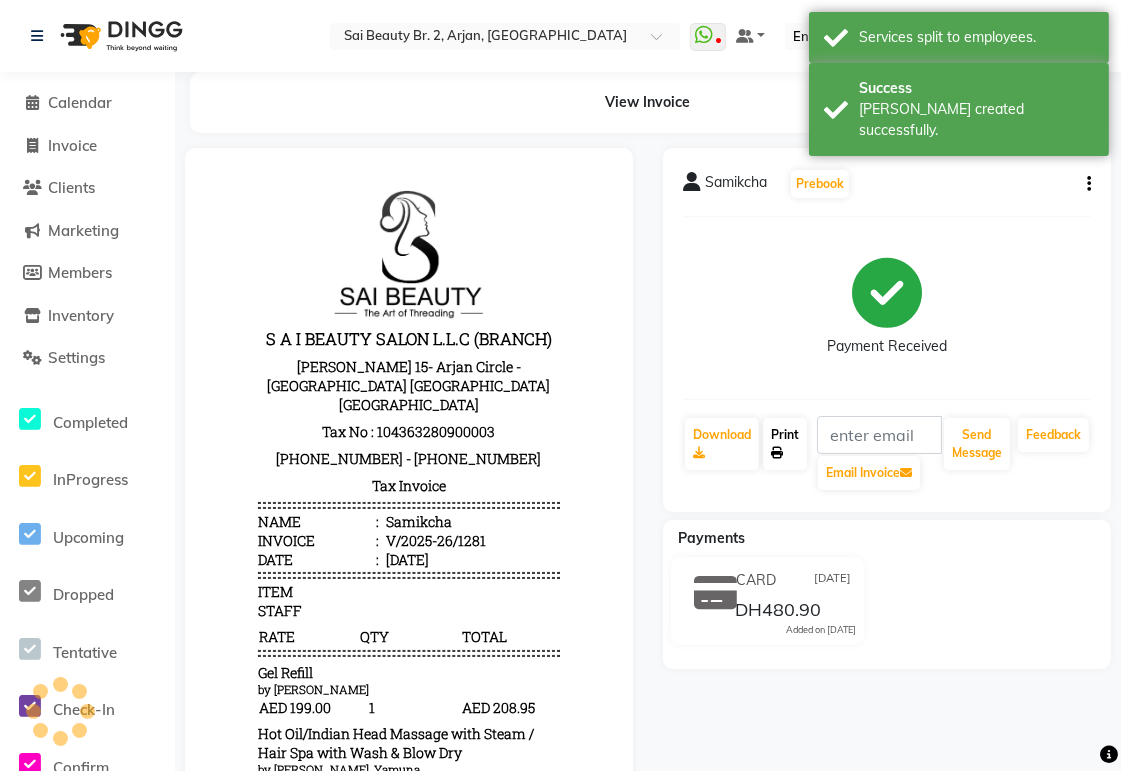 click on "Print" 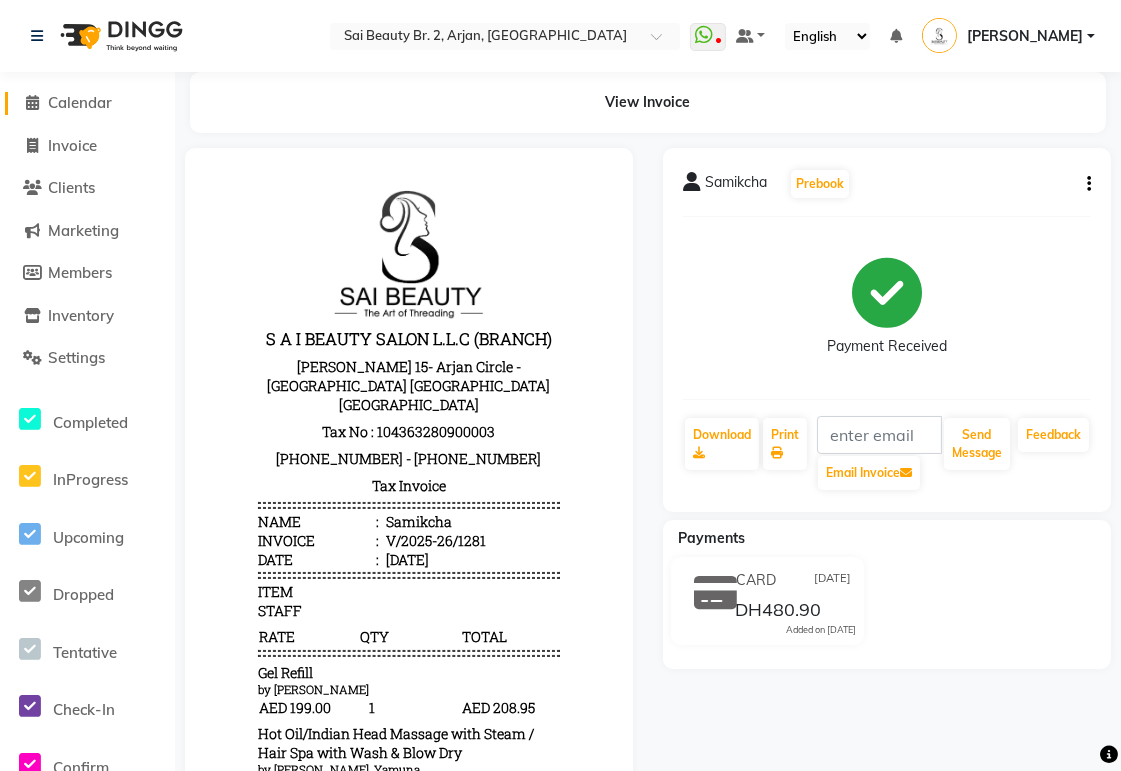 click on "Calendar" 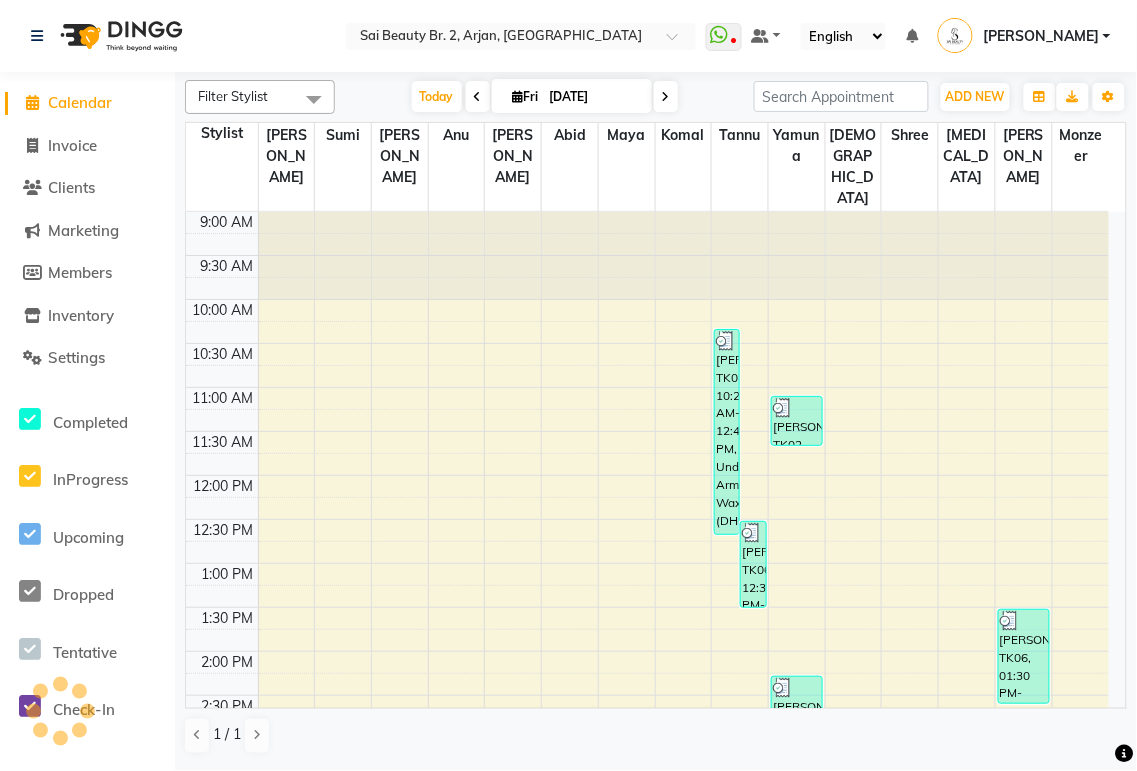 scroll, scrollTop: 0, scrollLeft: 0, axis: both 